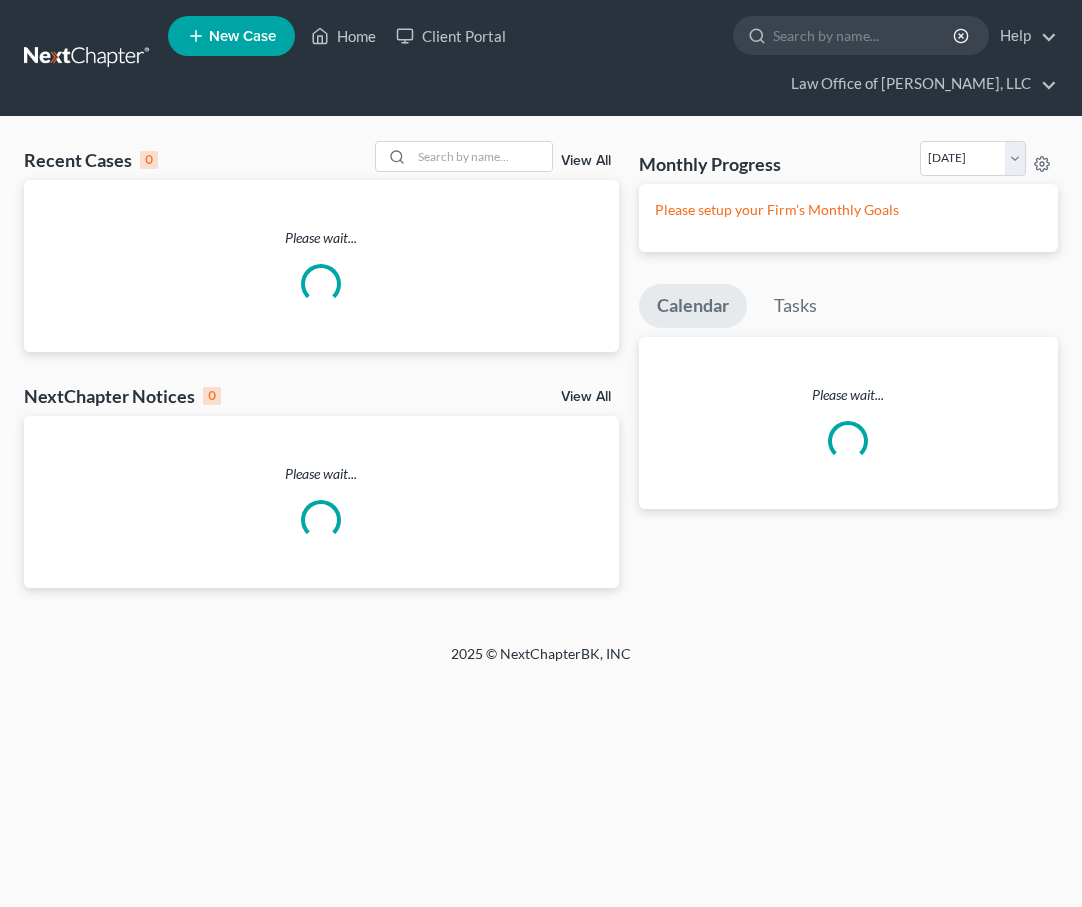 scroll, scrollTop: 0, scrollLeft: 0, axis: both 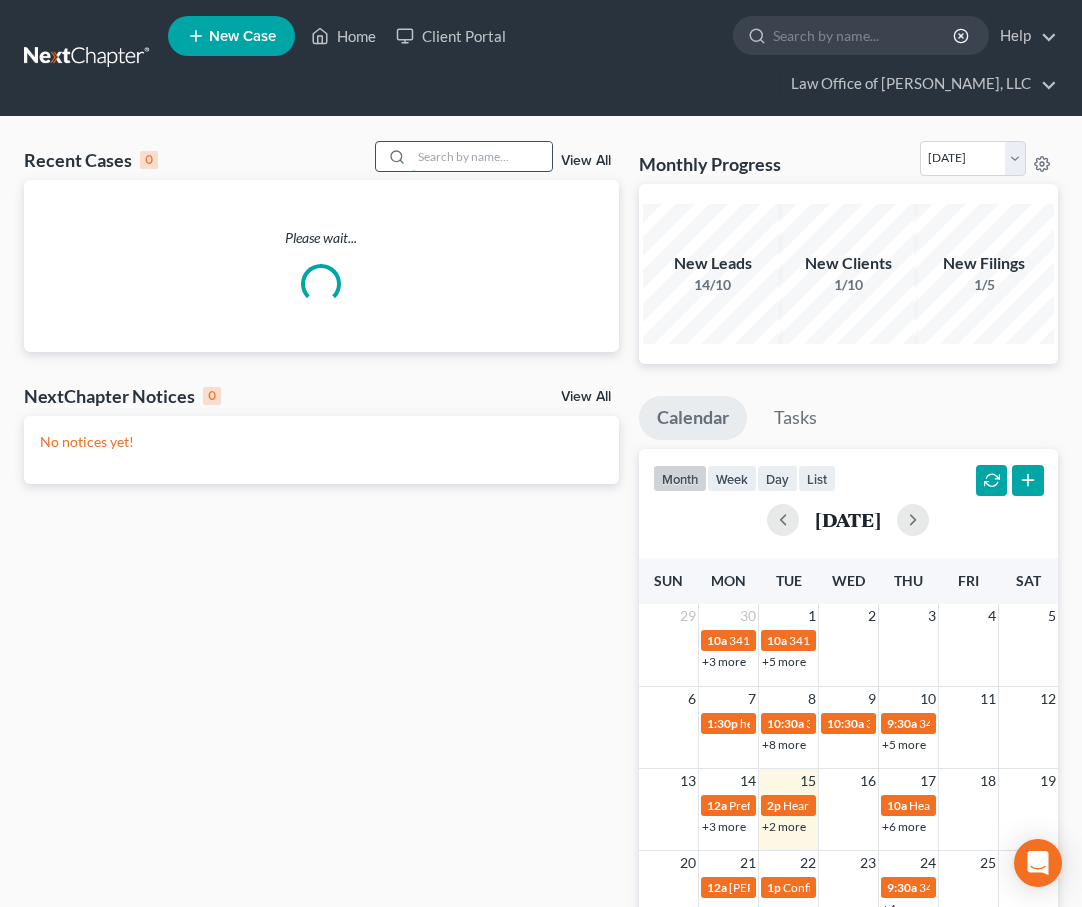 click at bounding box center (482, 156) 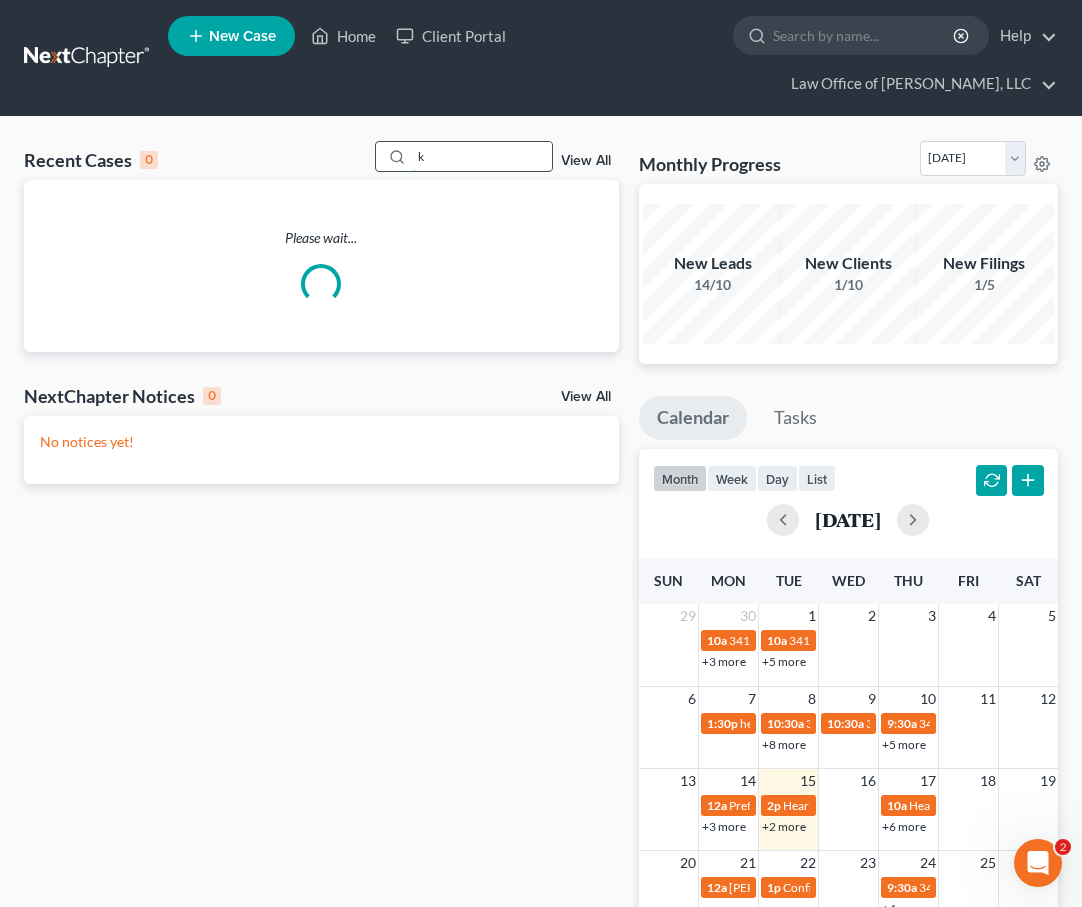 scroll, scrollTop: 0, scrollLeft: 0, axis: both 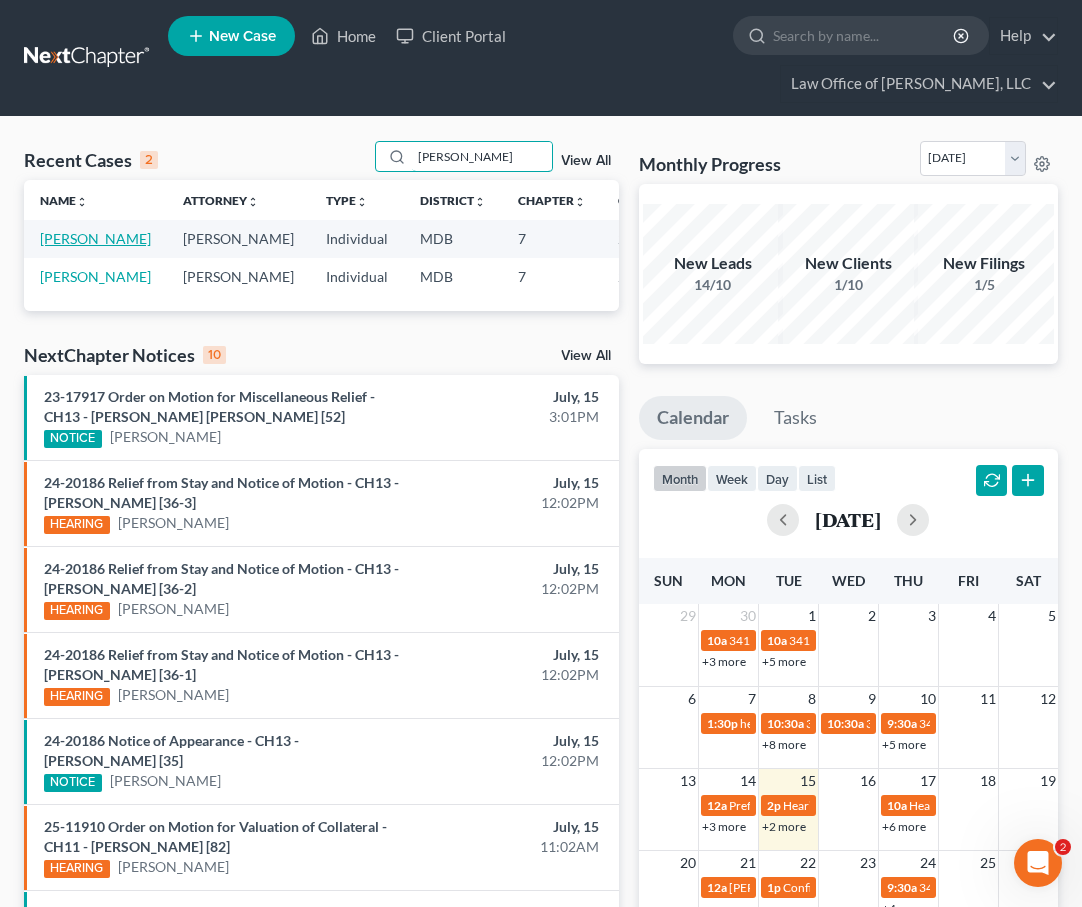 type on "[PERSON_NAME]" 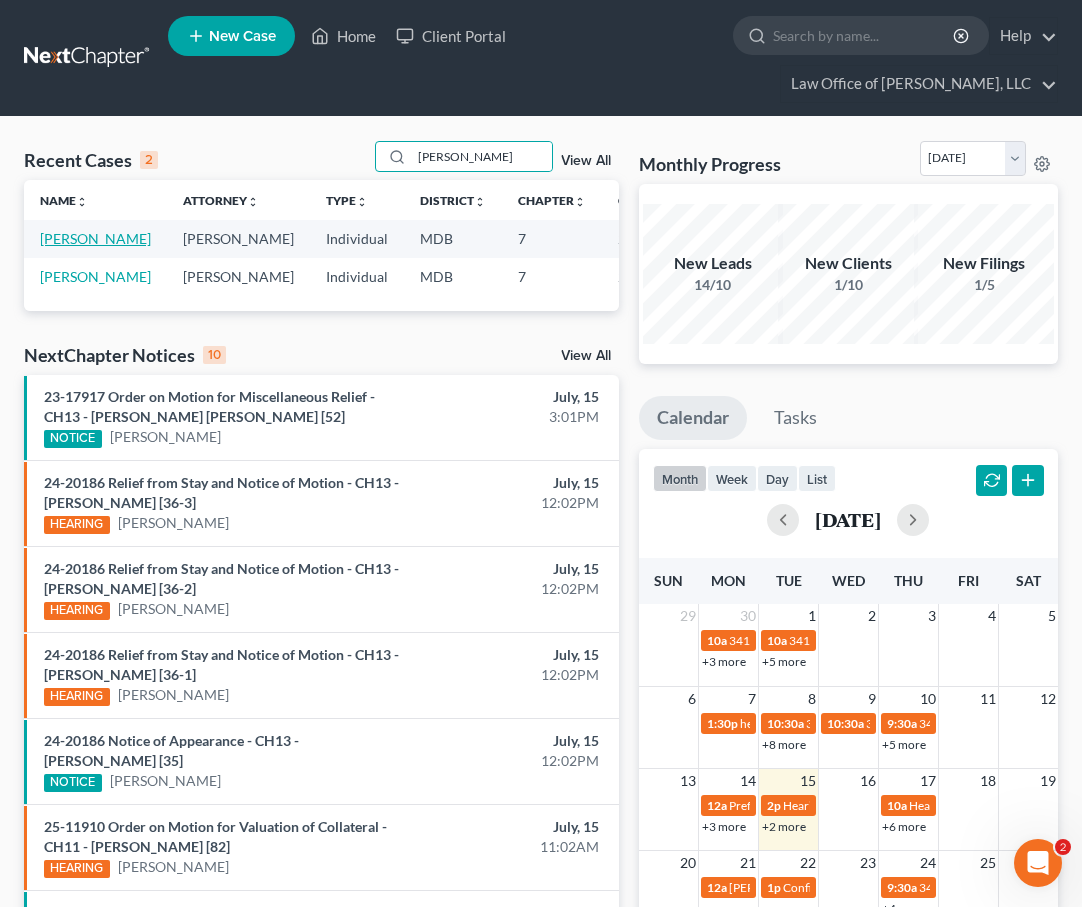 click on "[PERSON_NAME]" at bounding box center (95, 238) 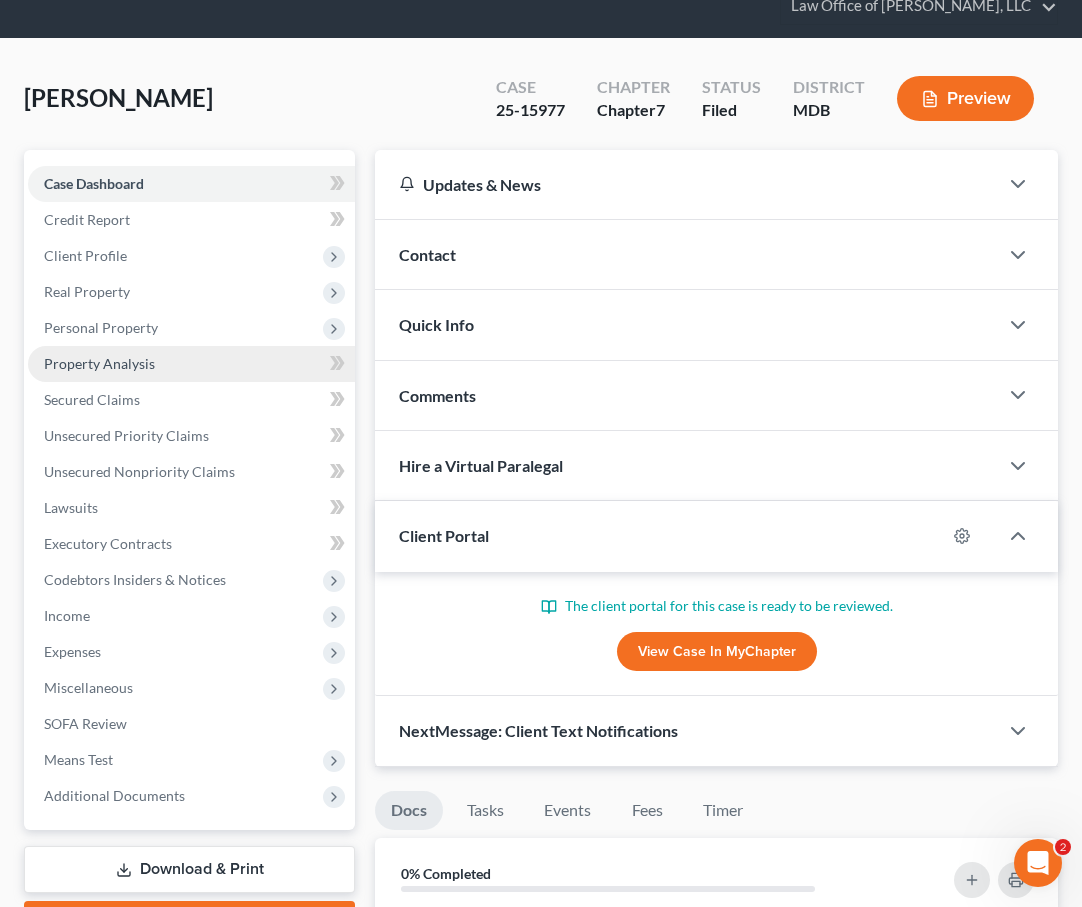 scroll, scrollTop: 93, scrollLeft: 0, axis: vertical 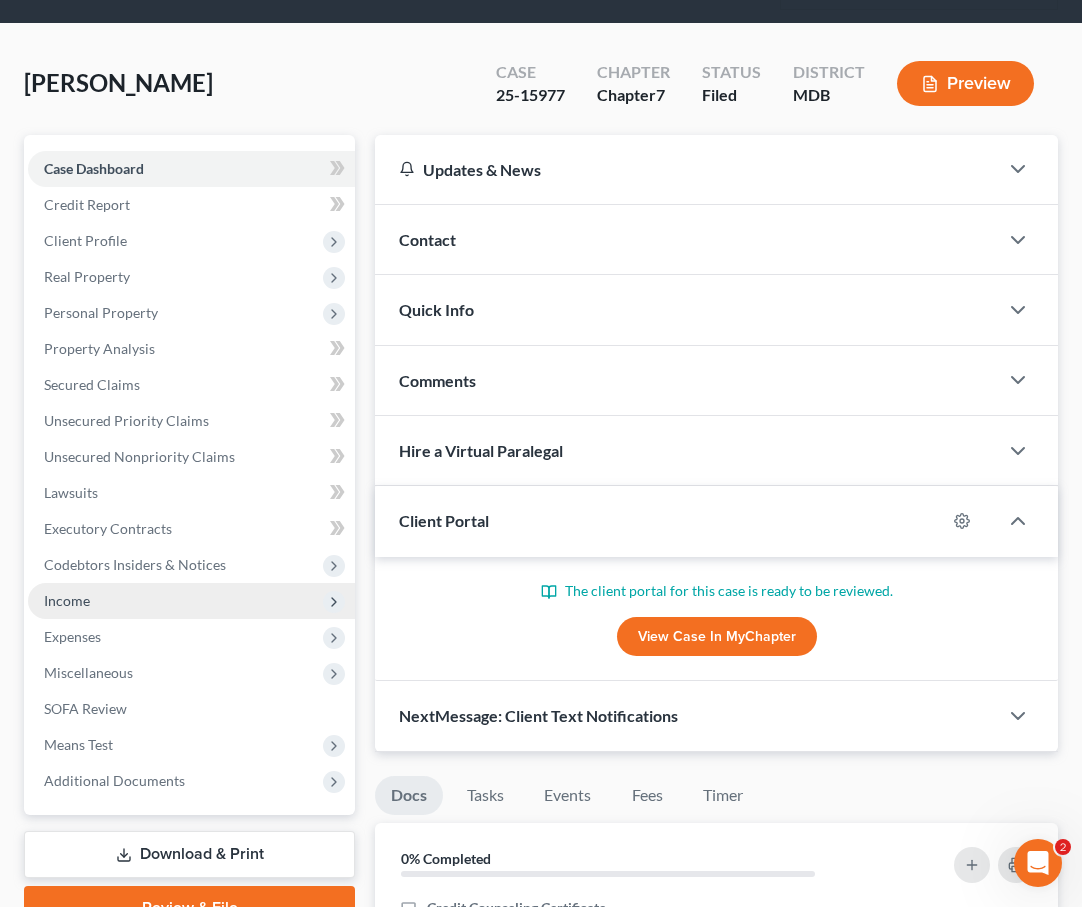 click on "Income" at bounding box center (67, 600) 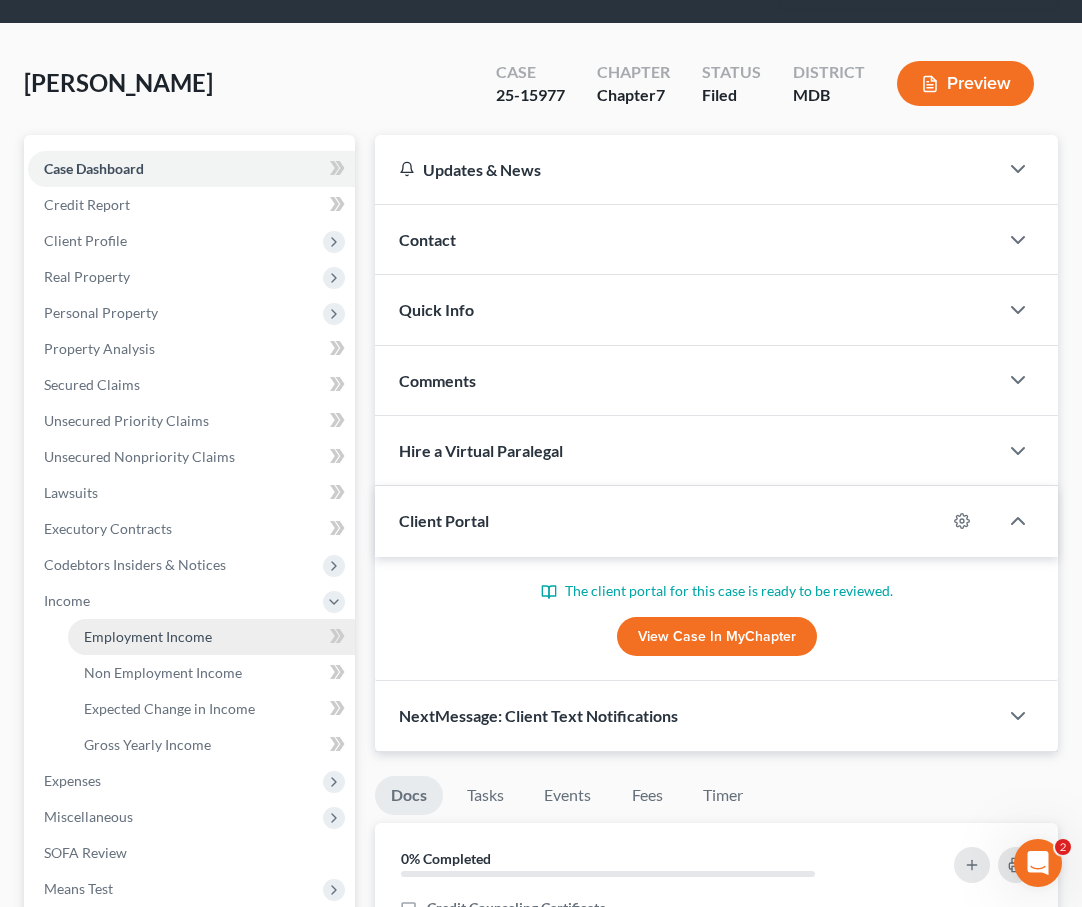 click on "Employment Income" at bounding box center [148, 636] 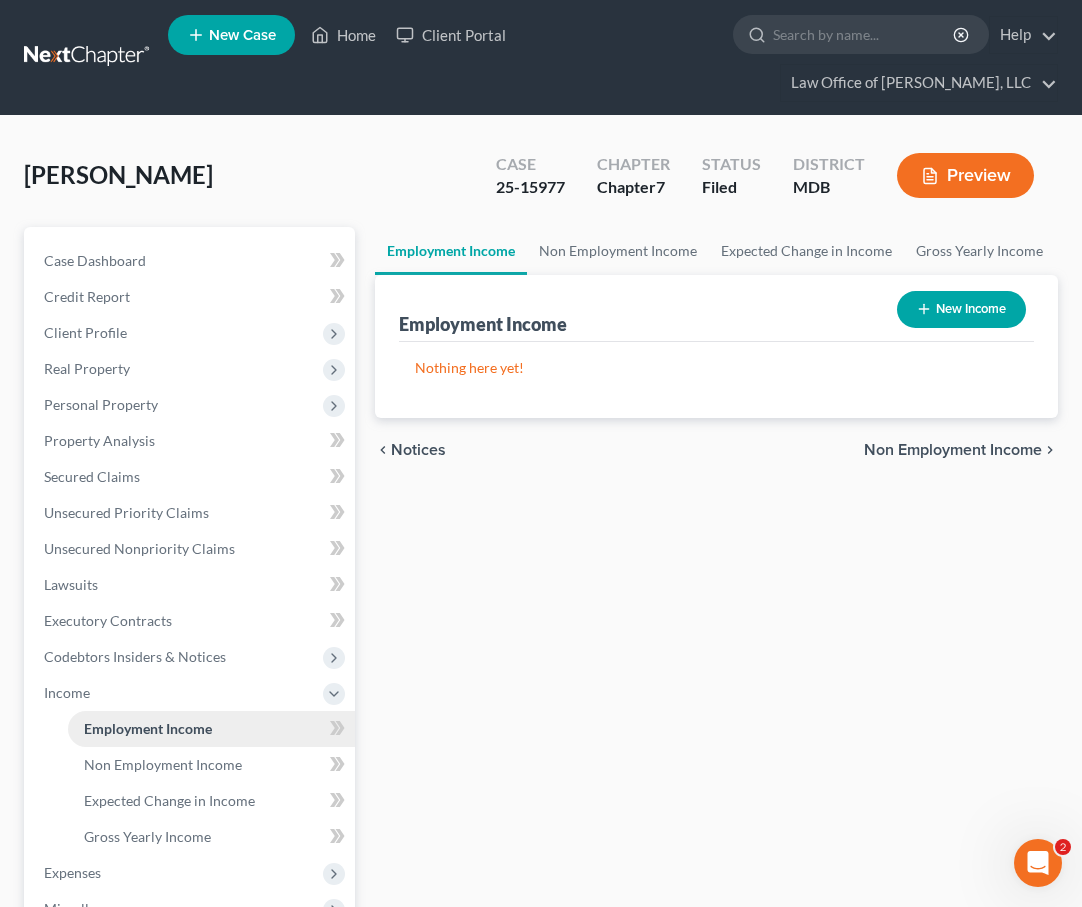 scroll, scrollTop: 0, scrollLeft: 0, axis: both 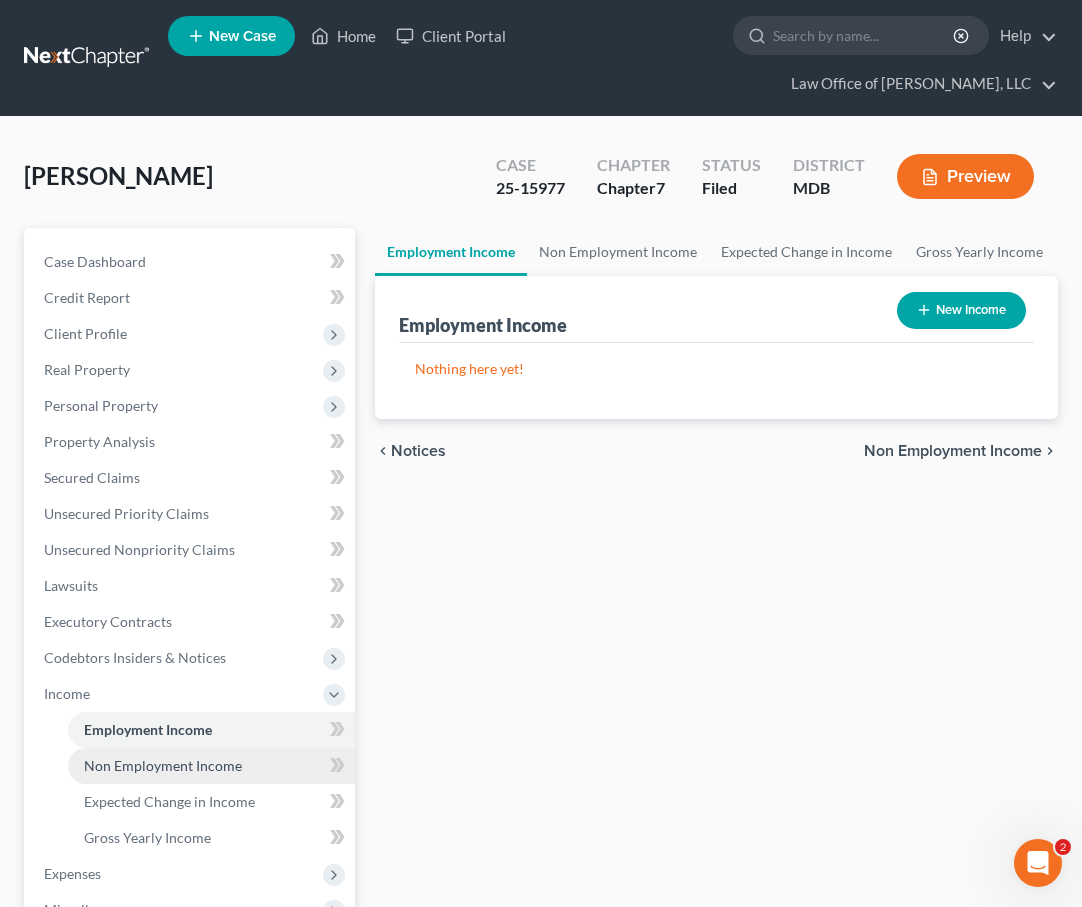 click on "Non Employment Income" at bounding box center (163, 765) 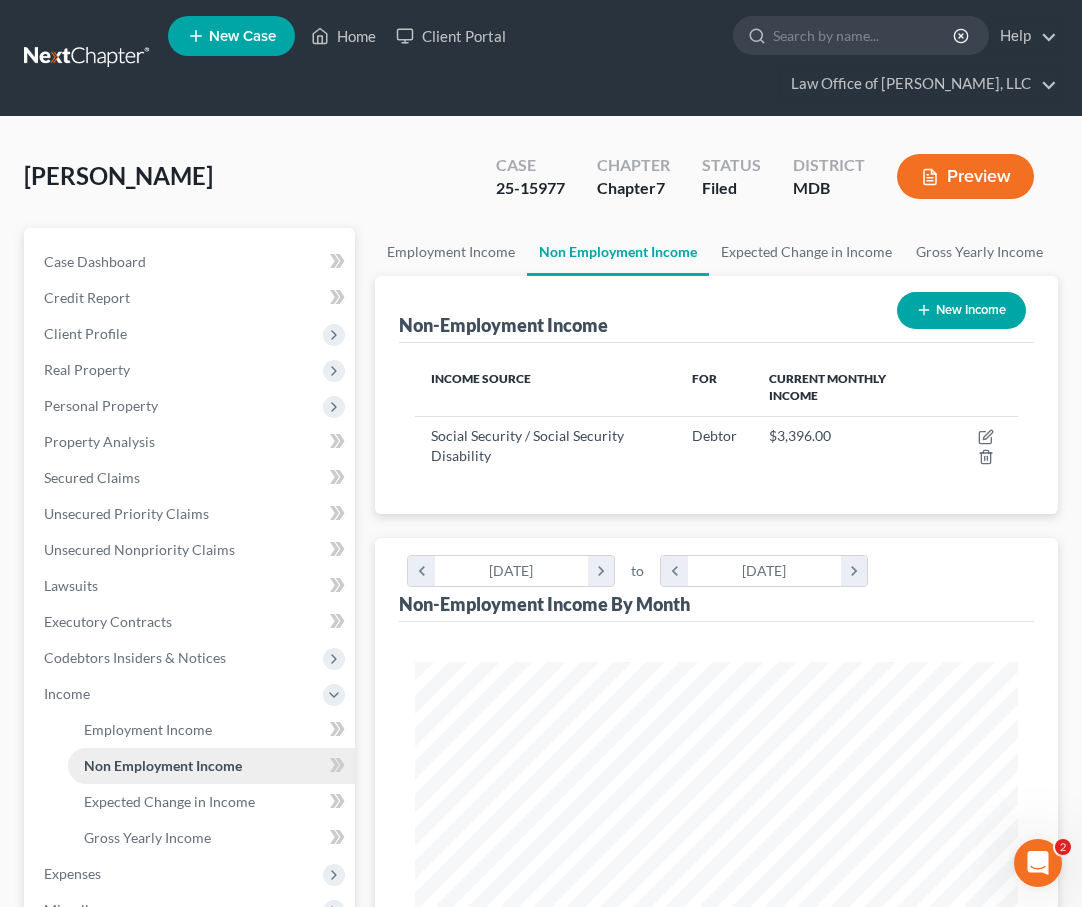 scroll, scrollTop: 999699, scrollLeft: 999357, axis: both 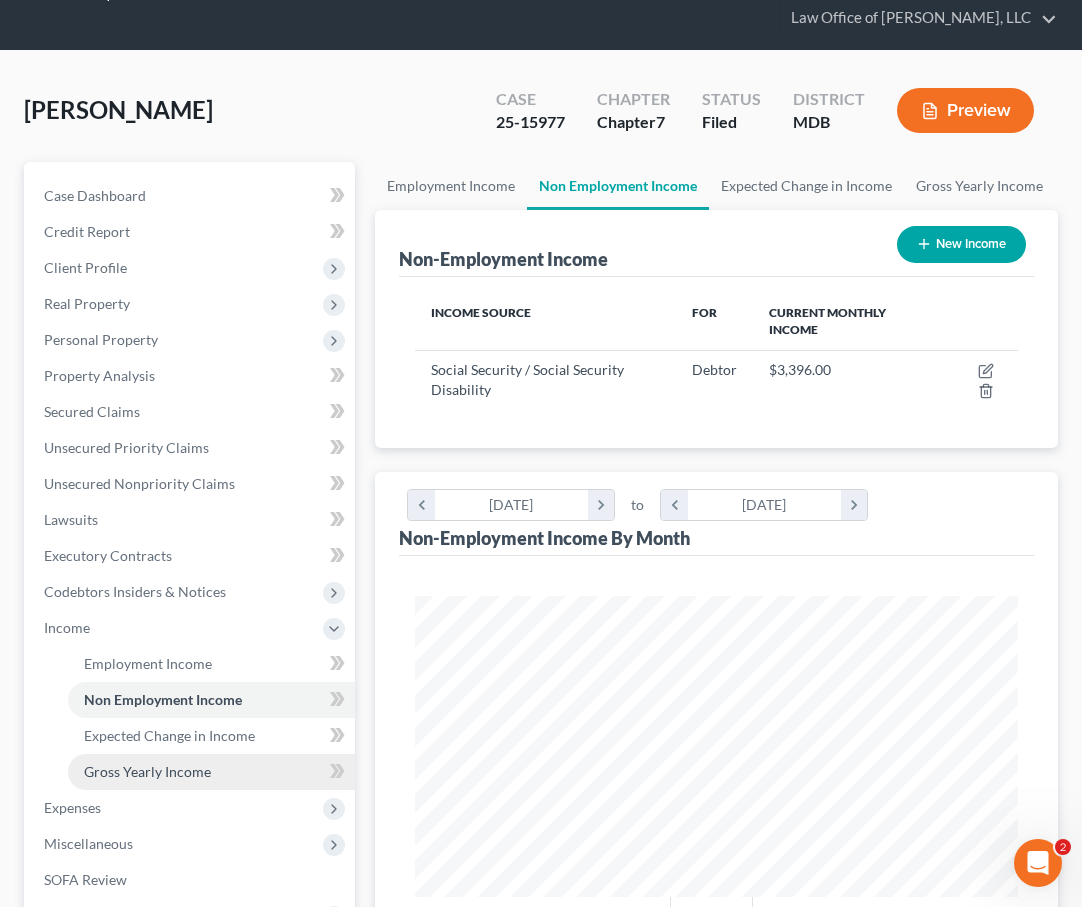 click on "Gross Yearly Income" at bounding box center (147, 771) 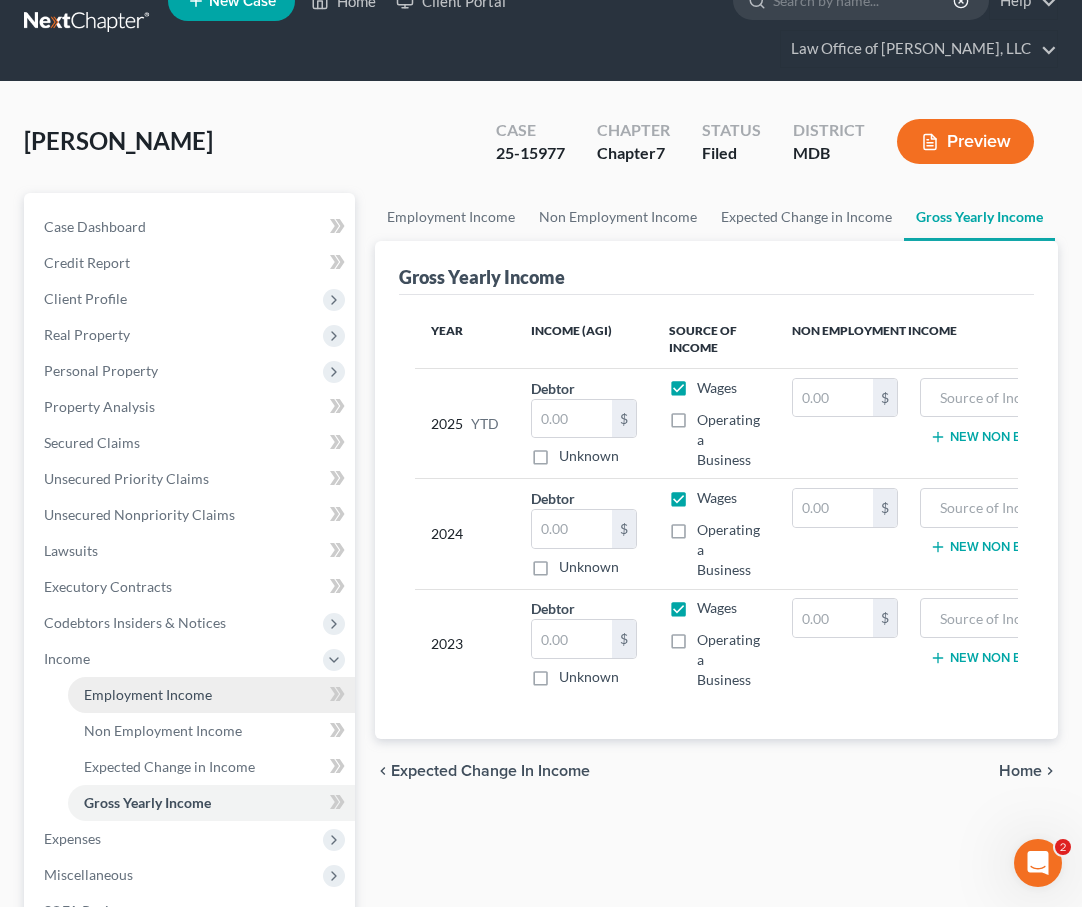 scroll, scrollTop: 0, scrollLeft: 0, axis: both 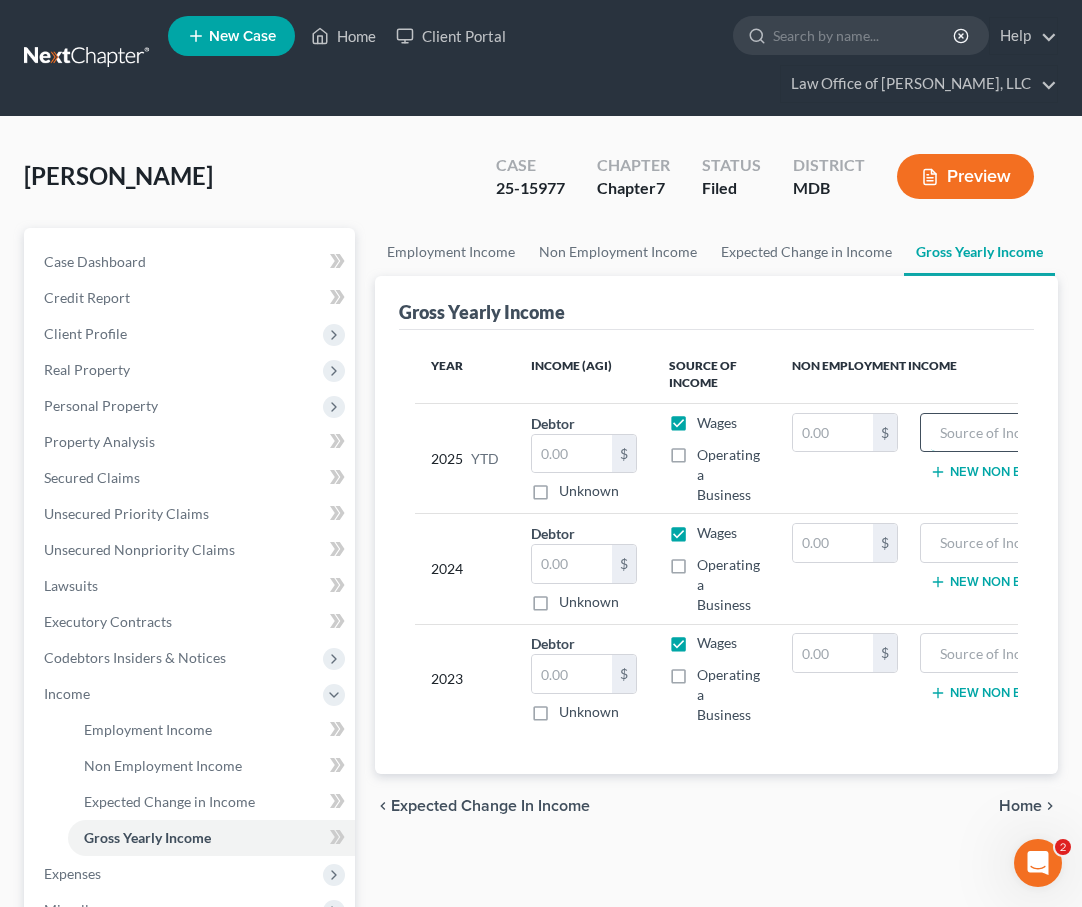 click at bounding box center (1021, 433) 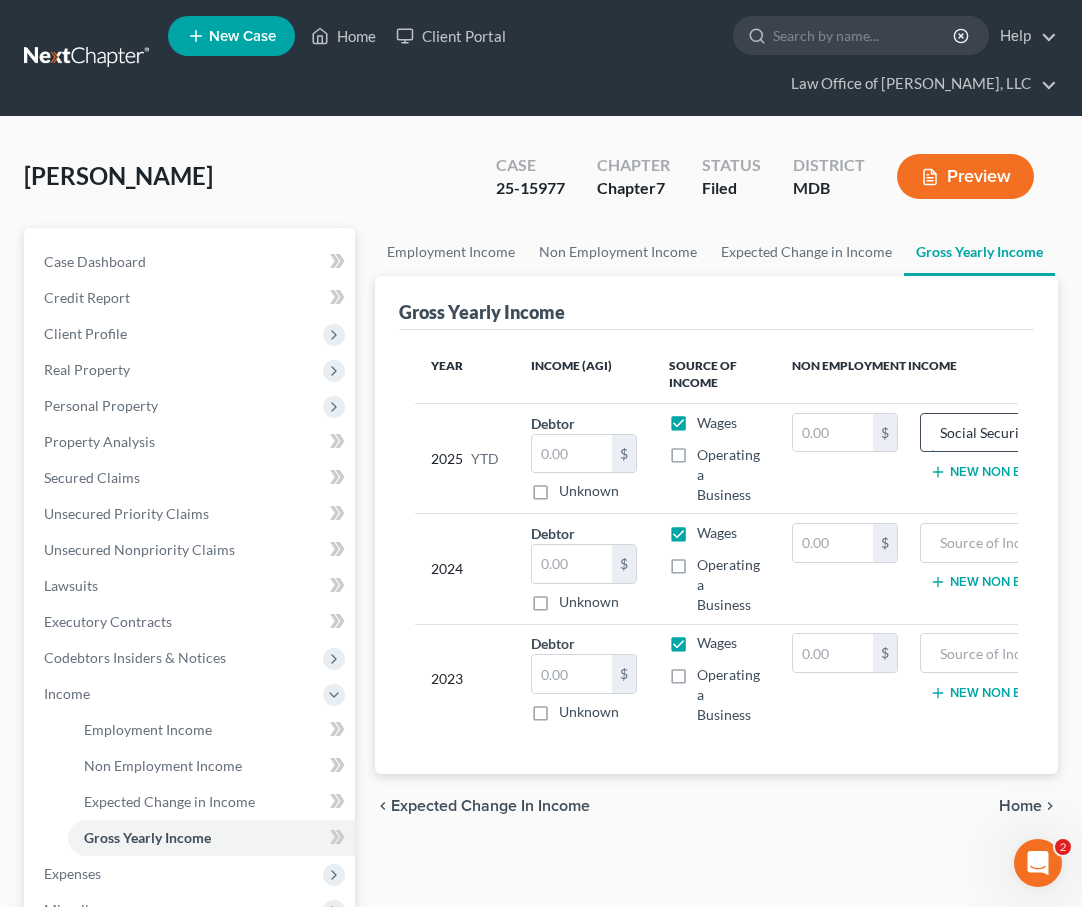 scroll, scrollTop: 0, scrollLeft: 11, axis: horizontal 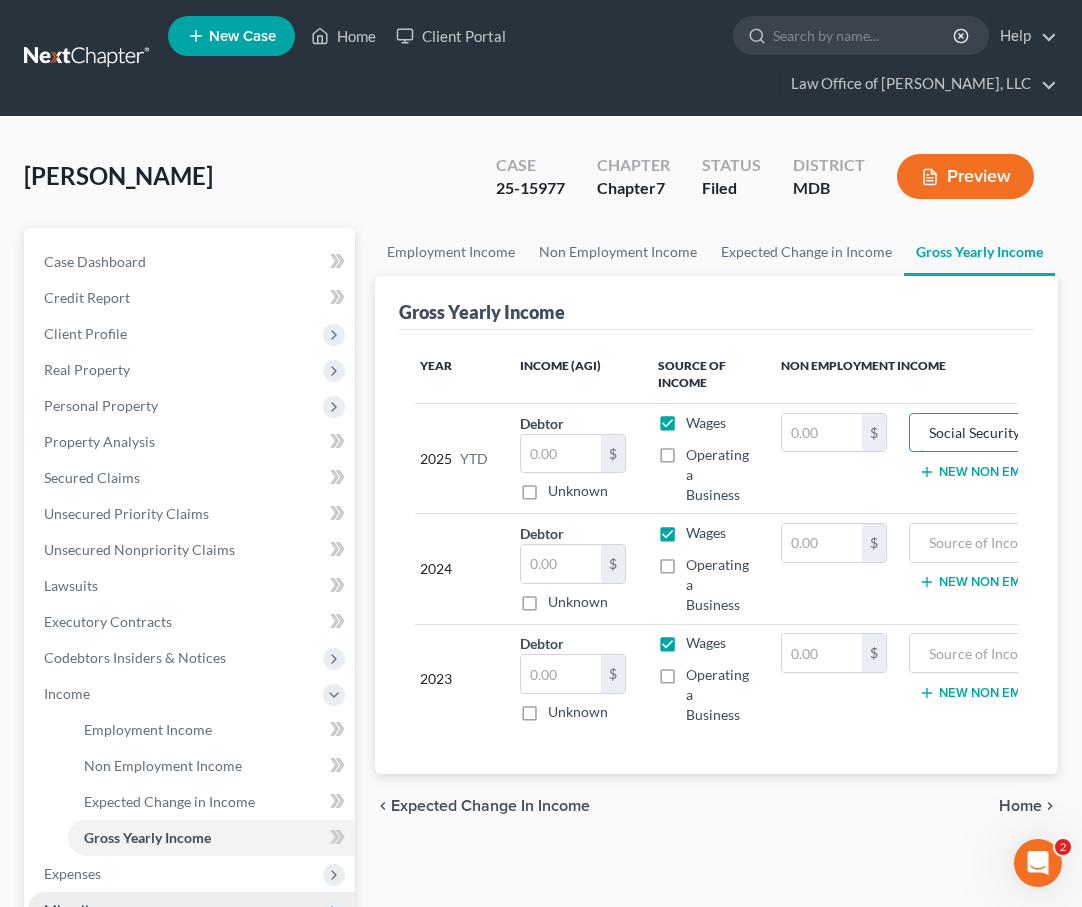 type on "Social Security" 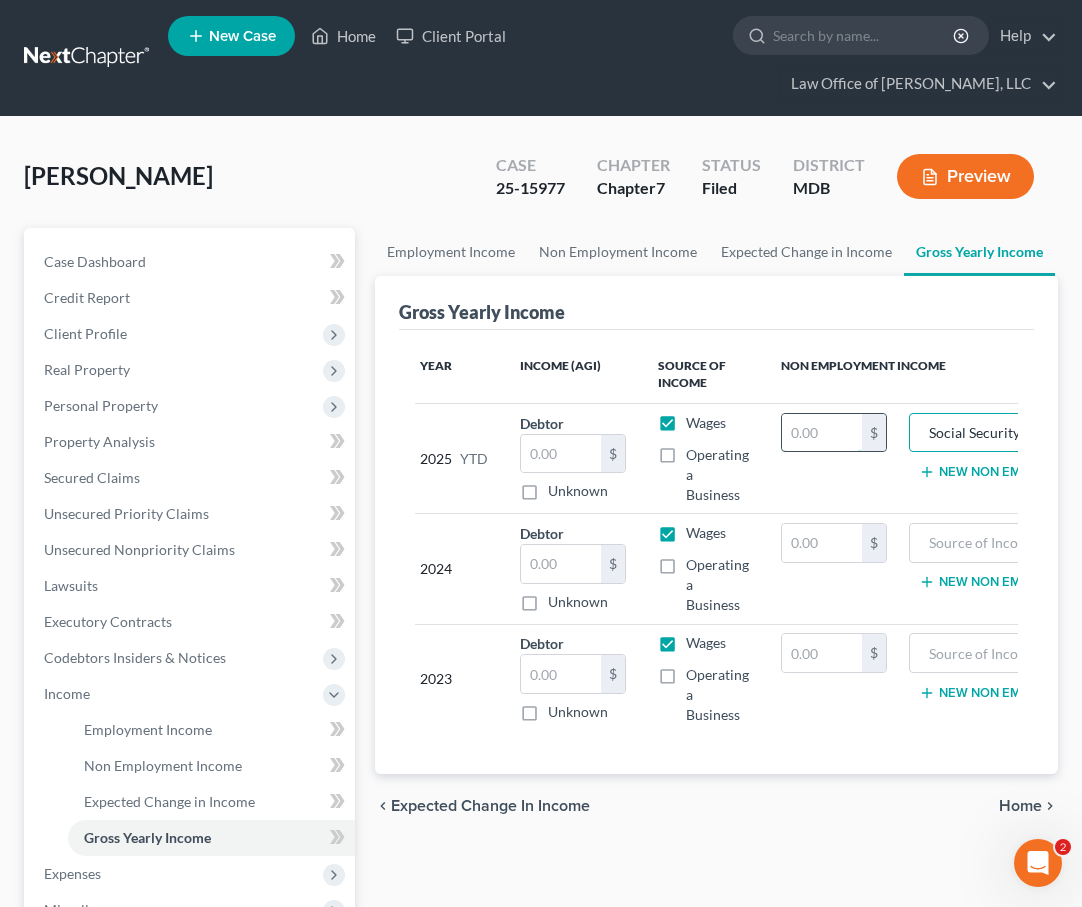 click at bounding box center (822, 433) 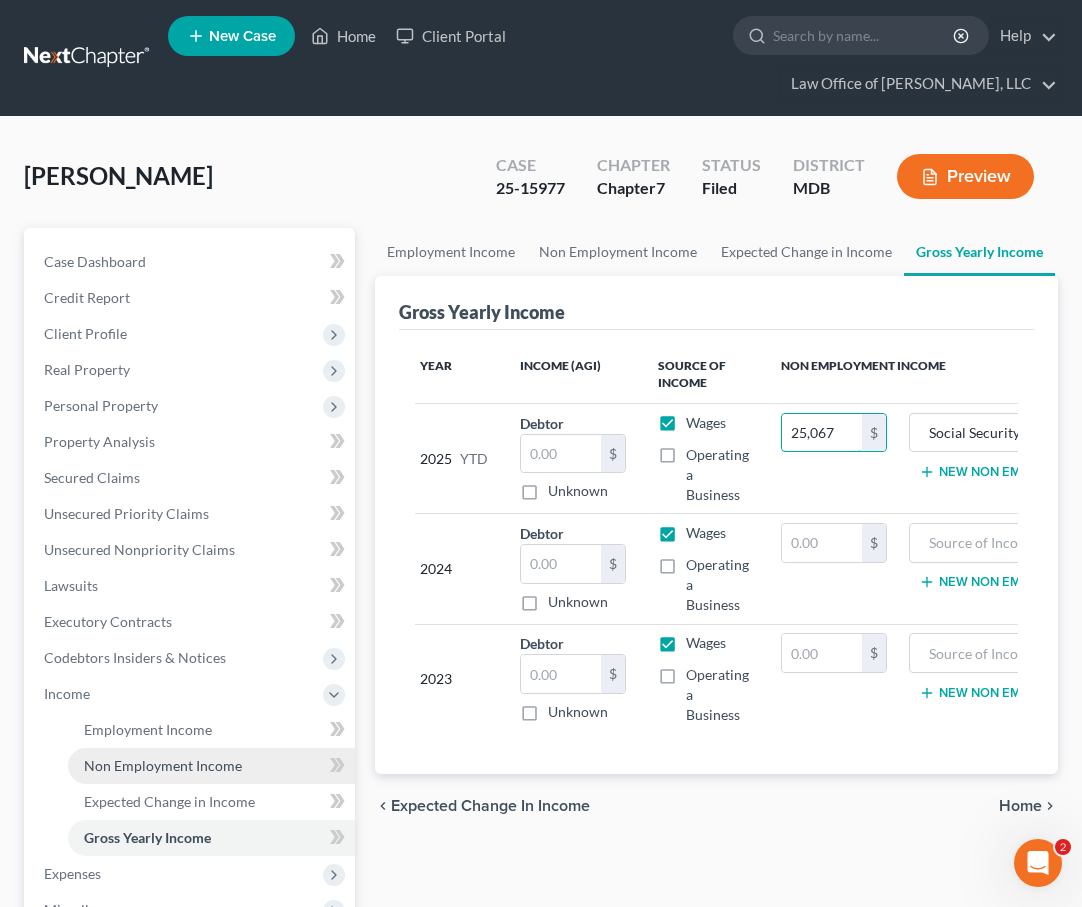 type on "25,067" 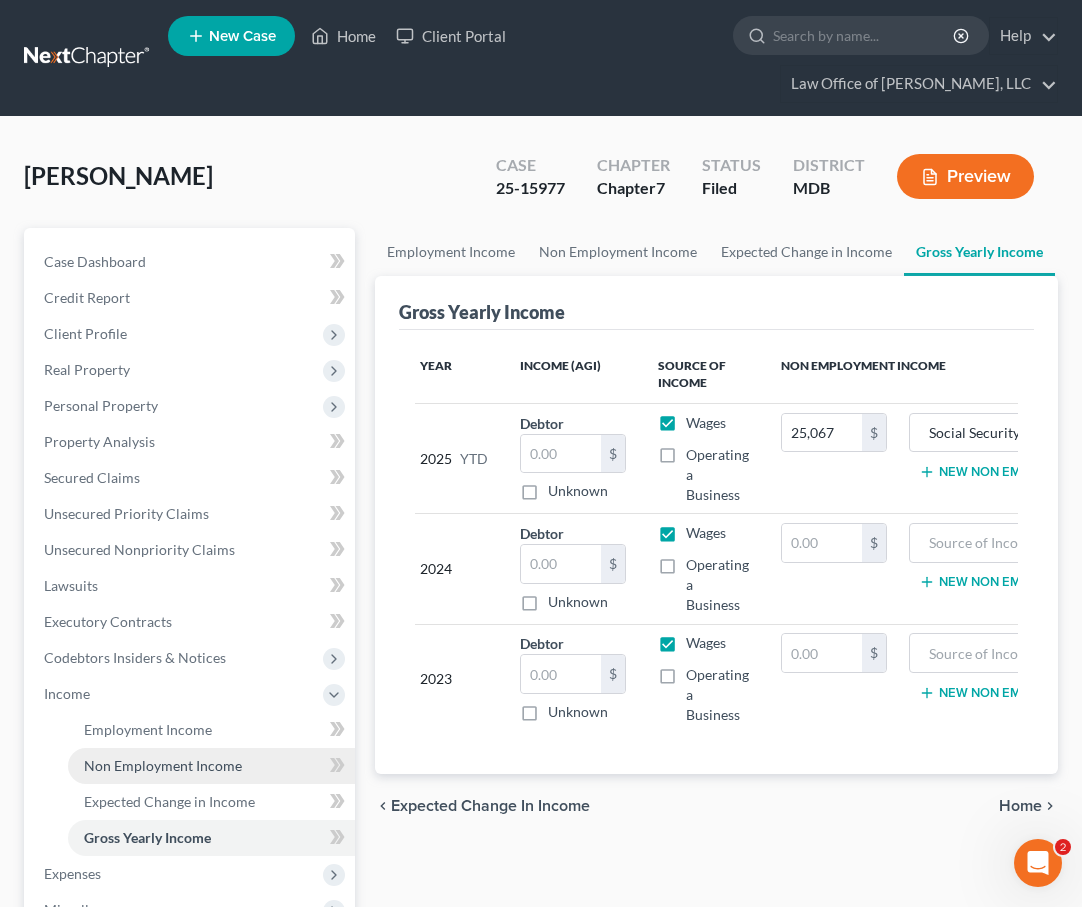 click on "Non Employment Income" at bounding box center (163, 765) 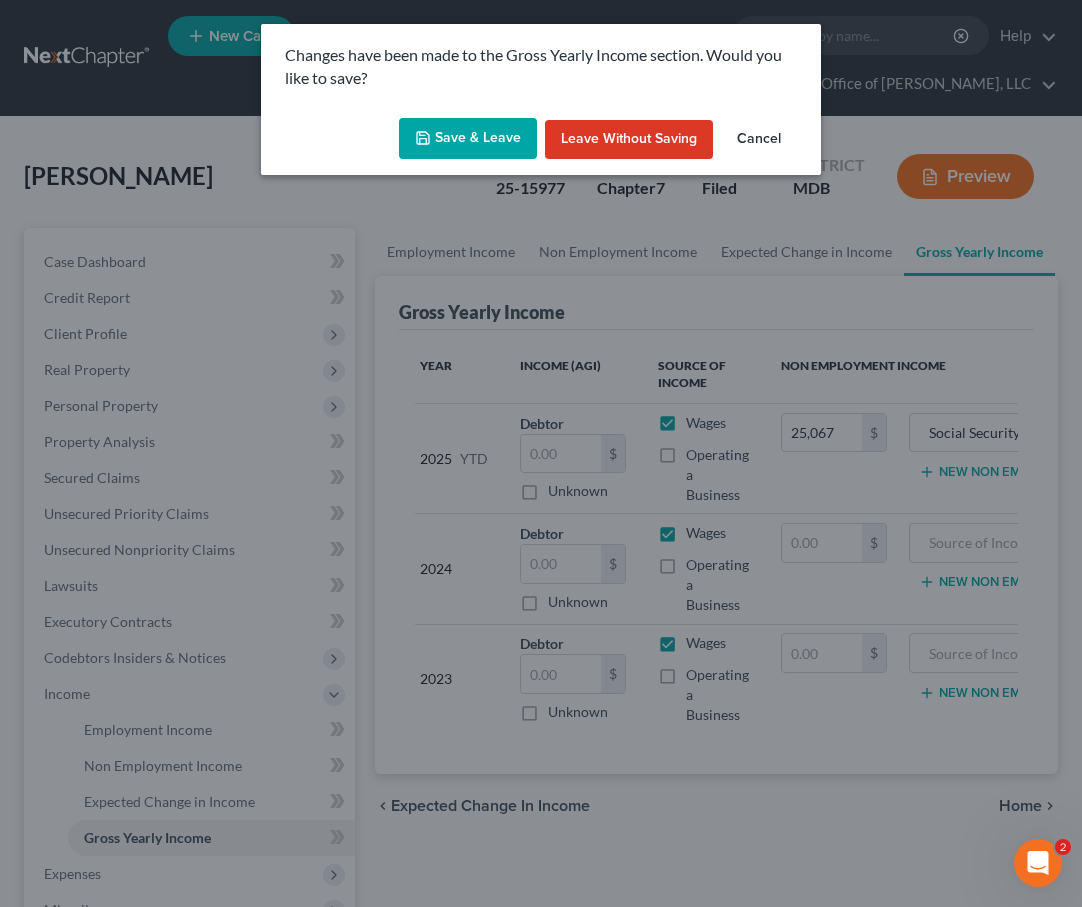 click on "Save & Leave" at bounding box center (468, 139) 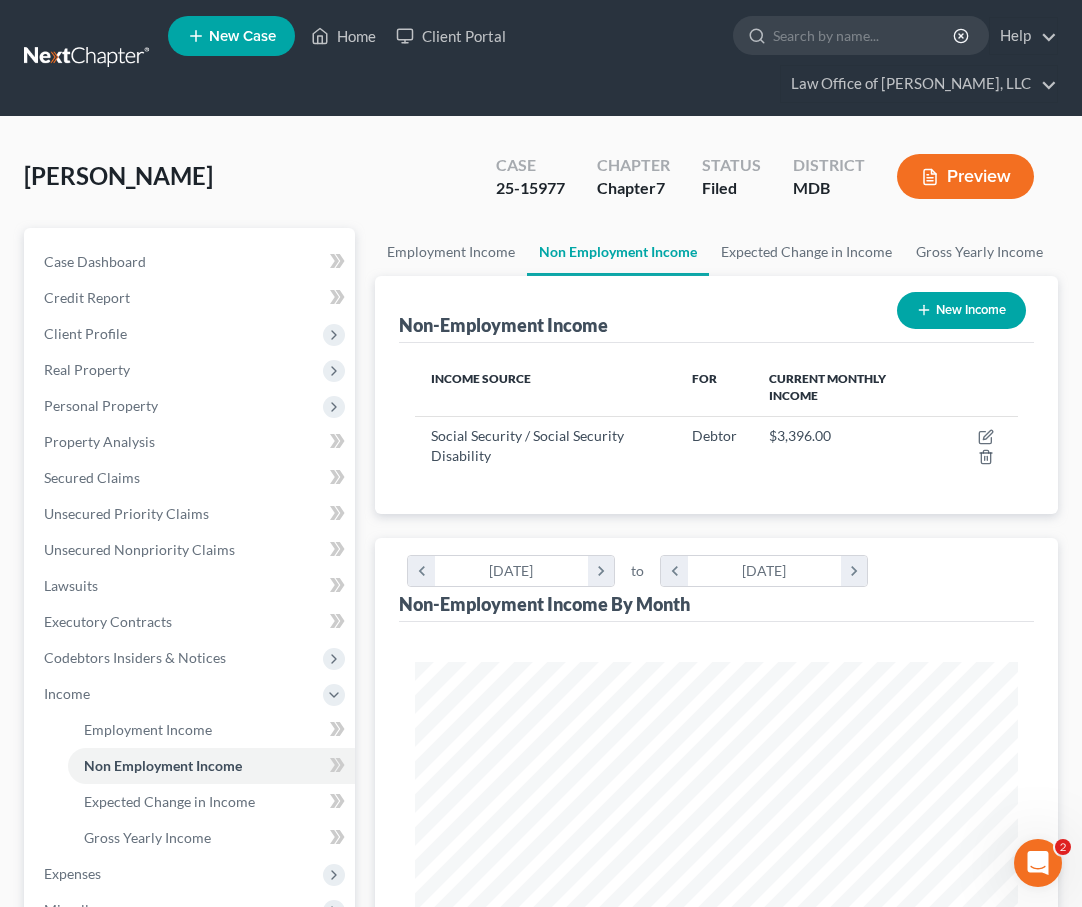 scroll, scrollTop: 999699, scrollLeft: 999357, axis: both 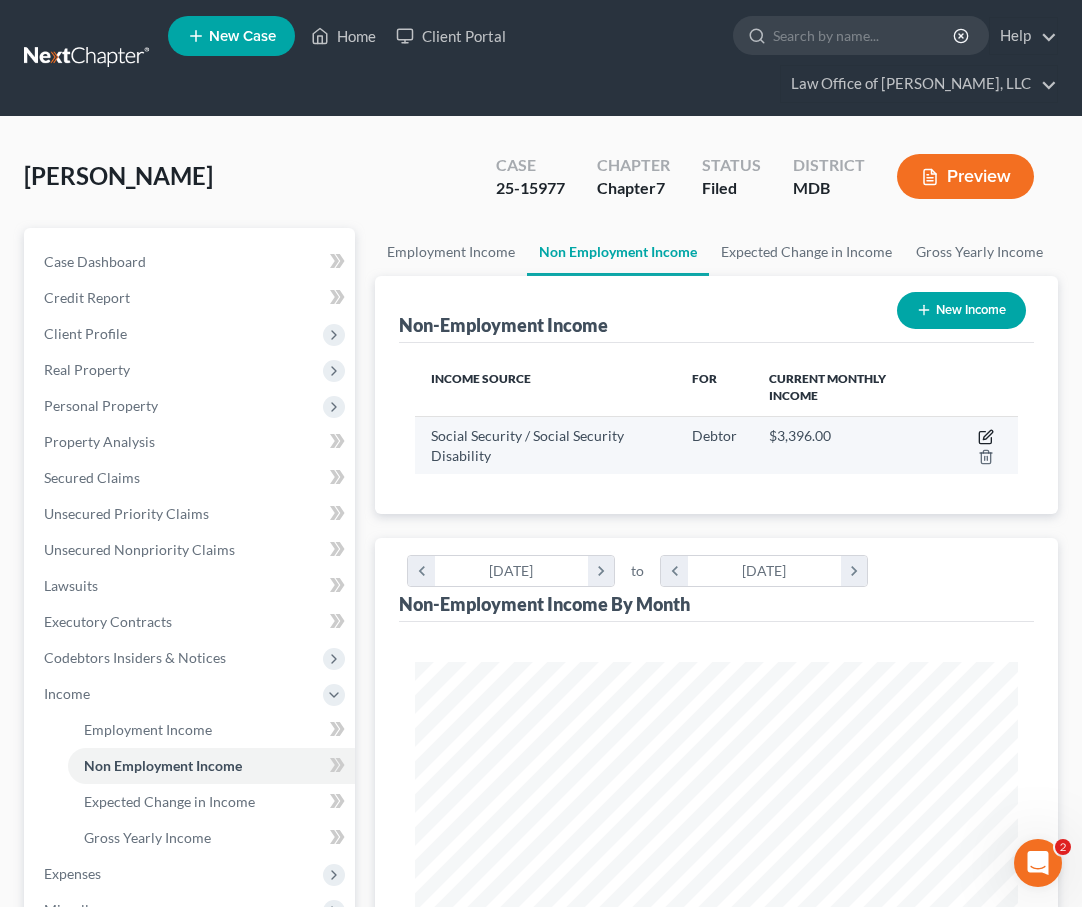 click 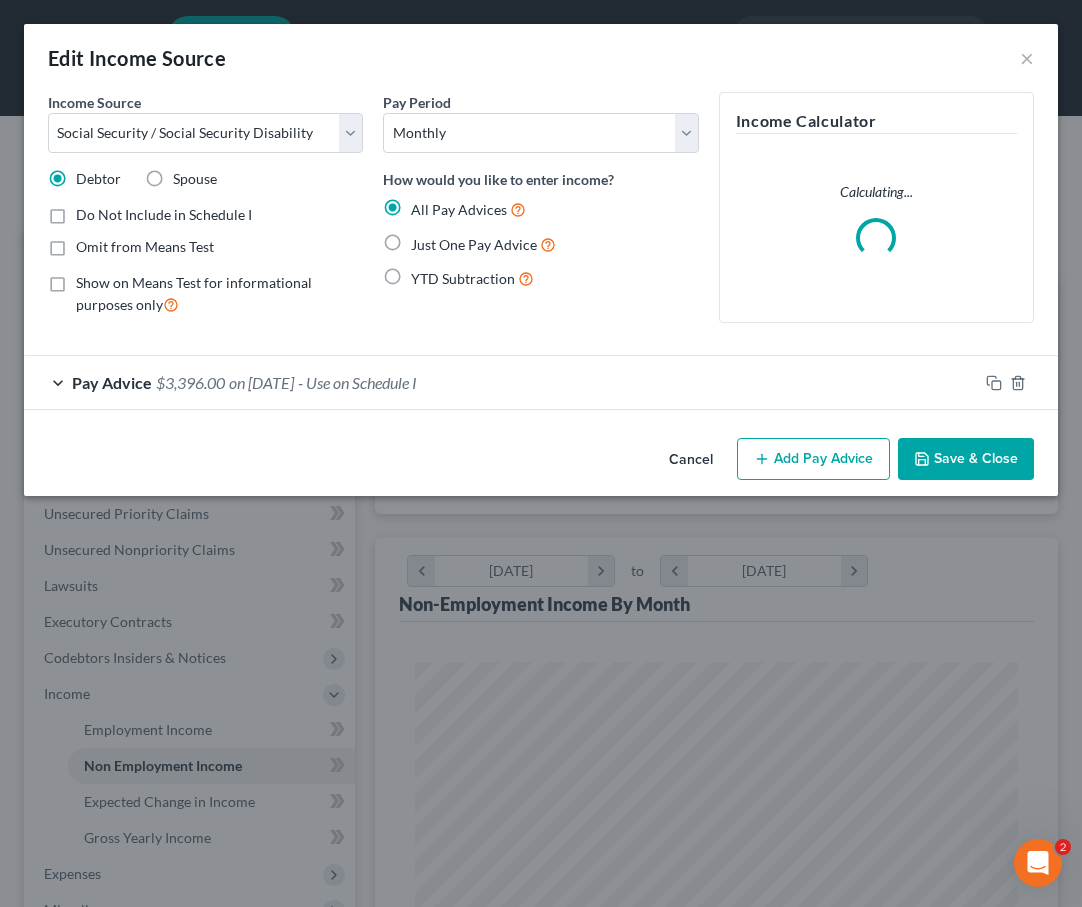 click on "on [DATE]" at bounding box center [261, 382] 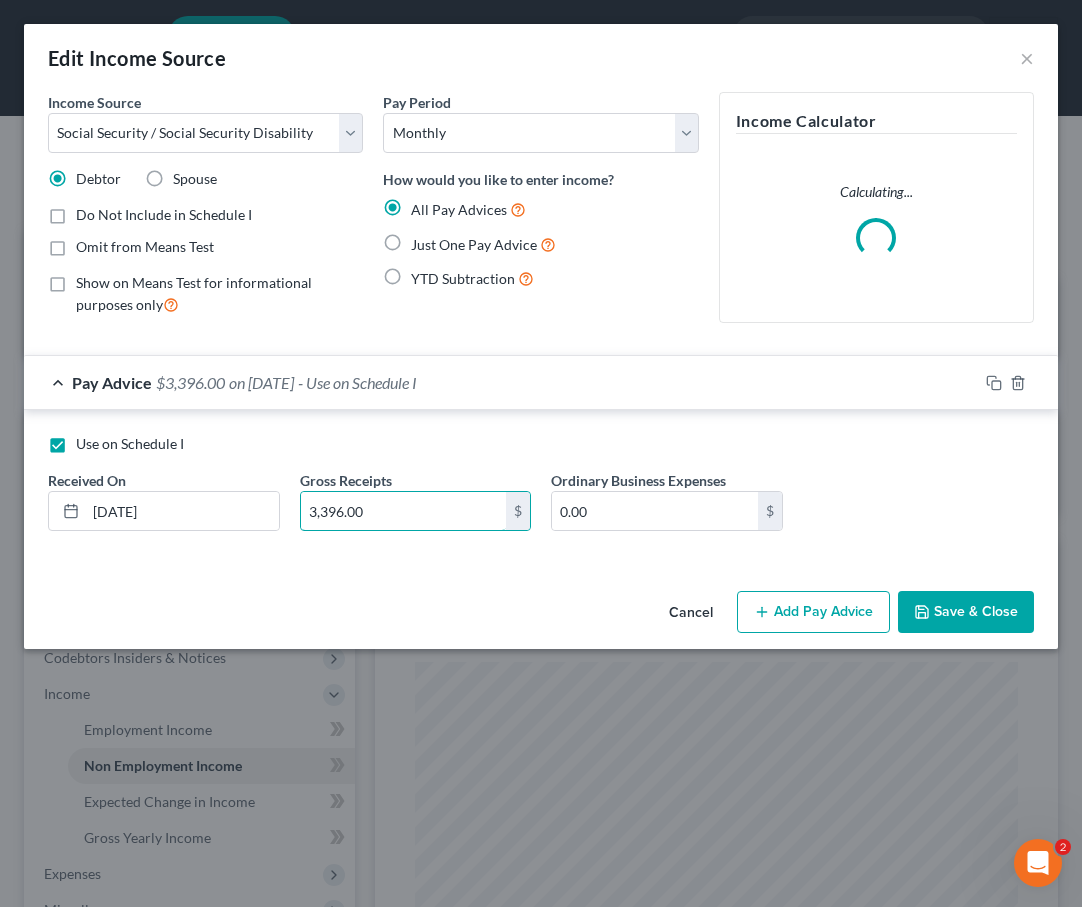drag, startPoint x: 378, startPoint y: 517, endPoint x: 193, endPoint y: 458, distance: 194.18033 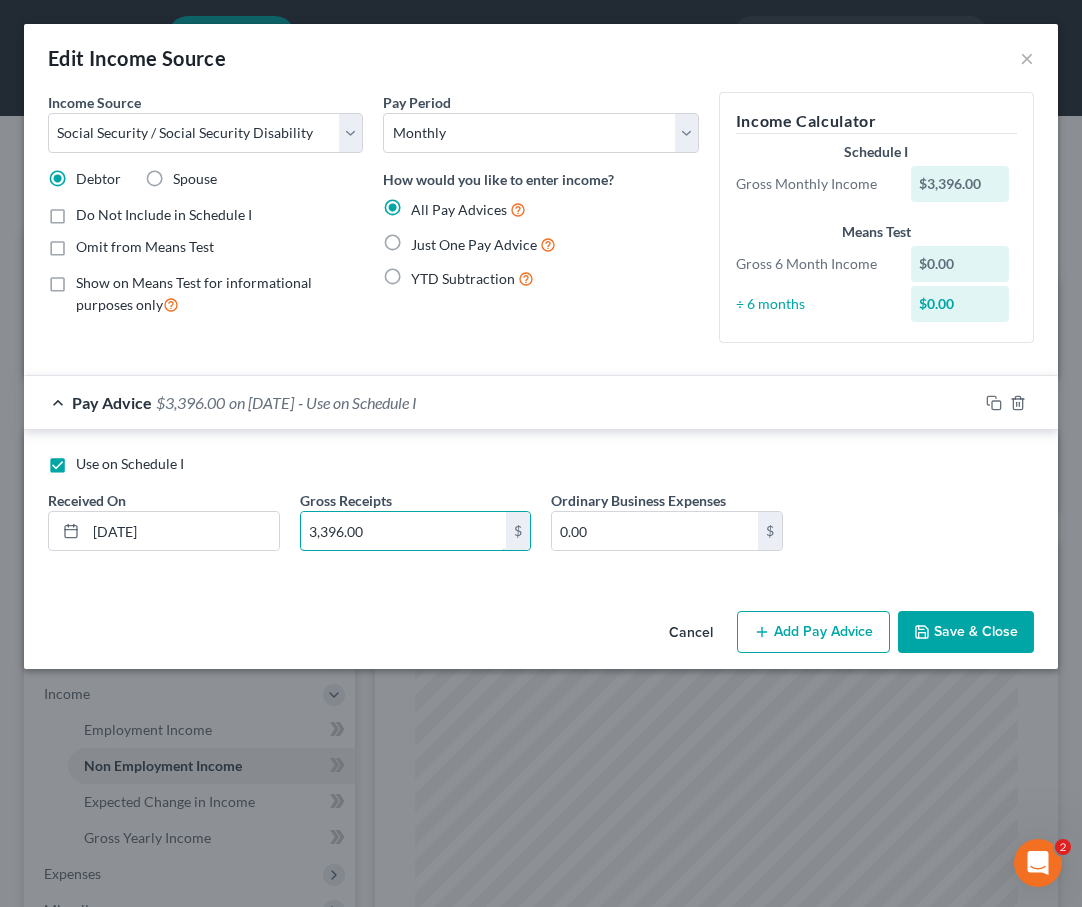 drag, startPoint x: 385, startPoint y: 508, endPoint x: 259, endPoint y: 499, distance: 126.32102 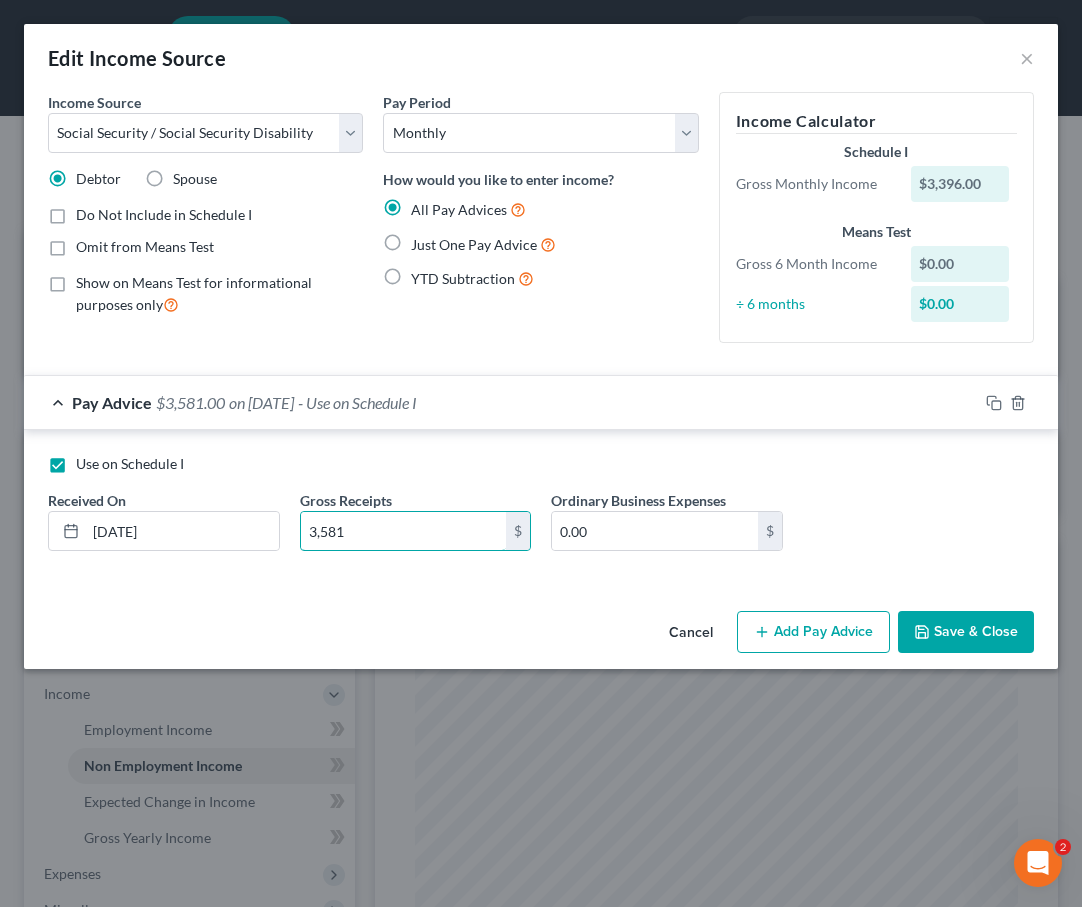 type on "3,581" 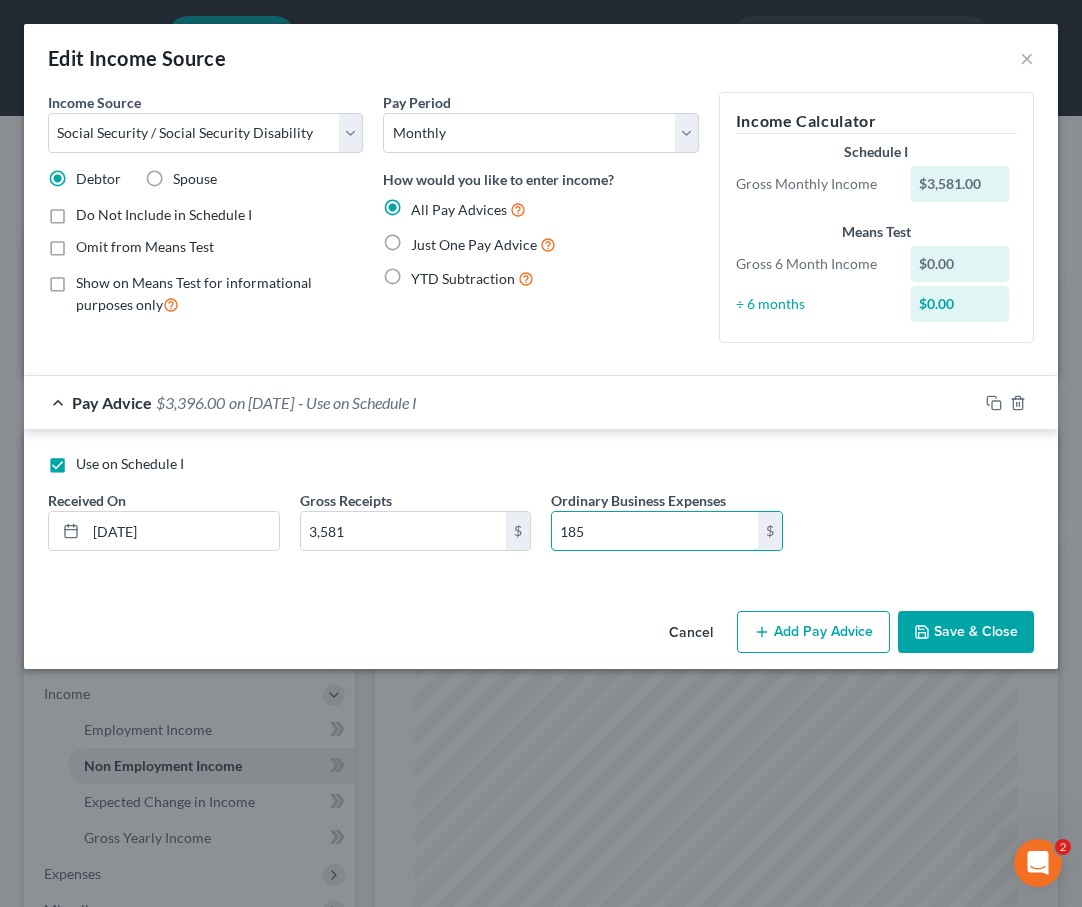 type on "185" 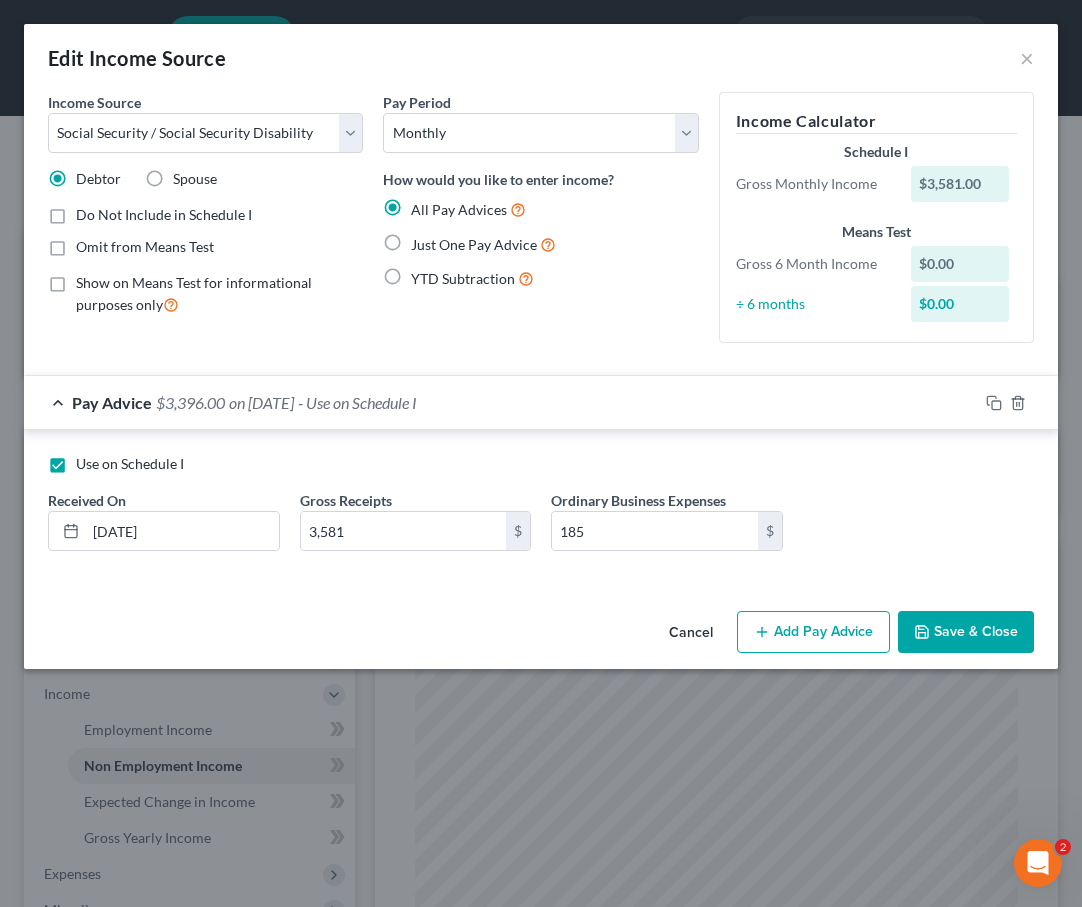 click on "Save & Close" at bounding box center [966, 632] 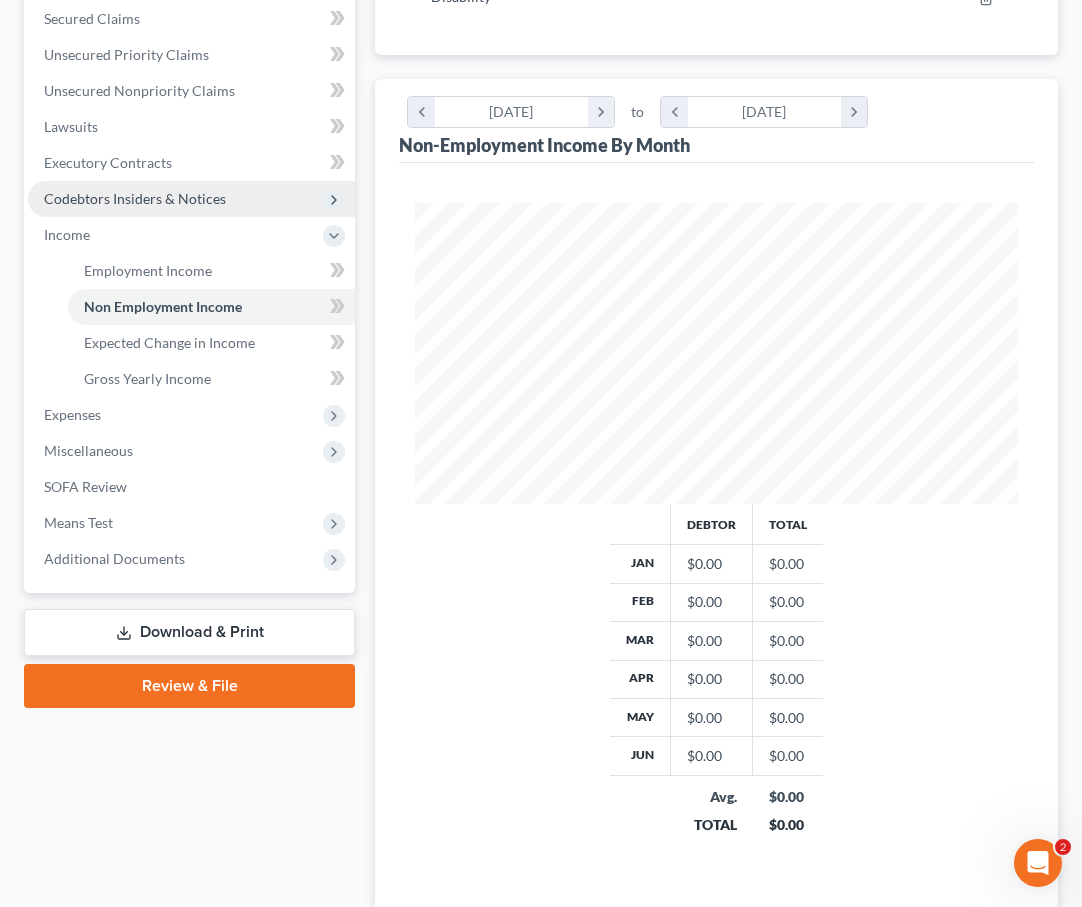 scroll, scrollTop: 601, scrollLeft: 0, axis: vertical 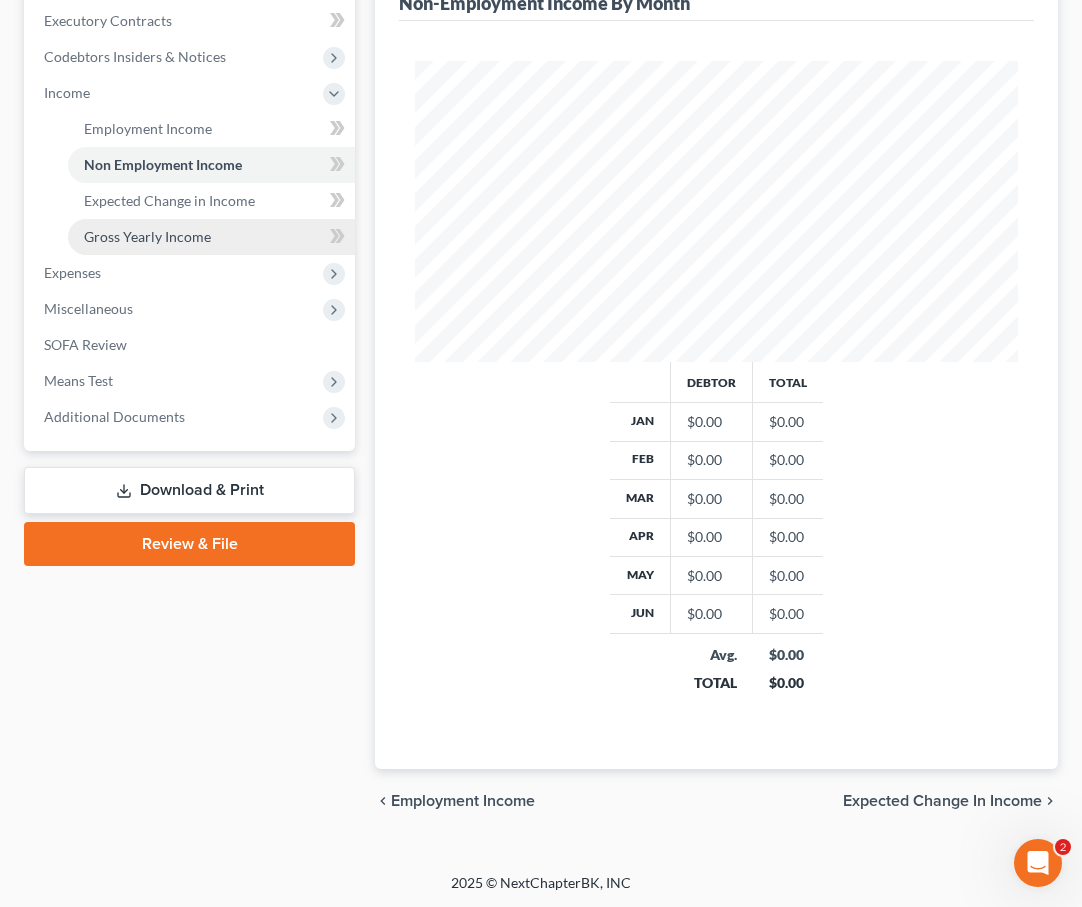 click on "Gross Yearly Income" at bounding box center [147, 236] 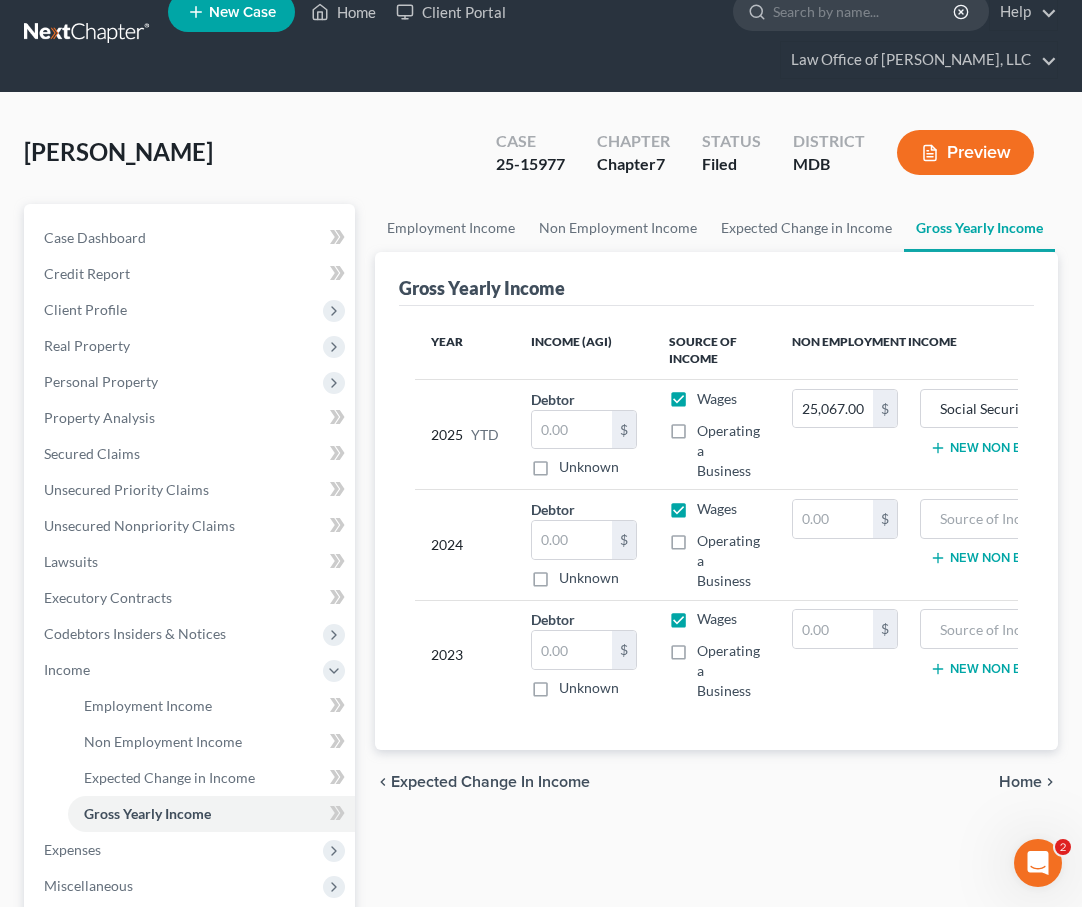 scroll, scrollTop: 0, scrollLeft: 0, axis: both 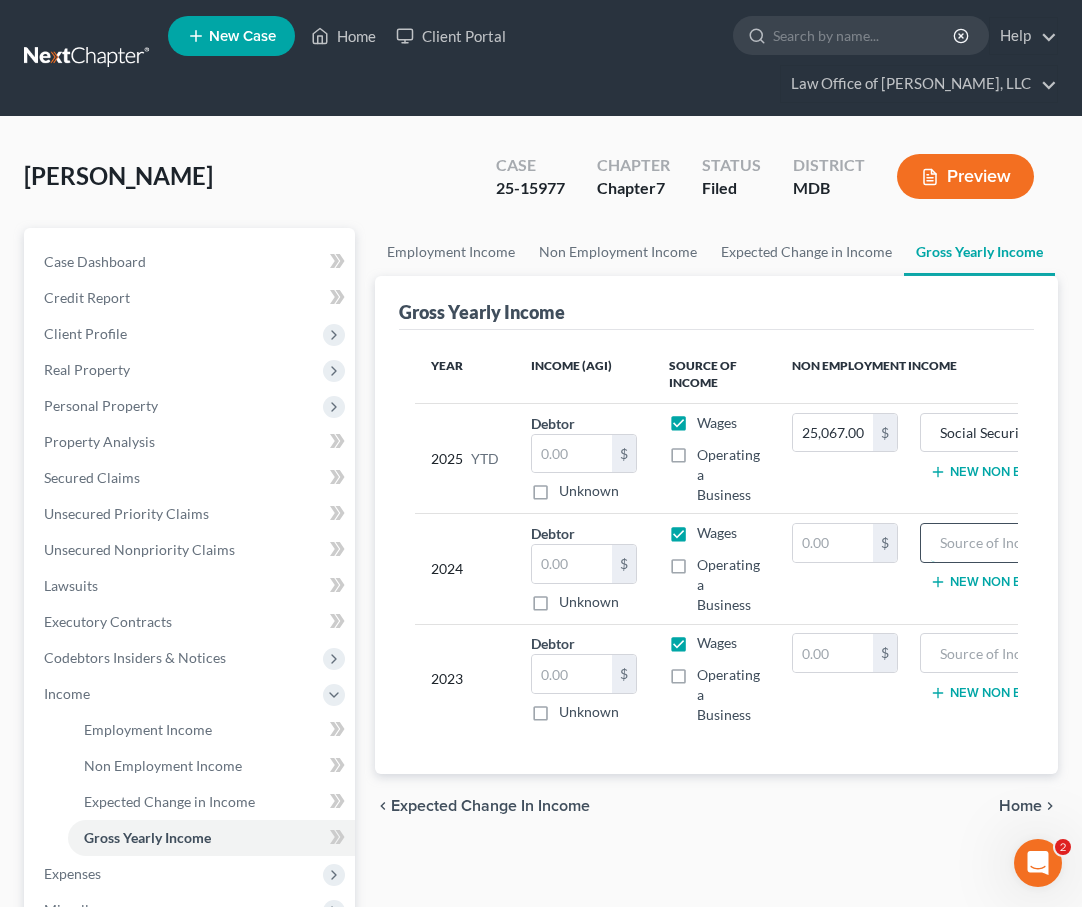 click at bounding box center [1021, 543] 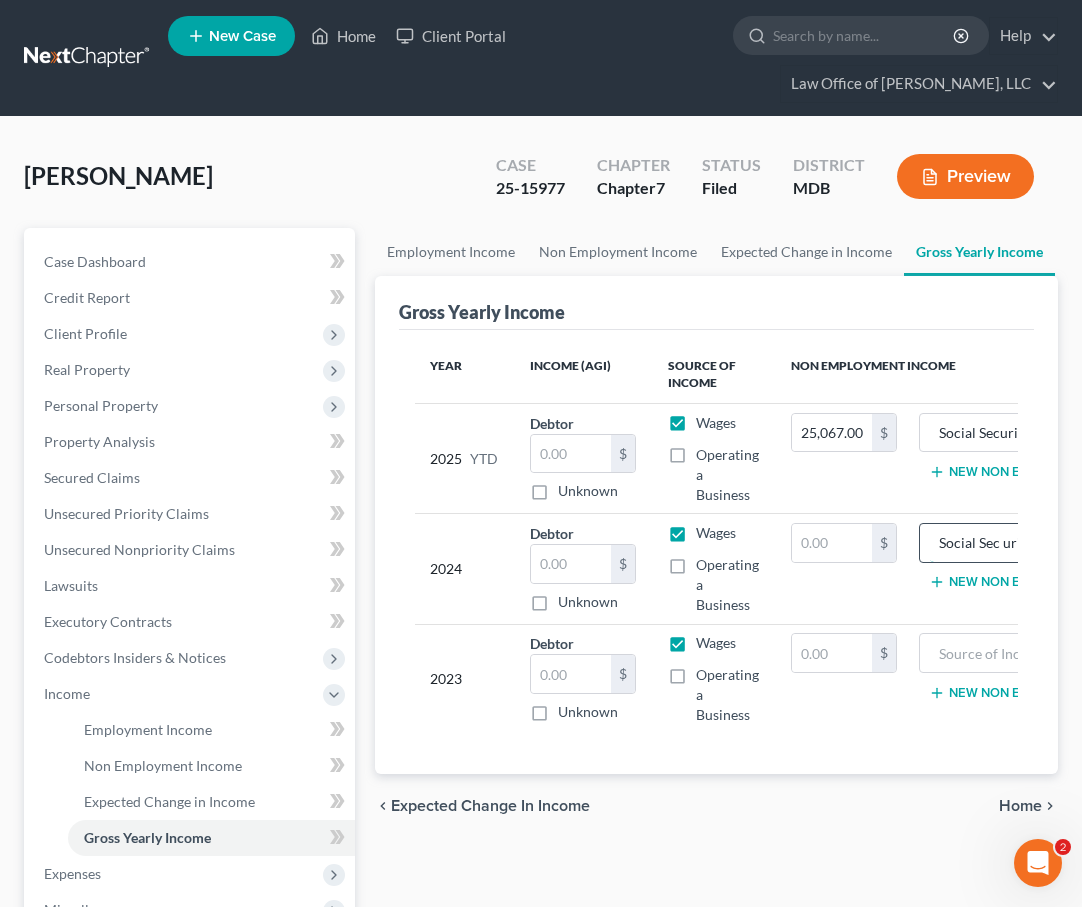 scroll, scrollTop: 0, scrollLeft: 14, axis: horizontal 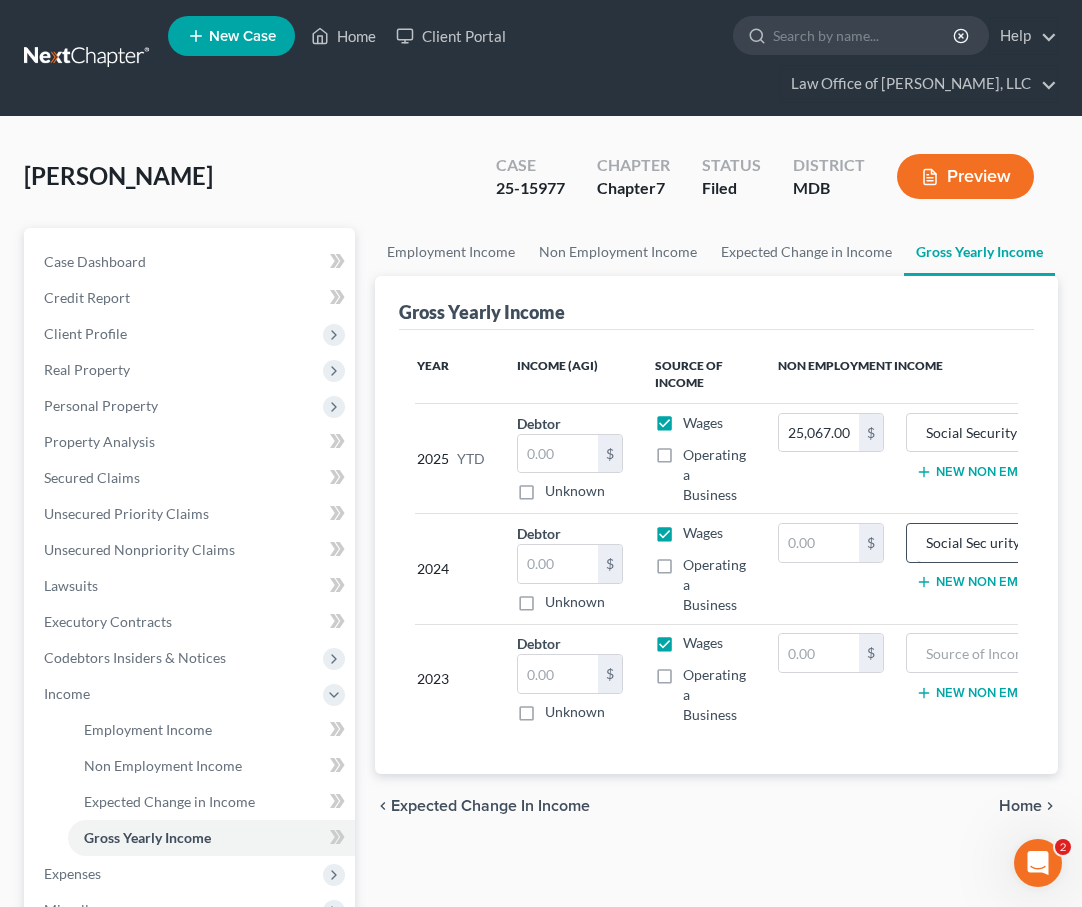 click on "Social Sec urity" at bounding box center [1007, 543] 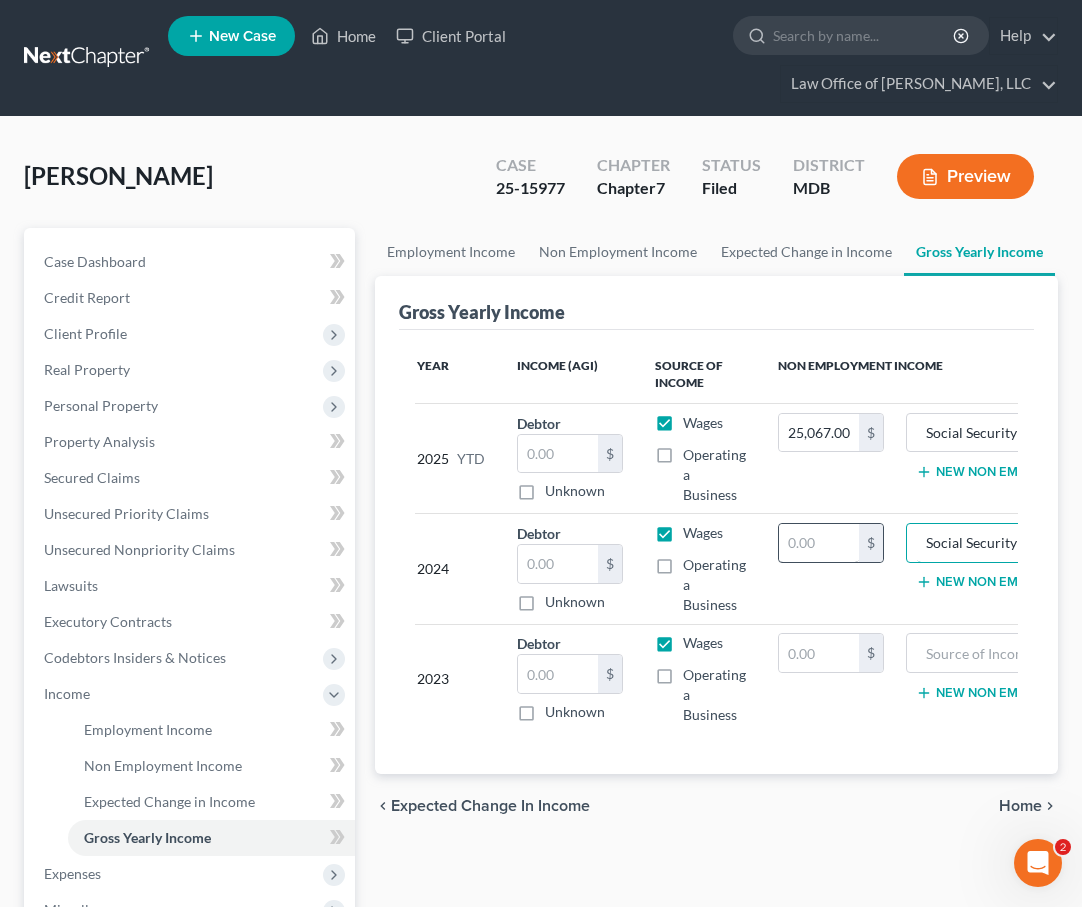 type on "Social Security" 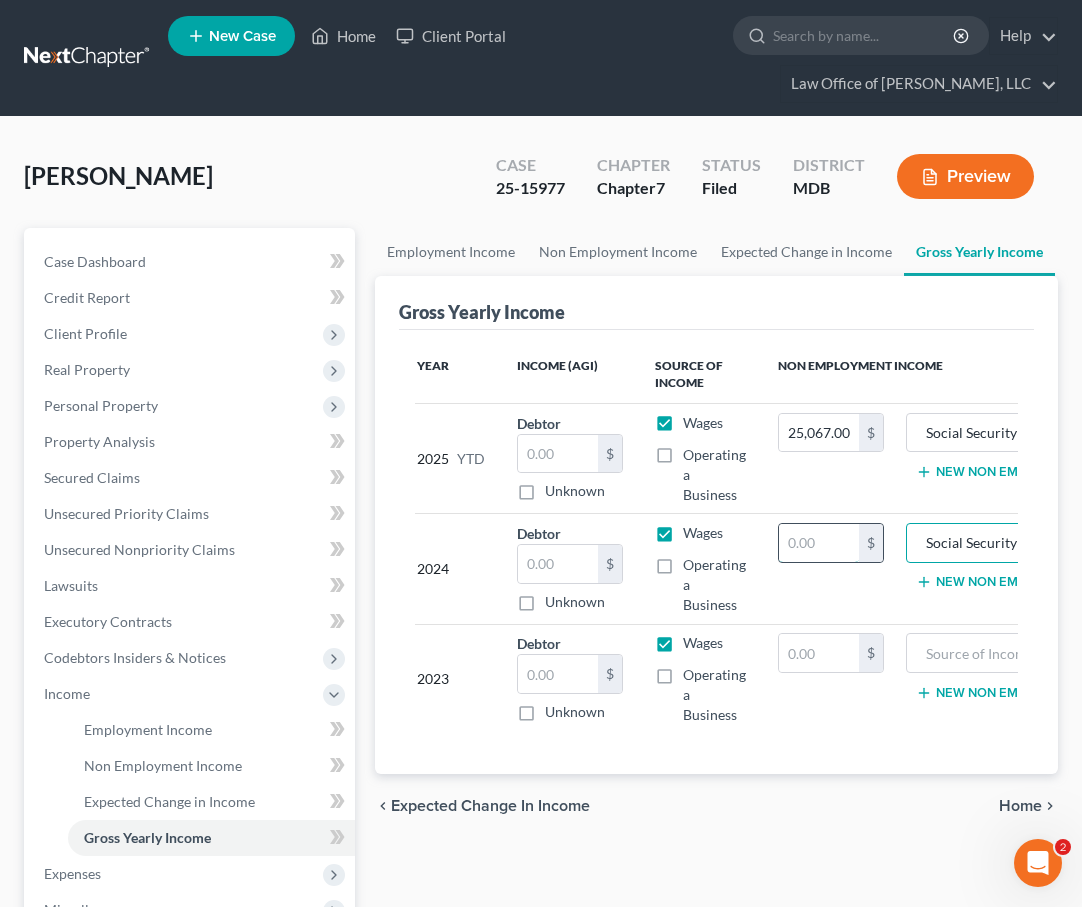 click at bounding box center (819, 543) 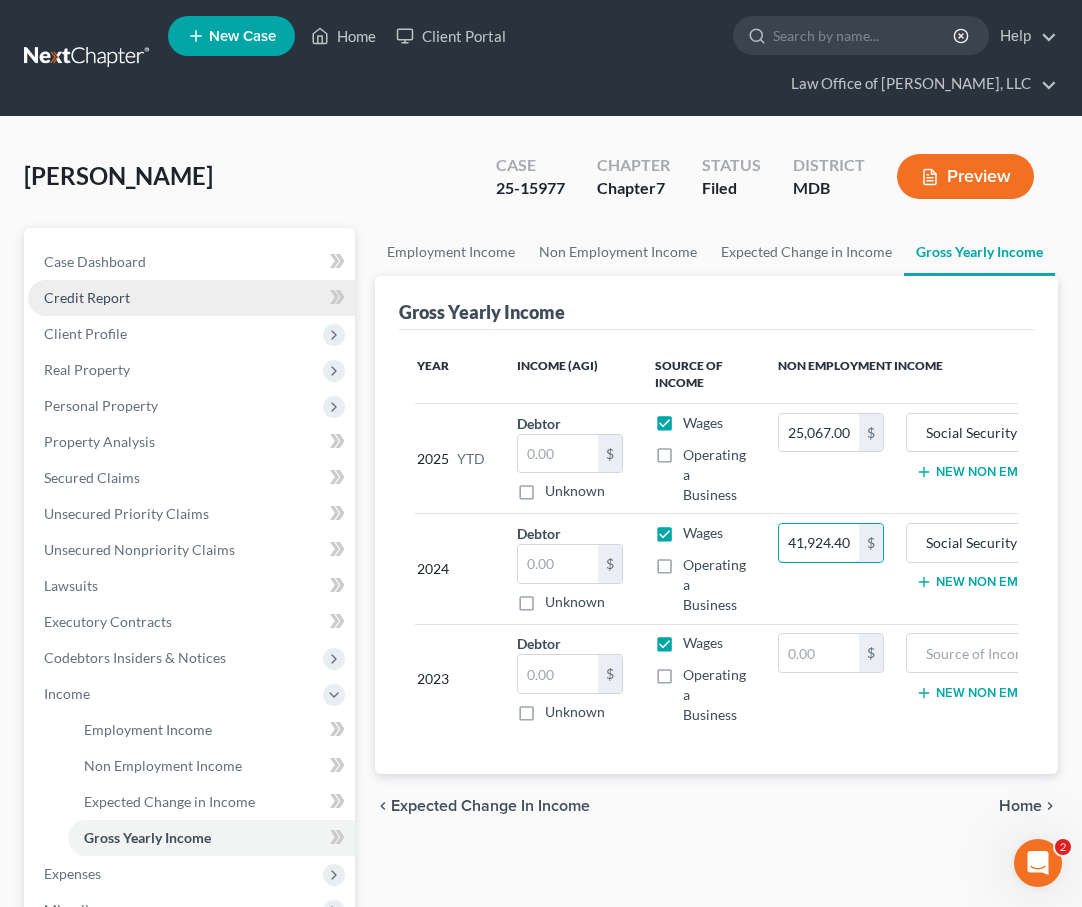 type on "41,924.40" 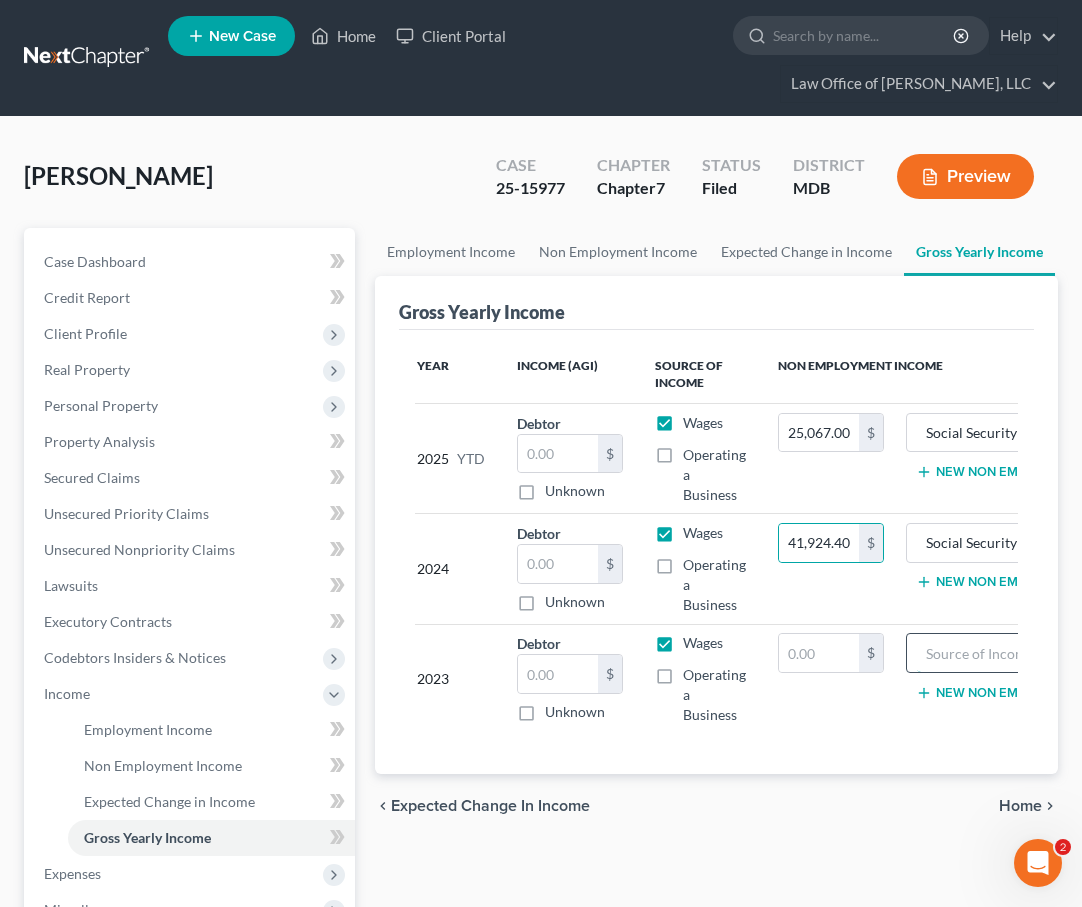click at bounding box center [1007, 653] 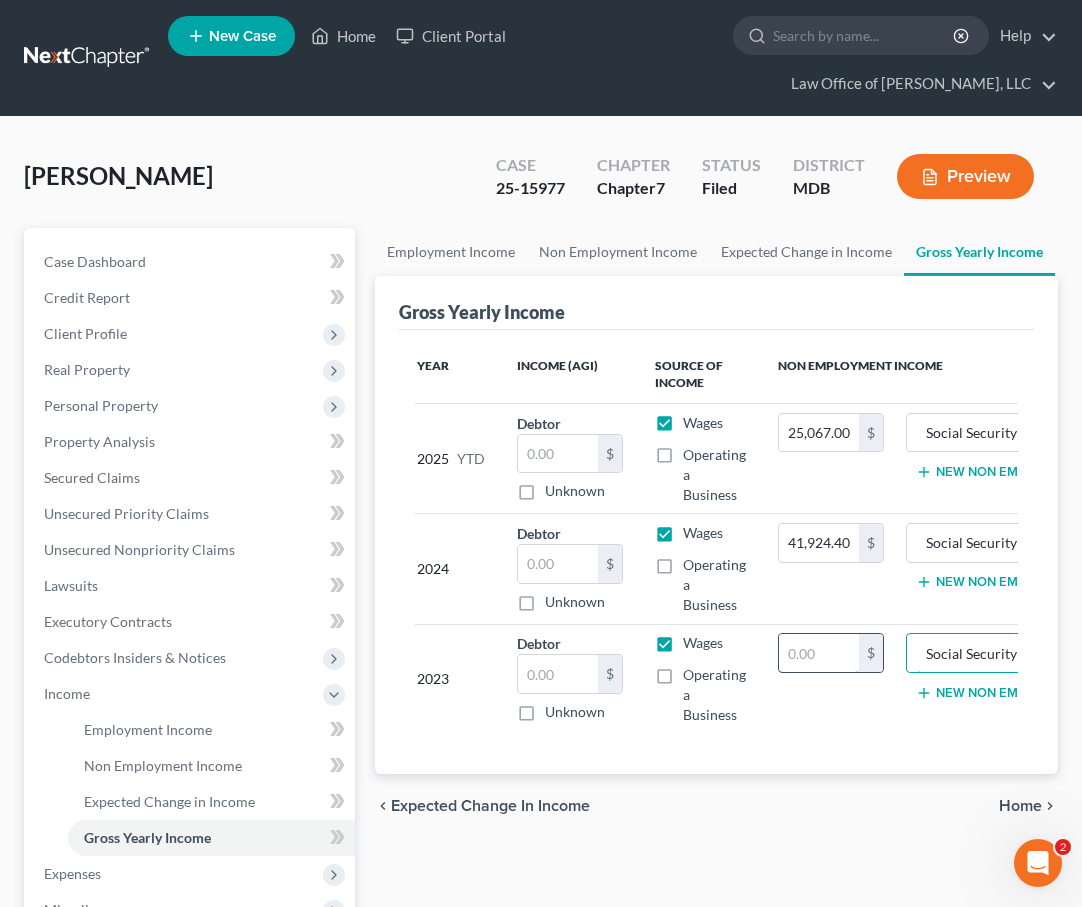 type on "Social Security" 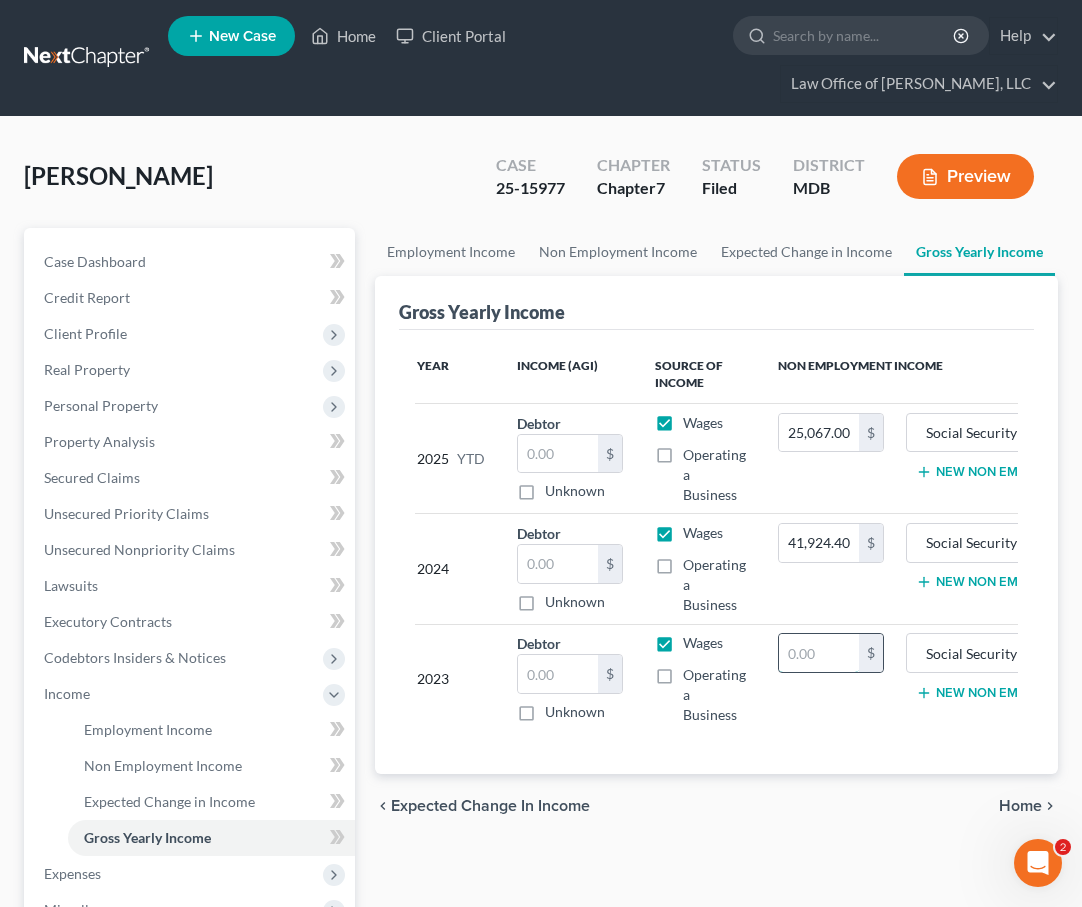 click at bounding box center [819, 653] 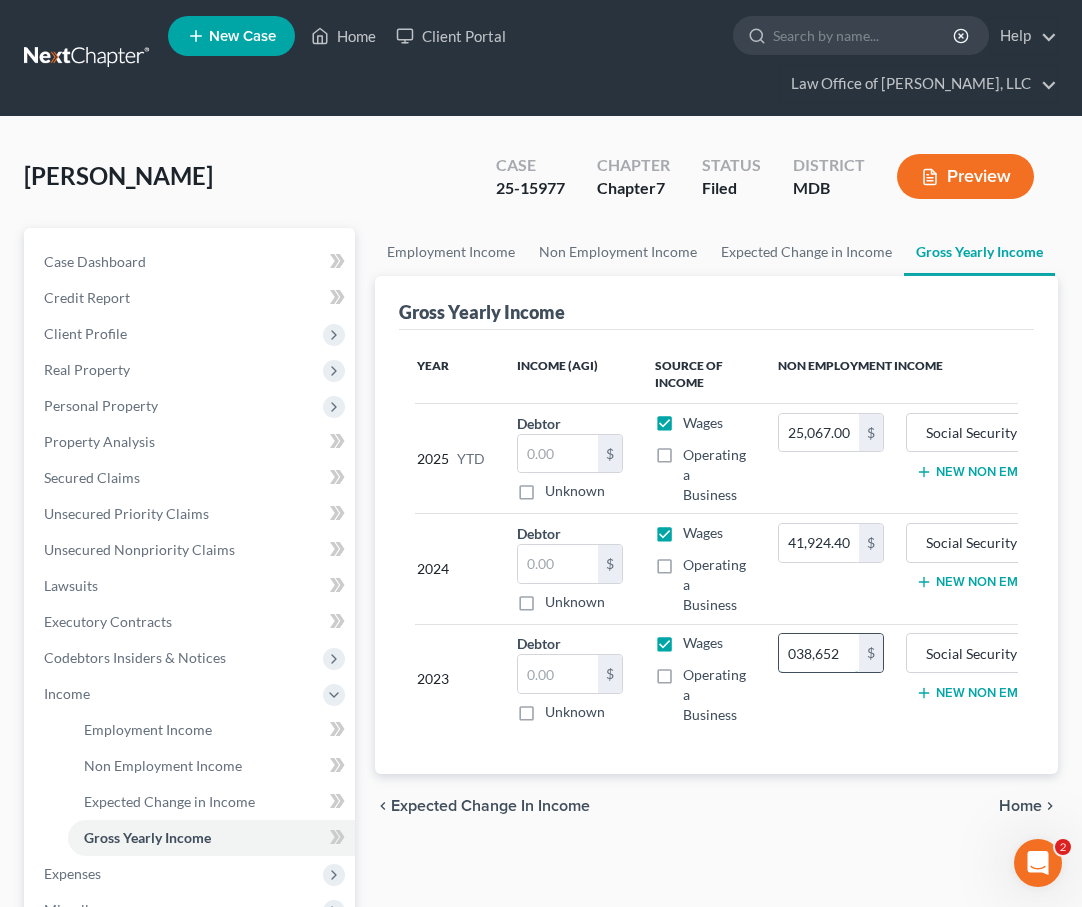 click on "038,652" at bounding box center (819, 653) 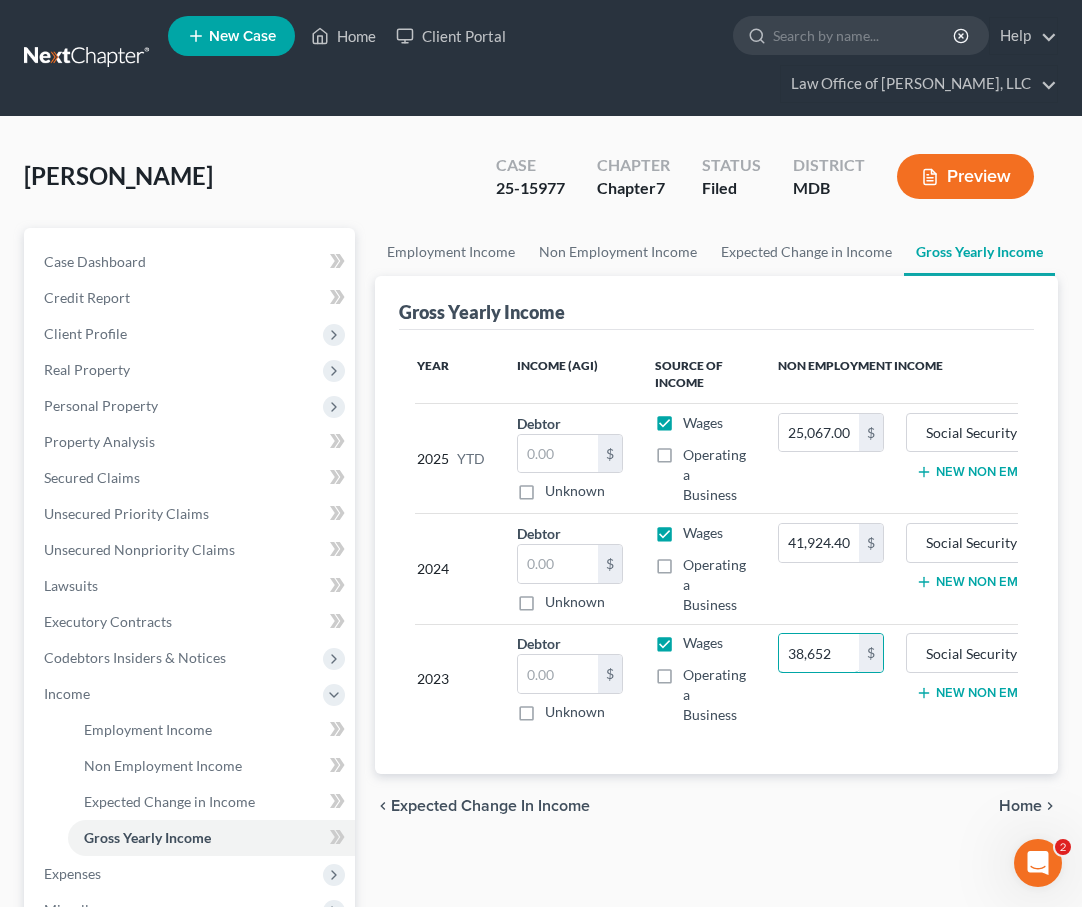 type on "38,652" 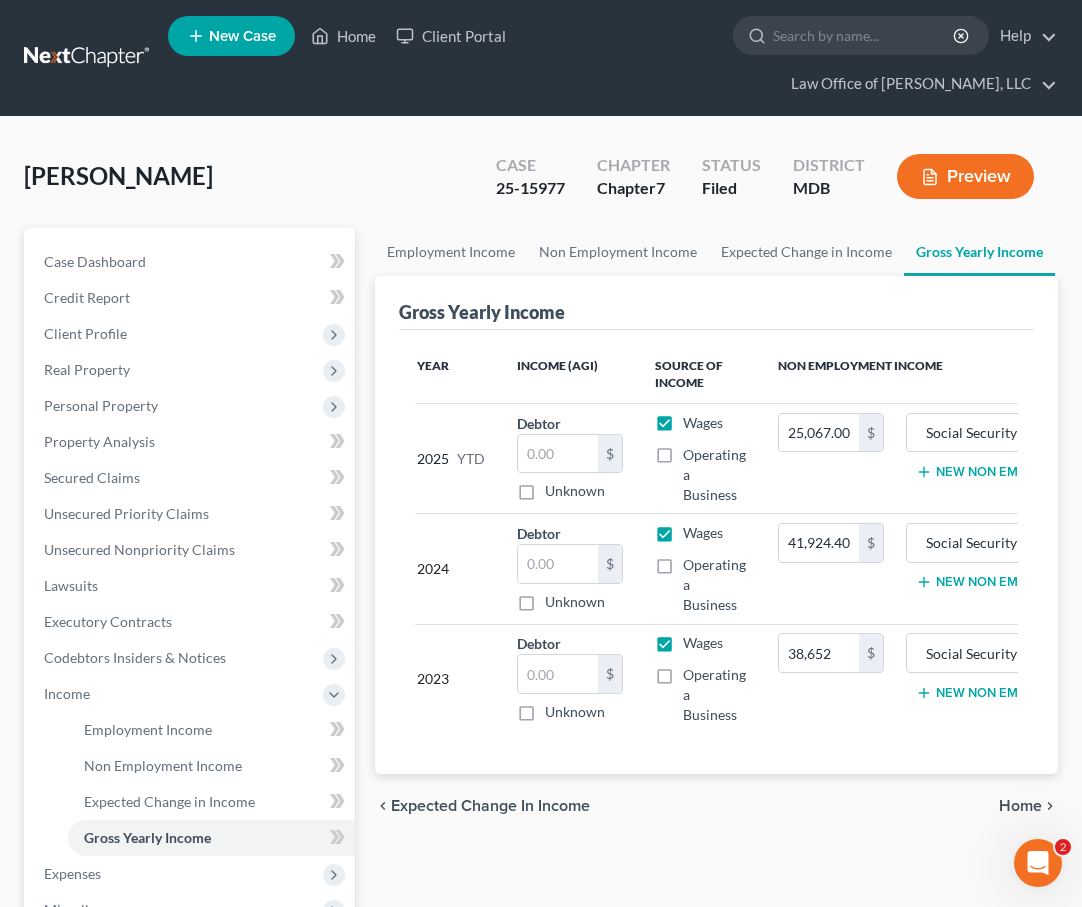 click on "38,652 $" at bounding box center (831, 679) 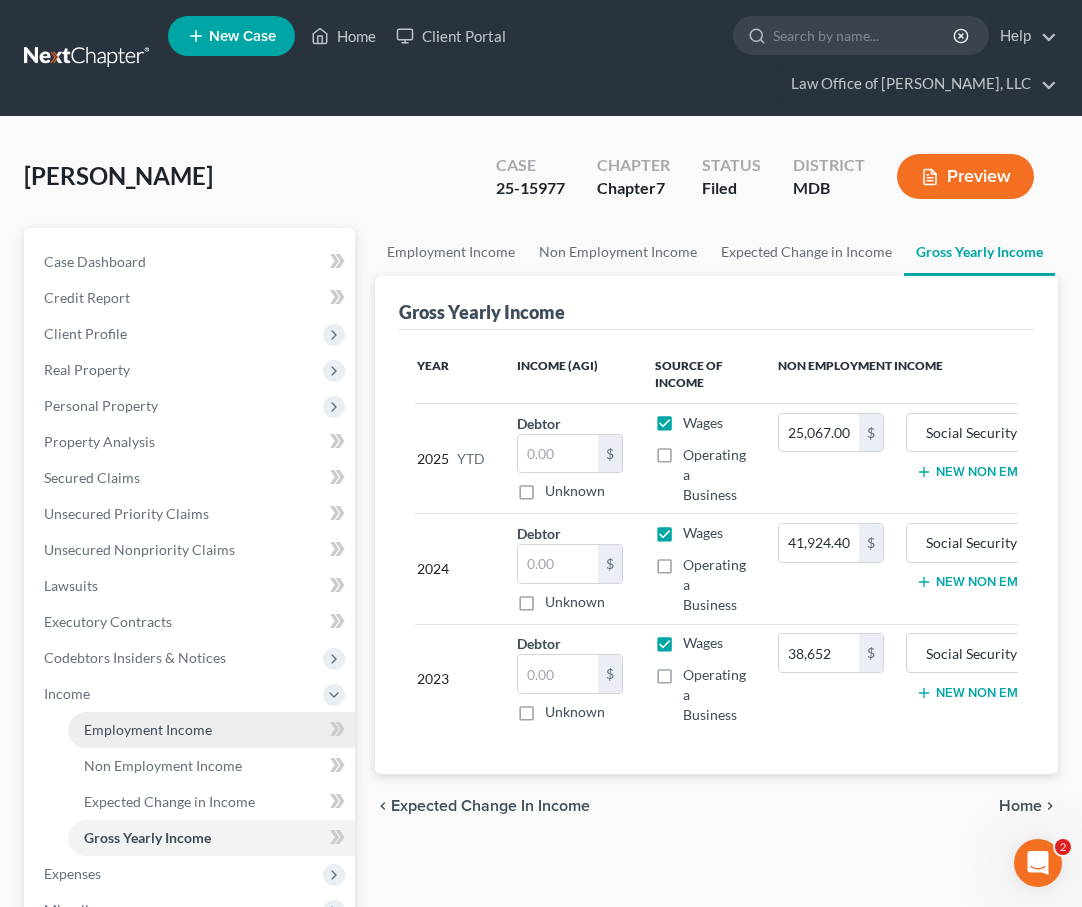 click on "Employment Income" at bounding box center (148, 729) 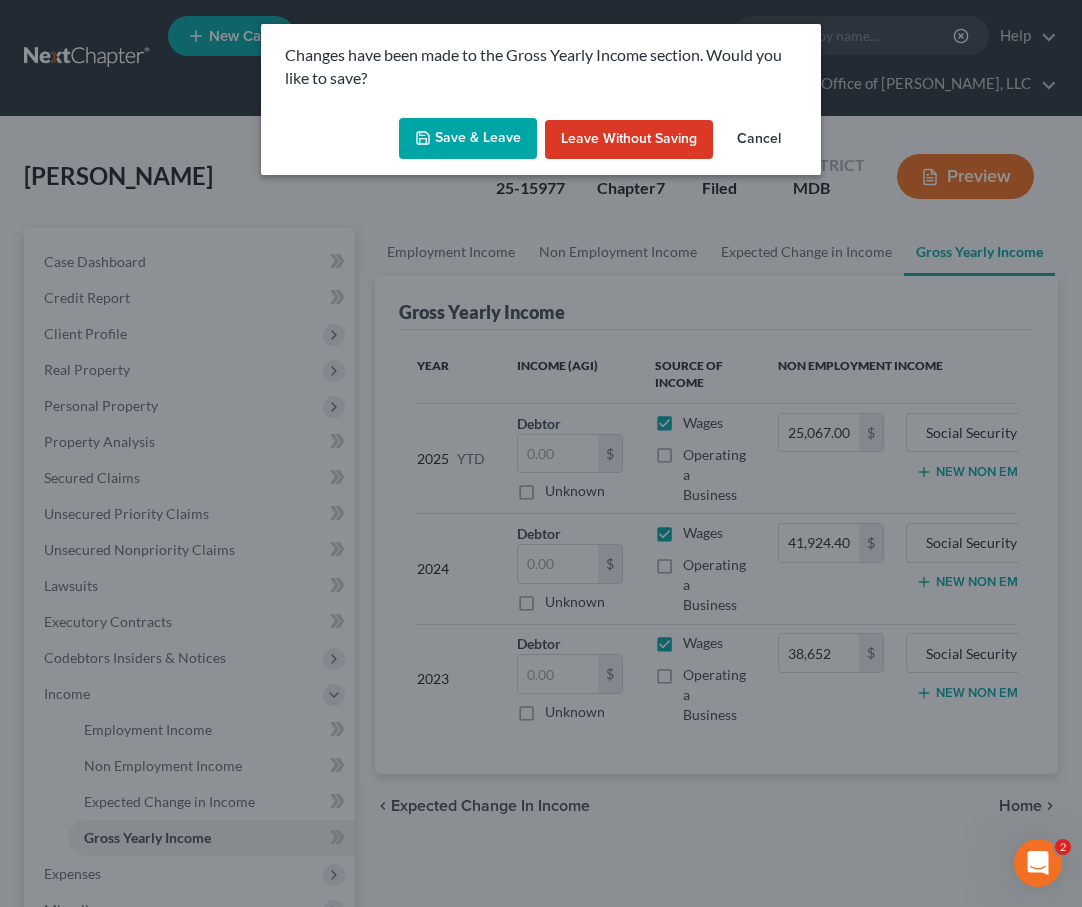 click on "Save & Leave" at bounding box center (468, 139) 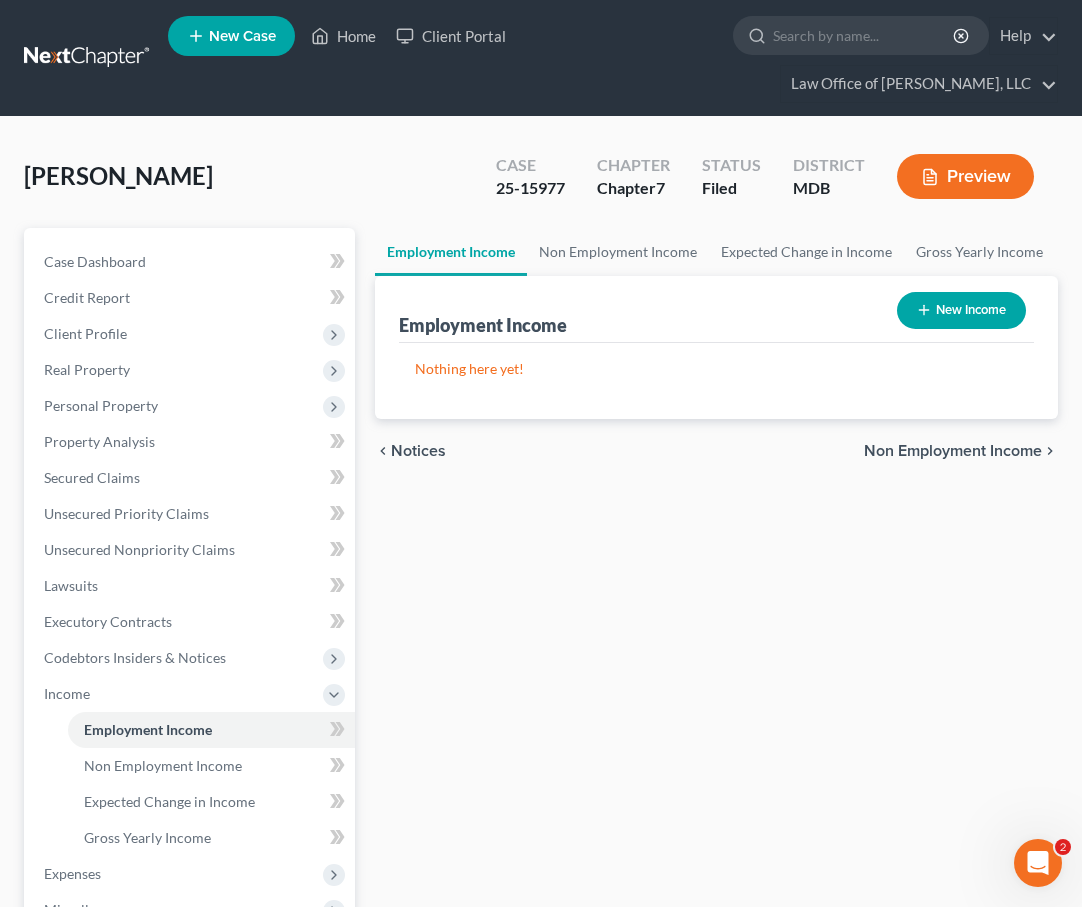 click on "New Income" at bounding box center (961, 310) 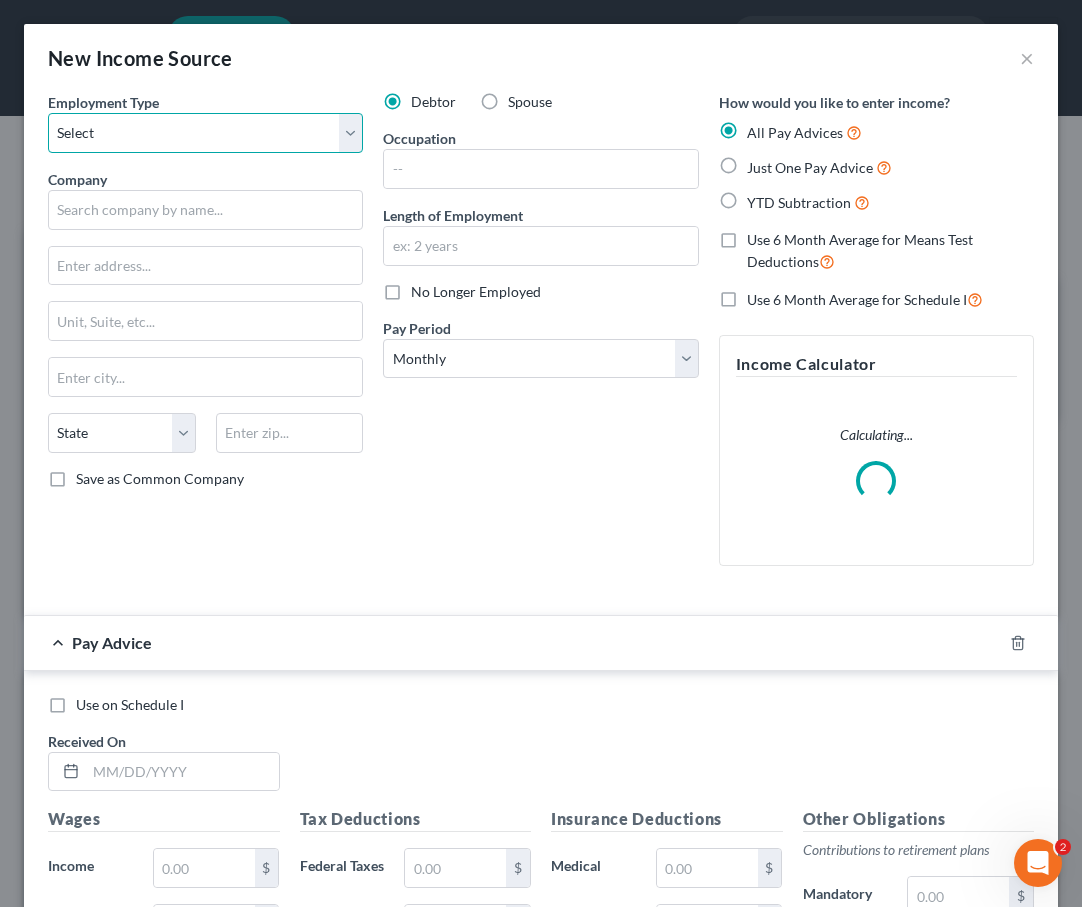 click on "Select Full or [DEMOGRAPHIC_DATA] Employment Self Employment" at bounding box center (205, 133) 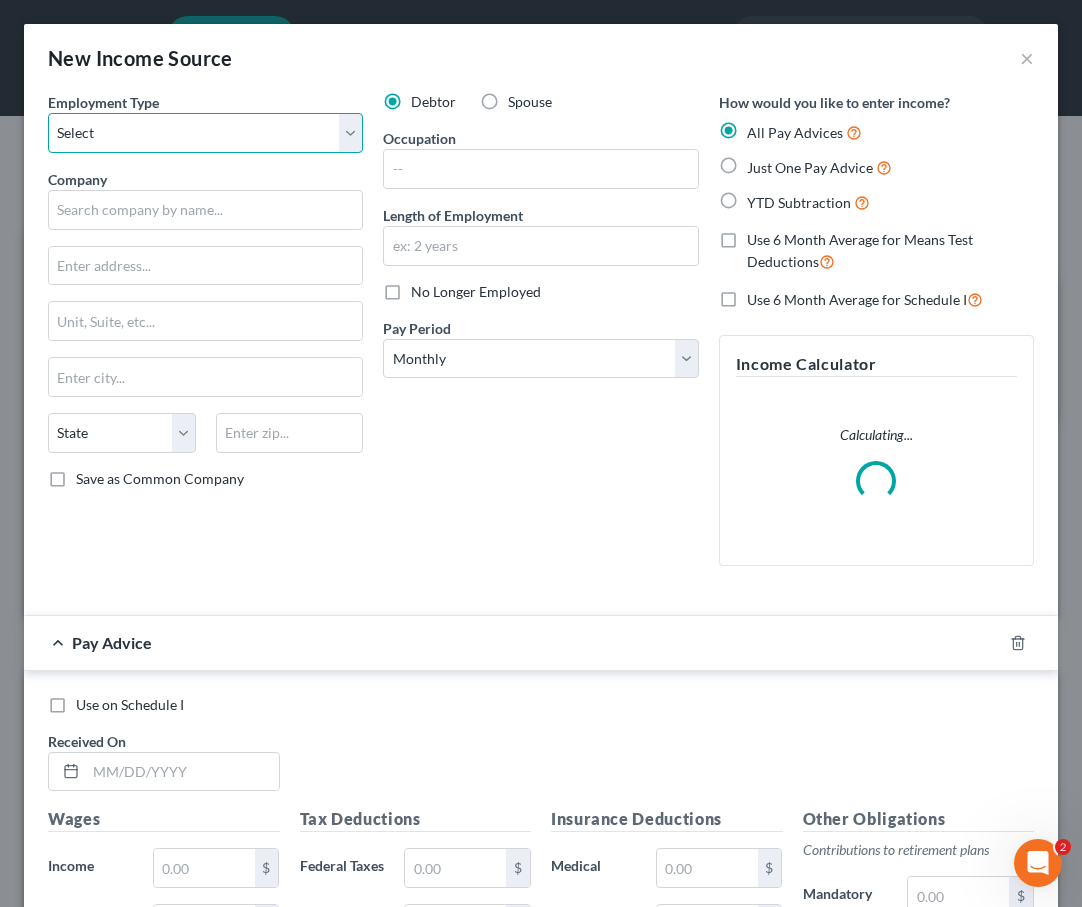 select on "1" 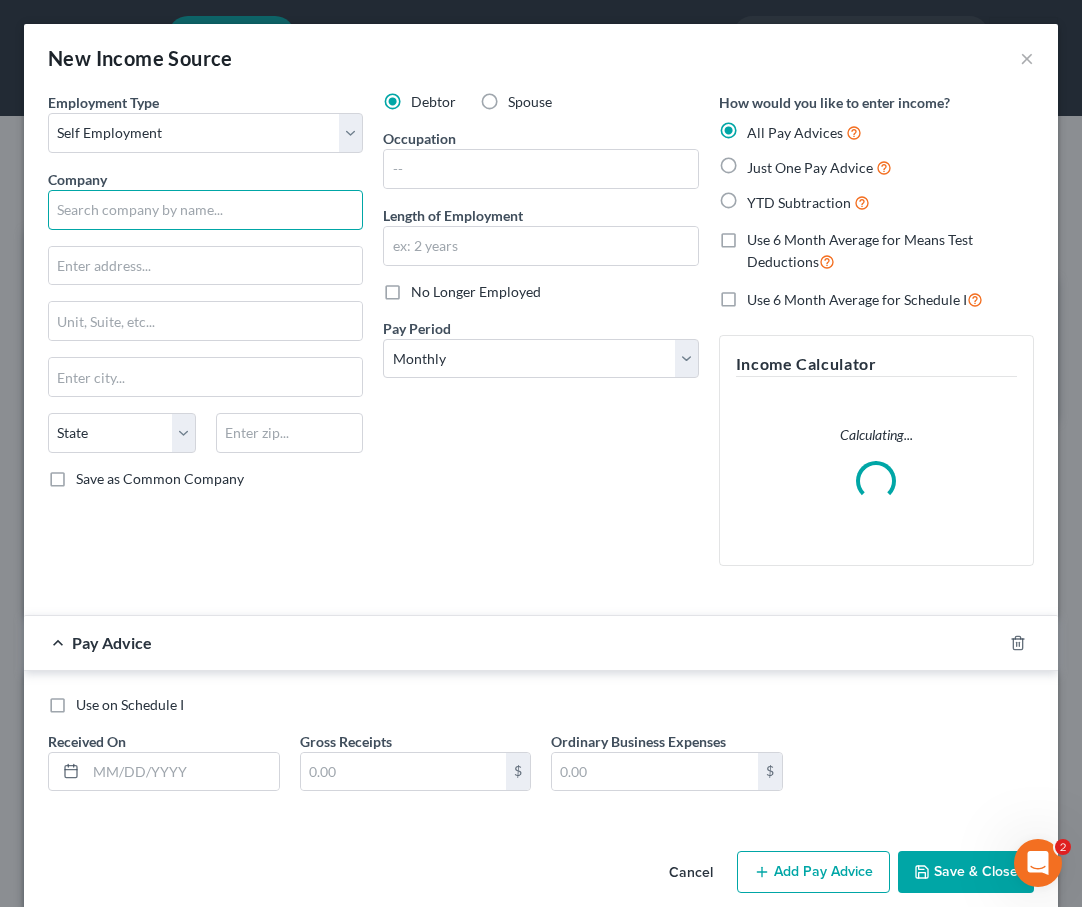 click at bounding box center (205, 210) 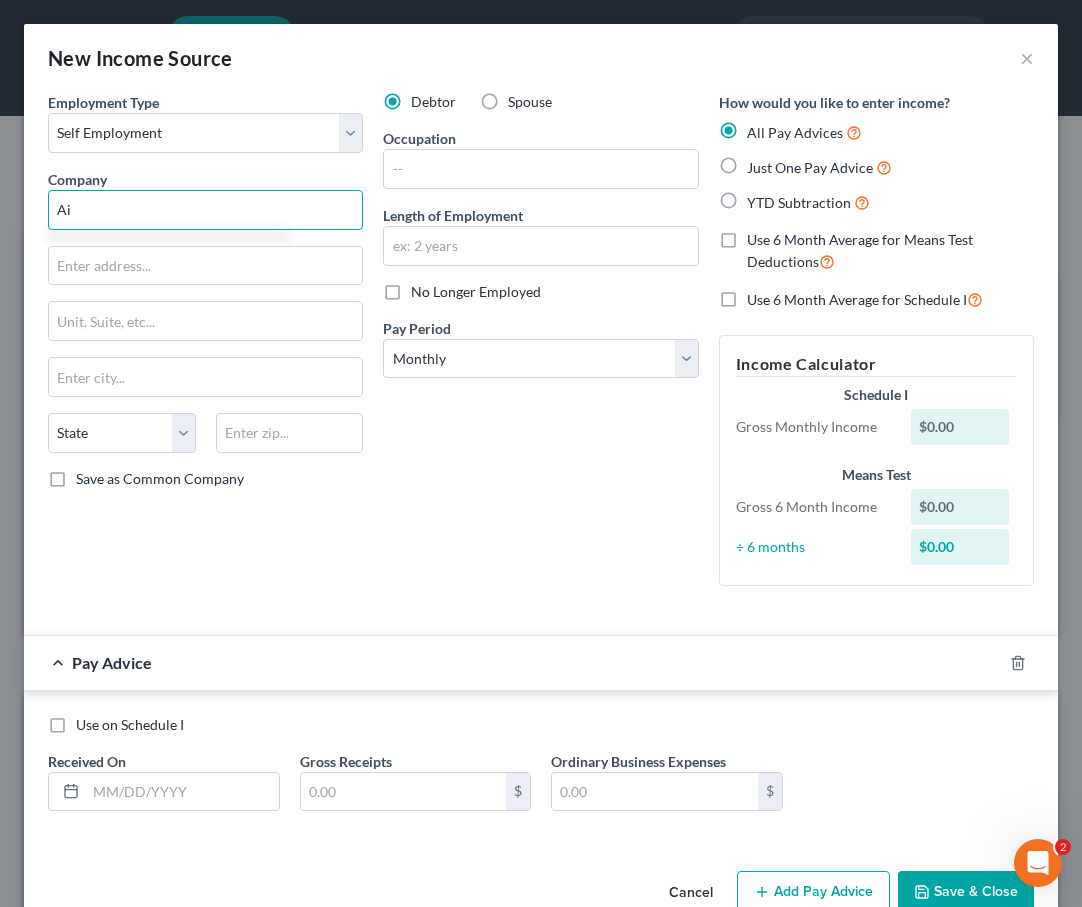 type on "A" 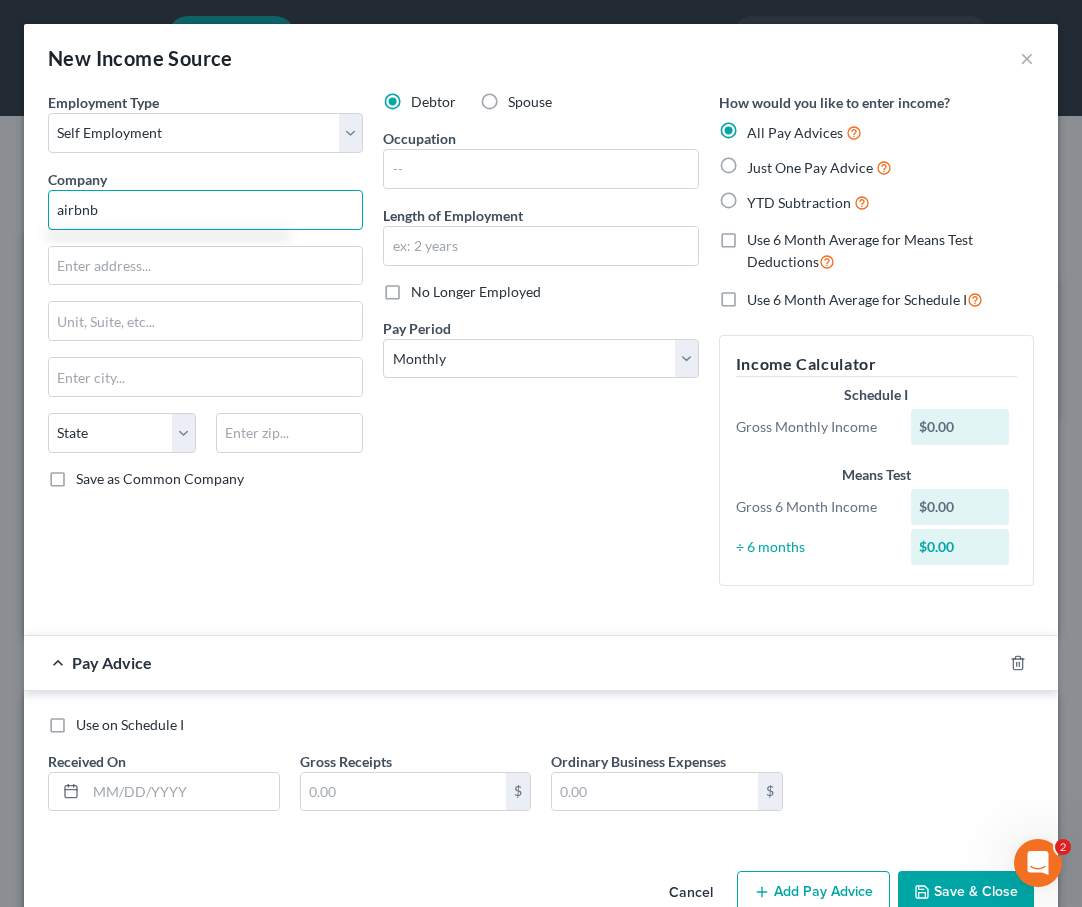 type on "airbnb" 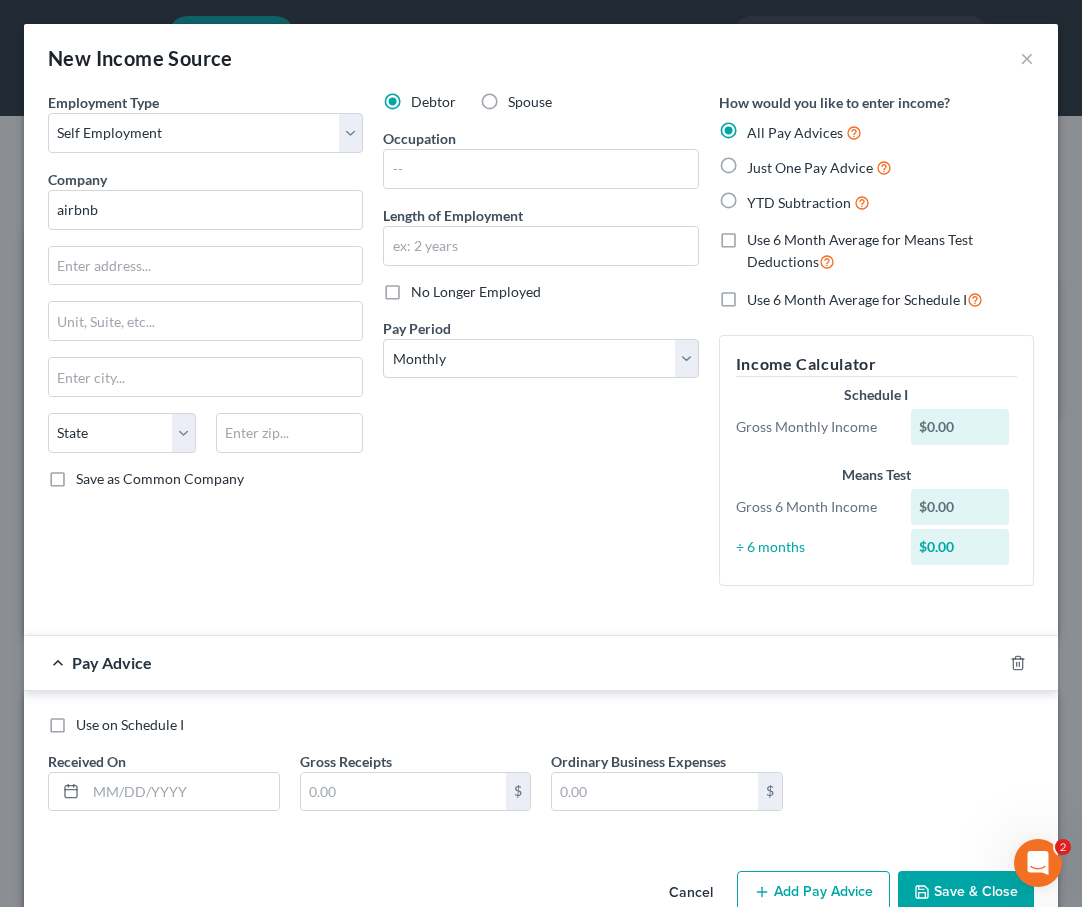 click on "No Longer Employed" at bounding box center [476, 292] 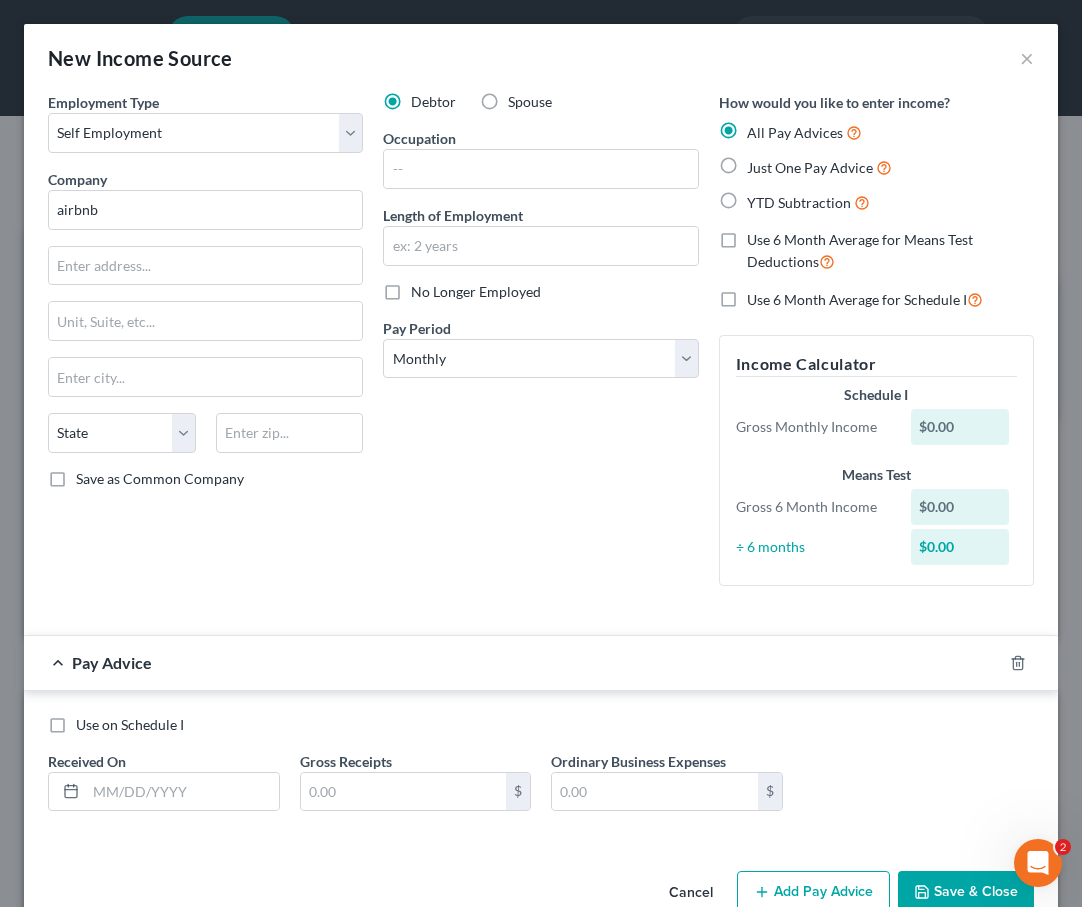 checkbox on "true" 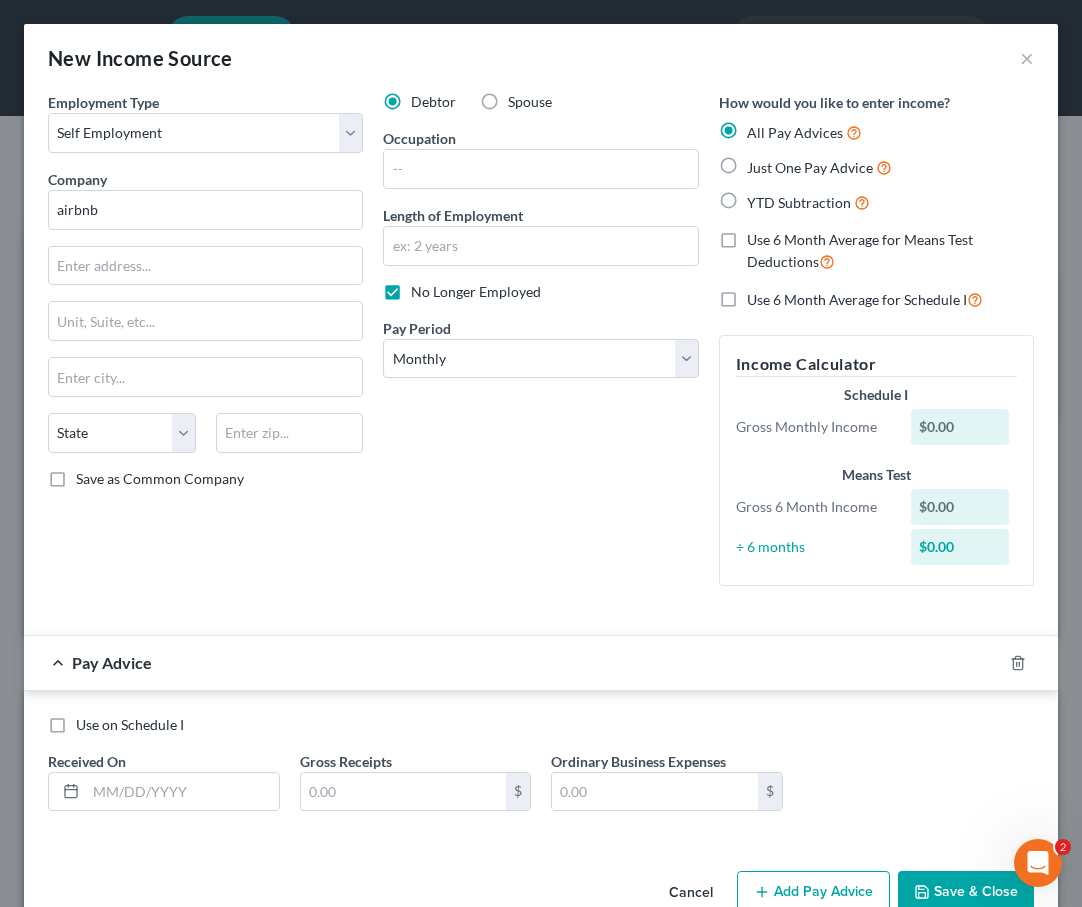 scroll, scrollTop: 46, scrollLeft: 0, axis: vertical 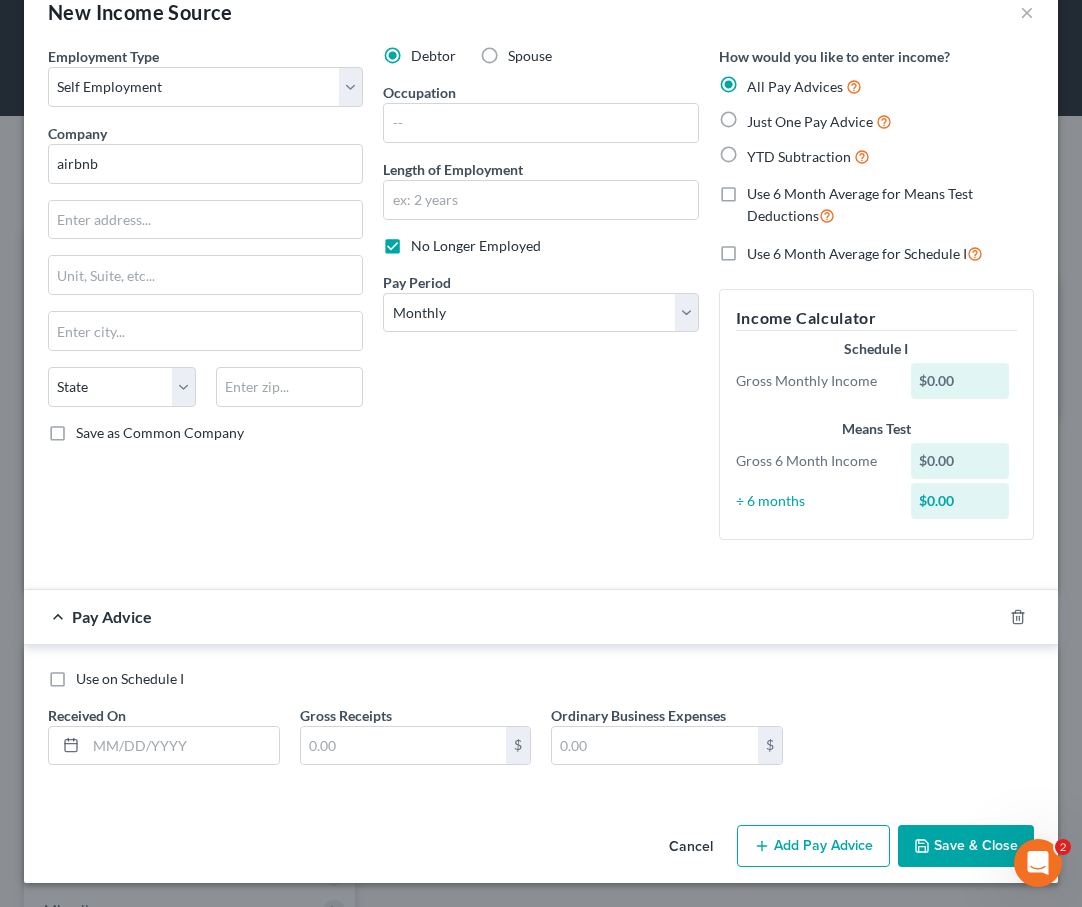 click on "YTD Subtraction" at bounding box center (808, 156) 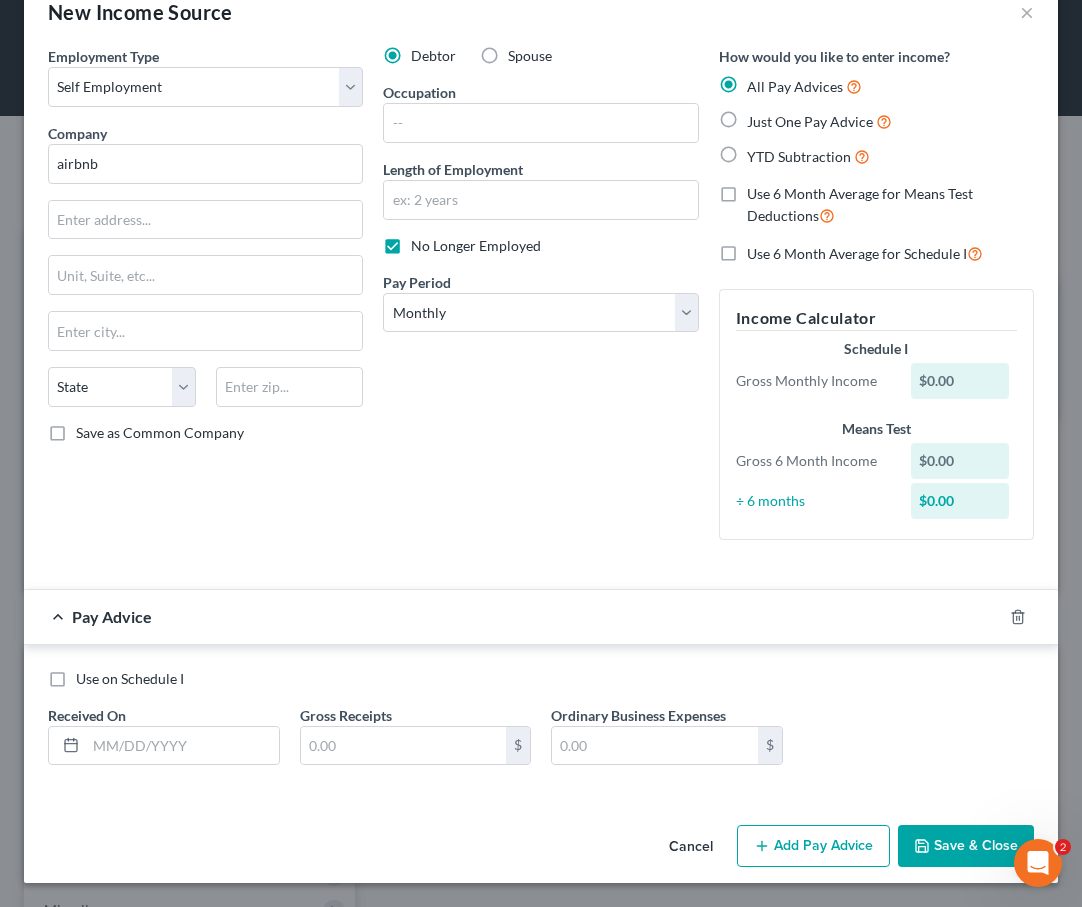 radio on "true" 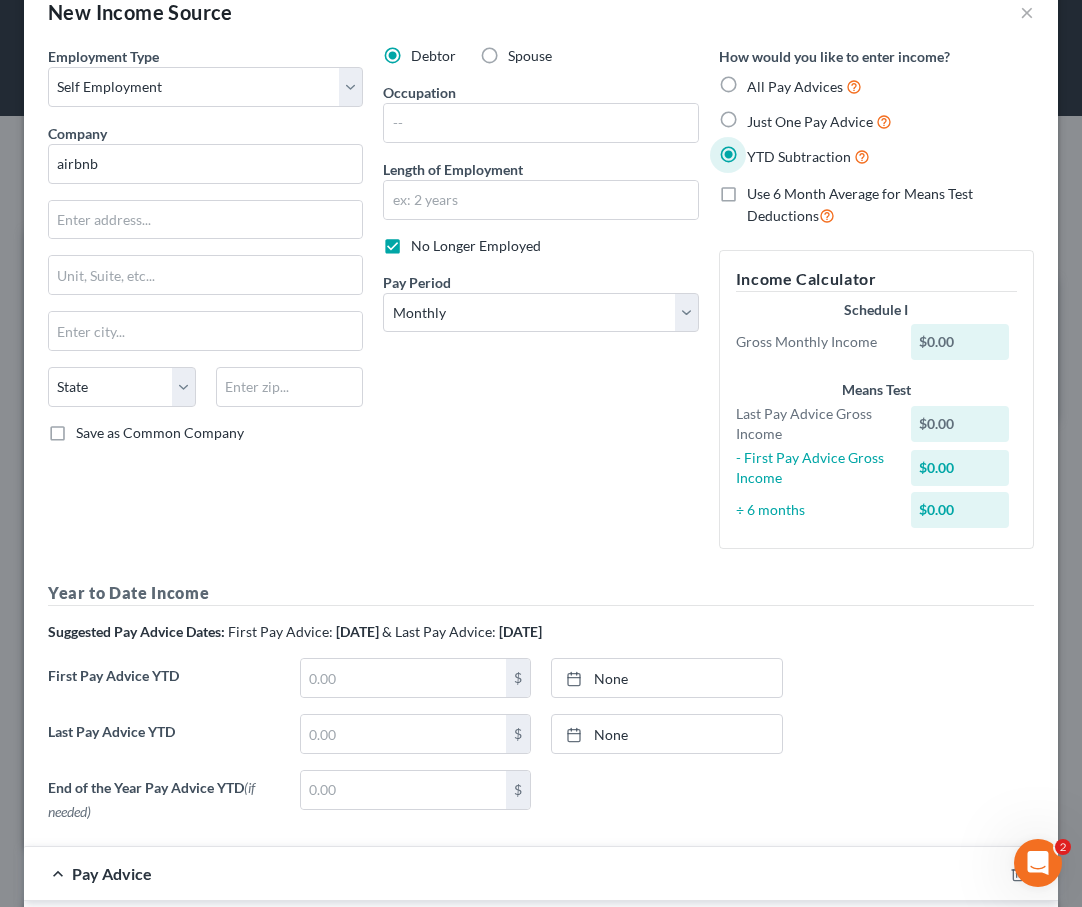 click on "Use 6 Month Average for Means Test Deductions" at bounding box center (890, 205) 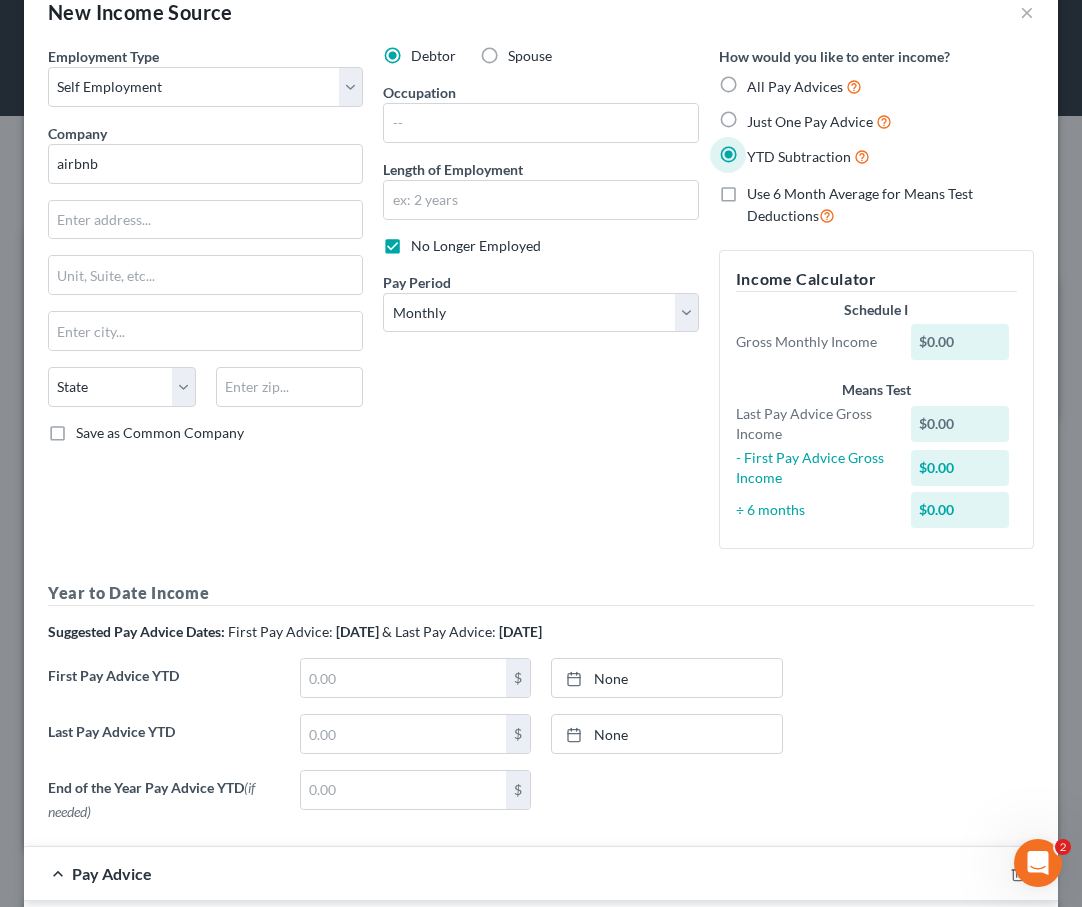 click on "Use 6 Month Average for Means Test Deductions" at bounding box center (761, 190) 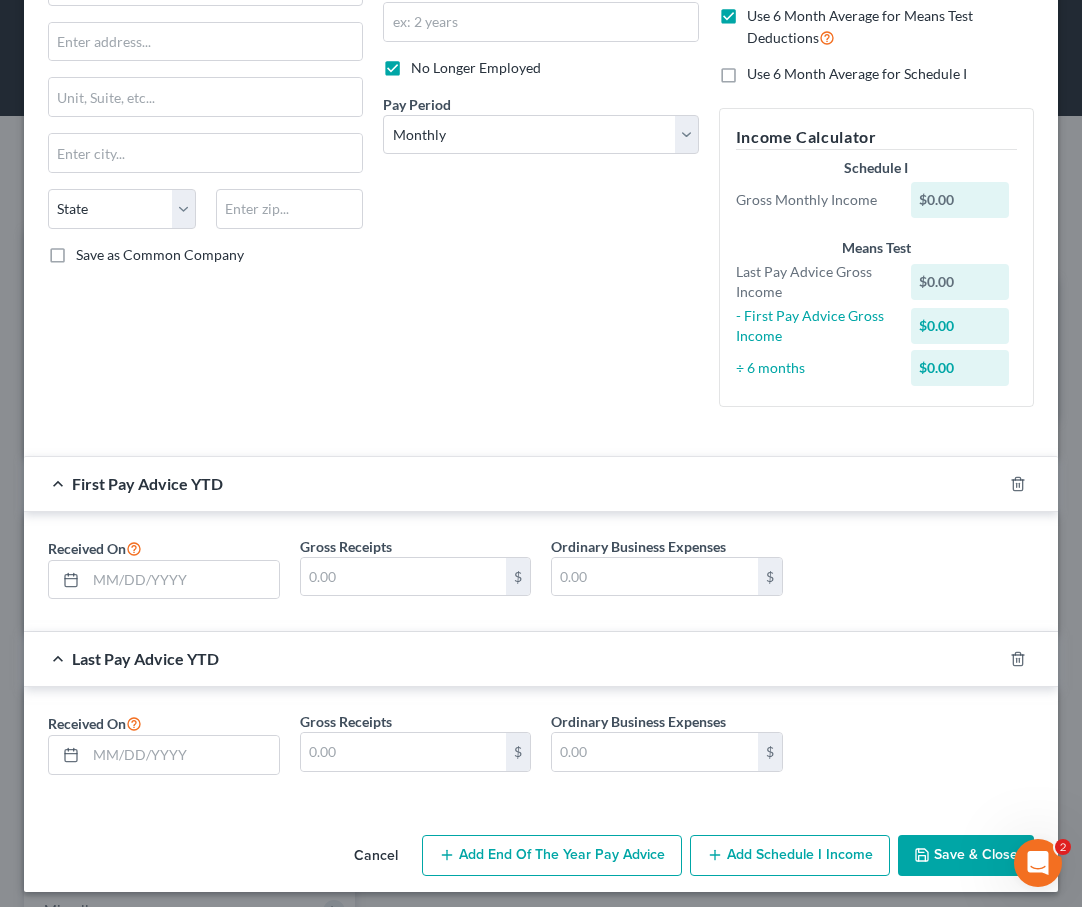 scroll, scrollTop: 233, scrollLeft: 0, axis: vertical 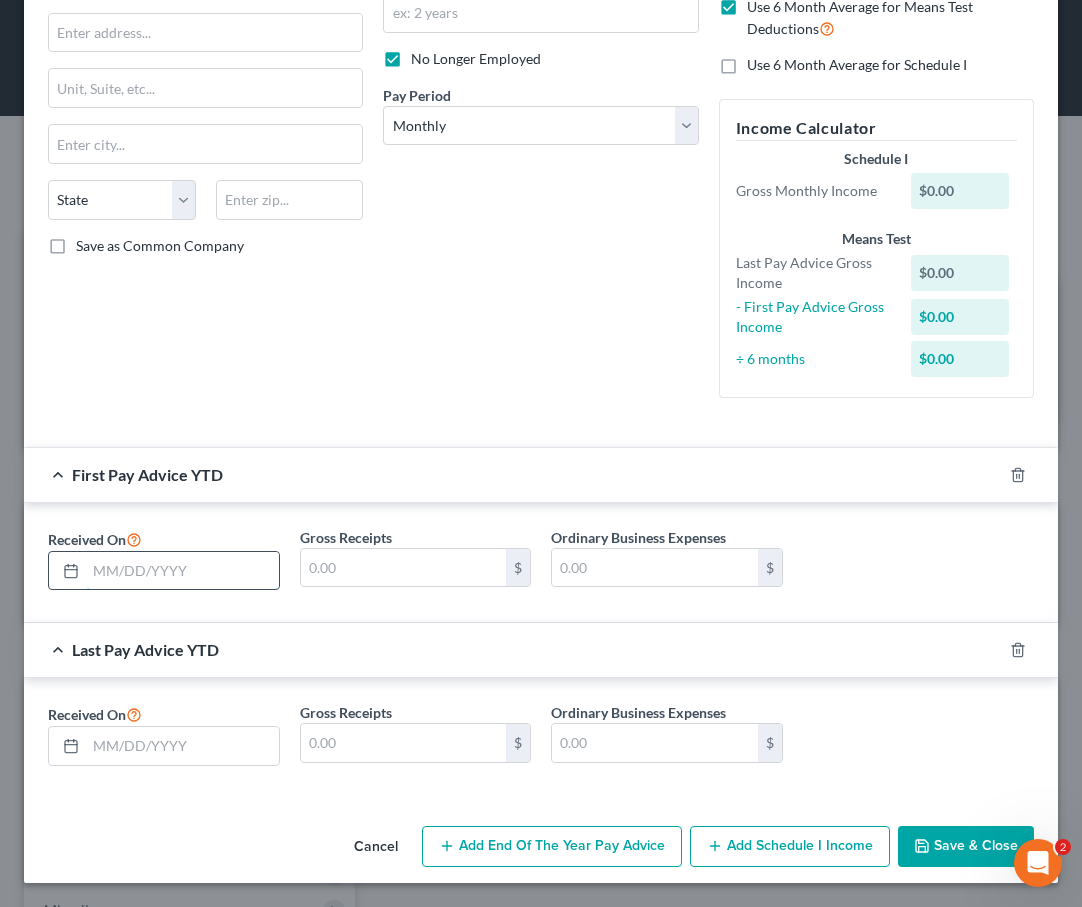 click at bounding box center (182, 571) 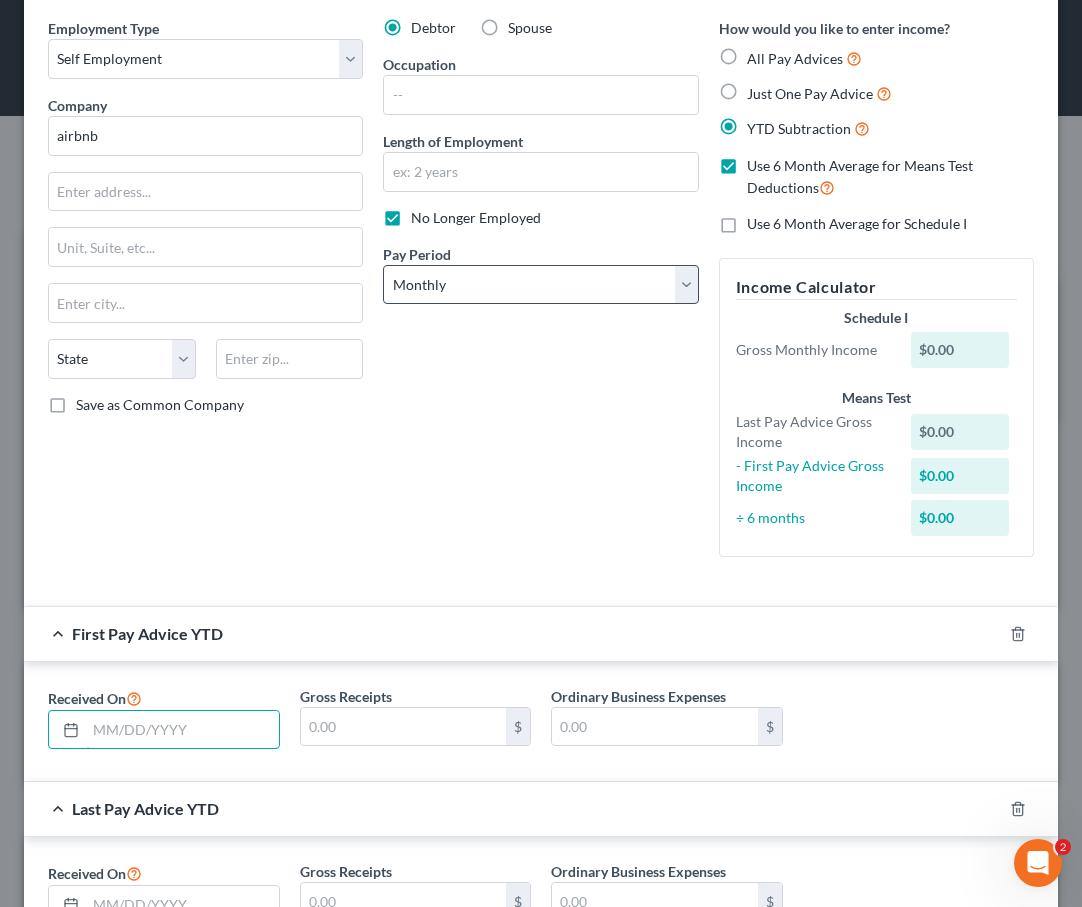 scroll, scrollTop: 68, scrollLeft: 0, axis: vertical 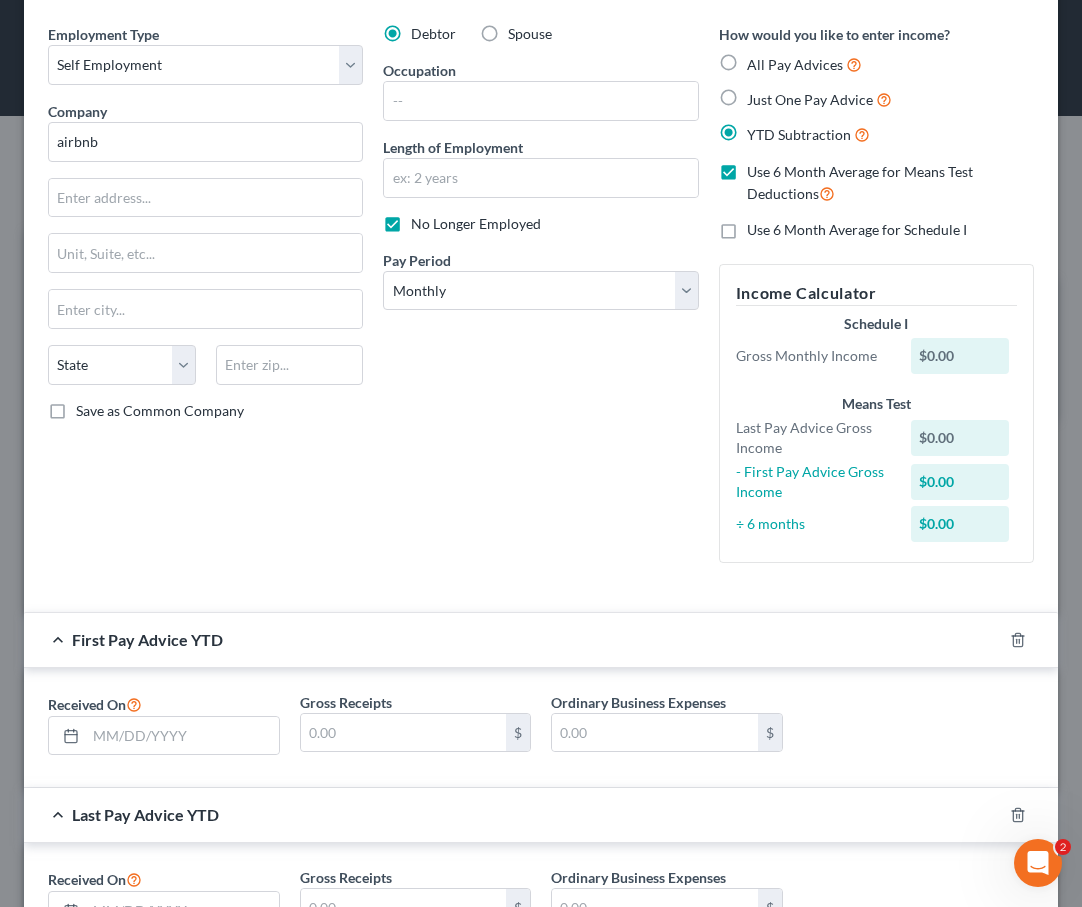 click on "Use 6 Month Average for Means Test Deductions" at bounding box center [890, 183] 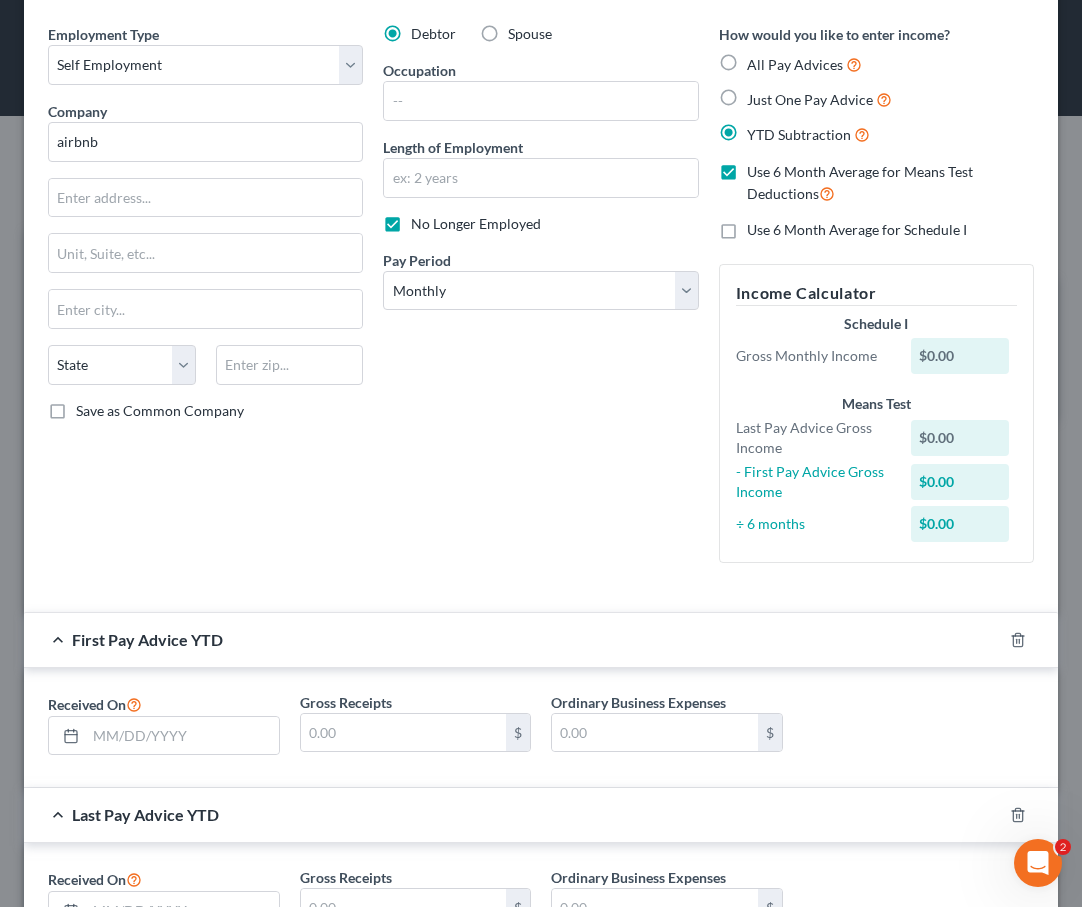 click on "Use 6 Month Average for Means Test Deductions" at bounding box center (761, 168) 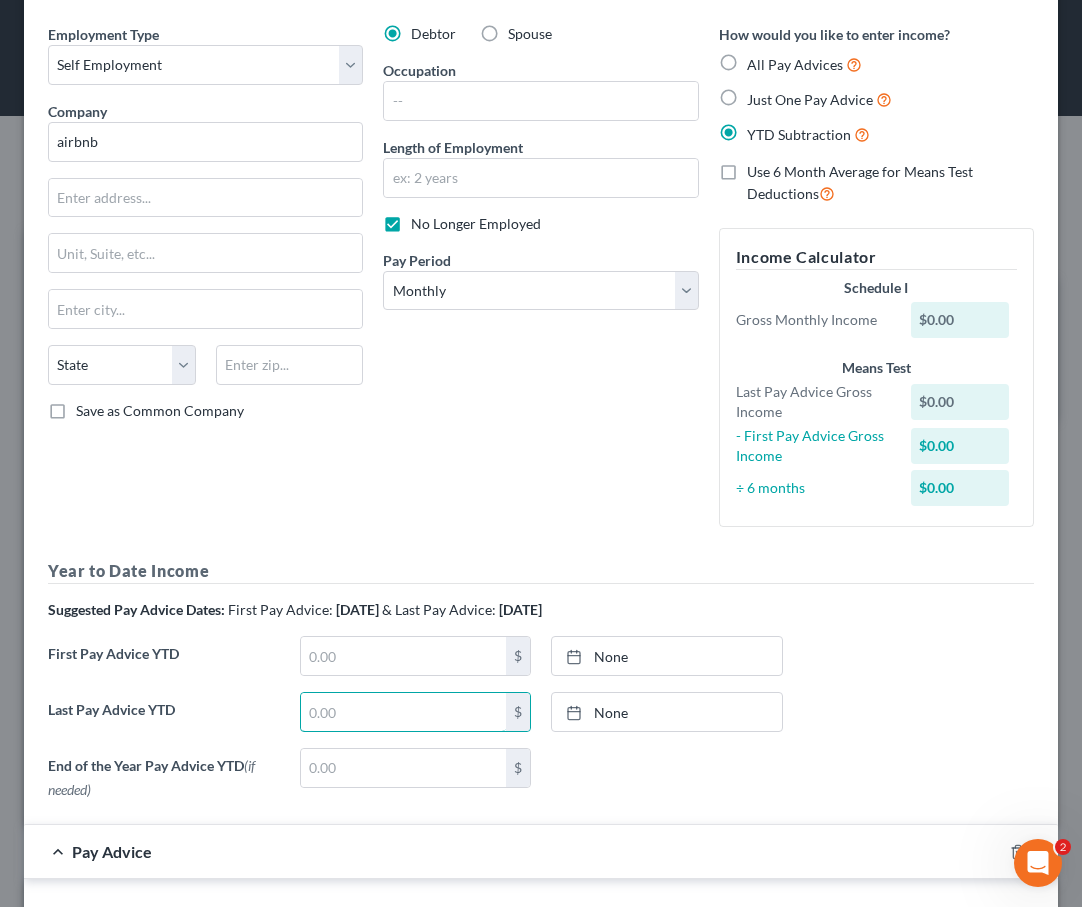 drag, startPoint x: 363, startPoint y: 717, endPoint x: 247, endPoint y: 695, distance: 118.06778 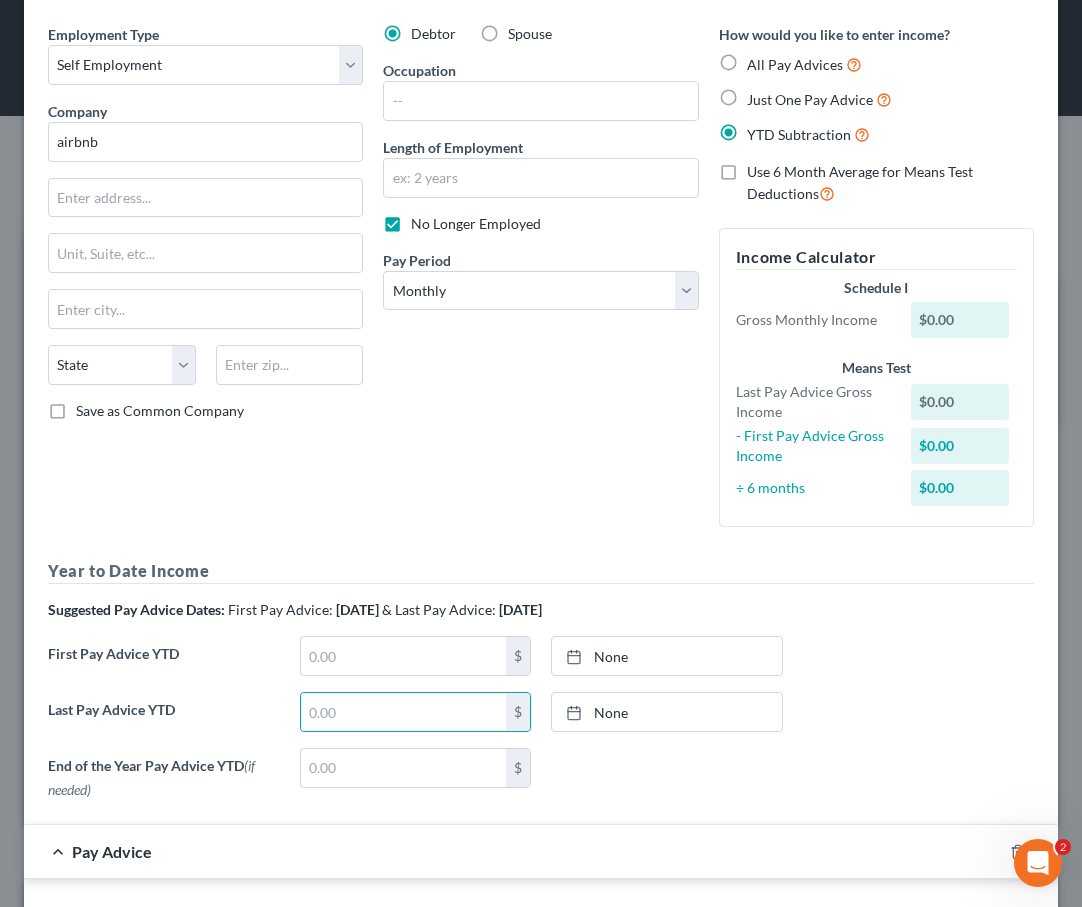 click on "Use 6 Month Average for Means Test Deductions" at bounding box center [890, 183] 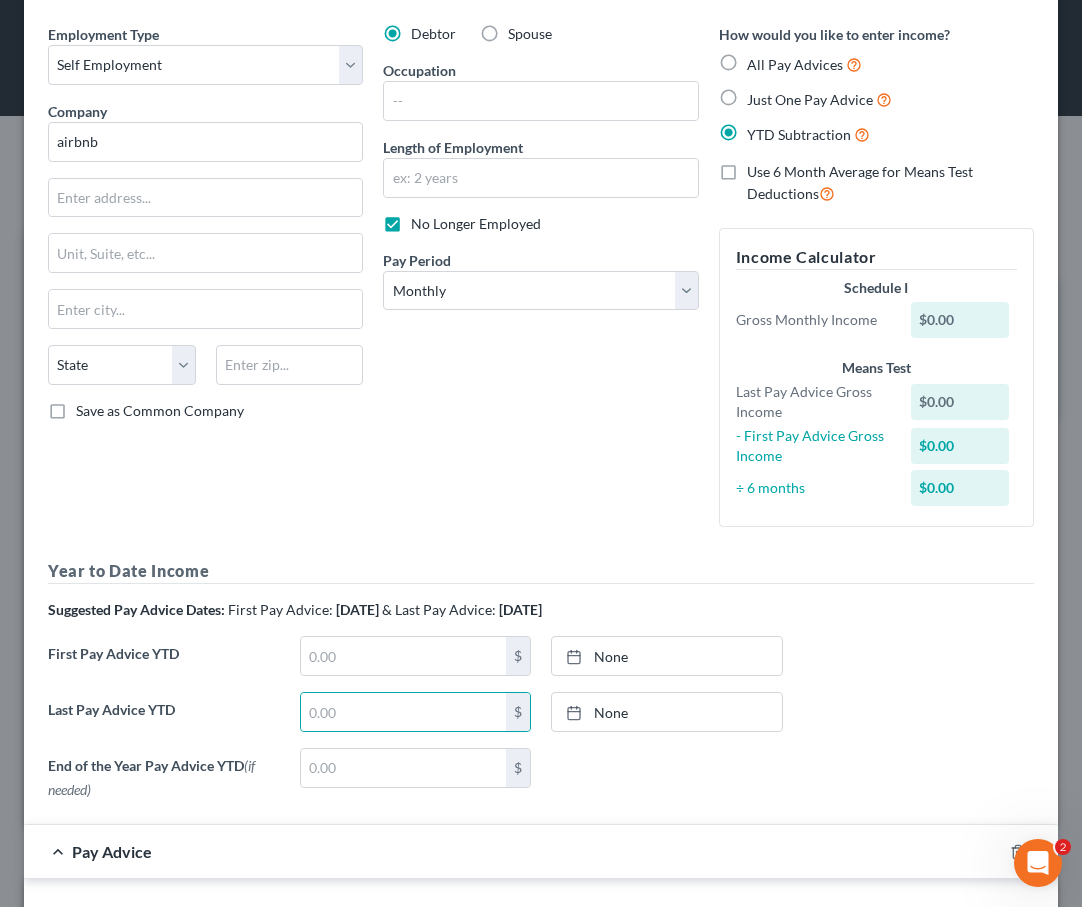 click on "Use 6 Month Average for Means Test Deductions" at bounding box center [761, 168] 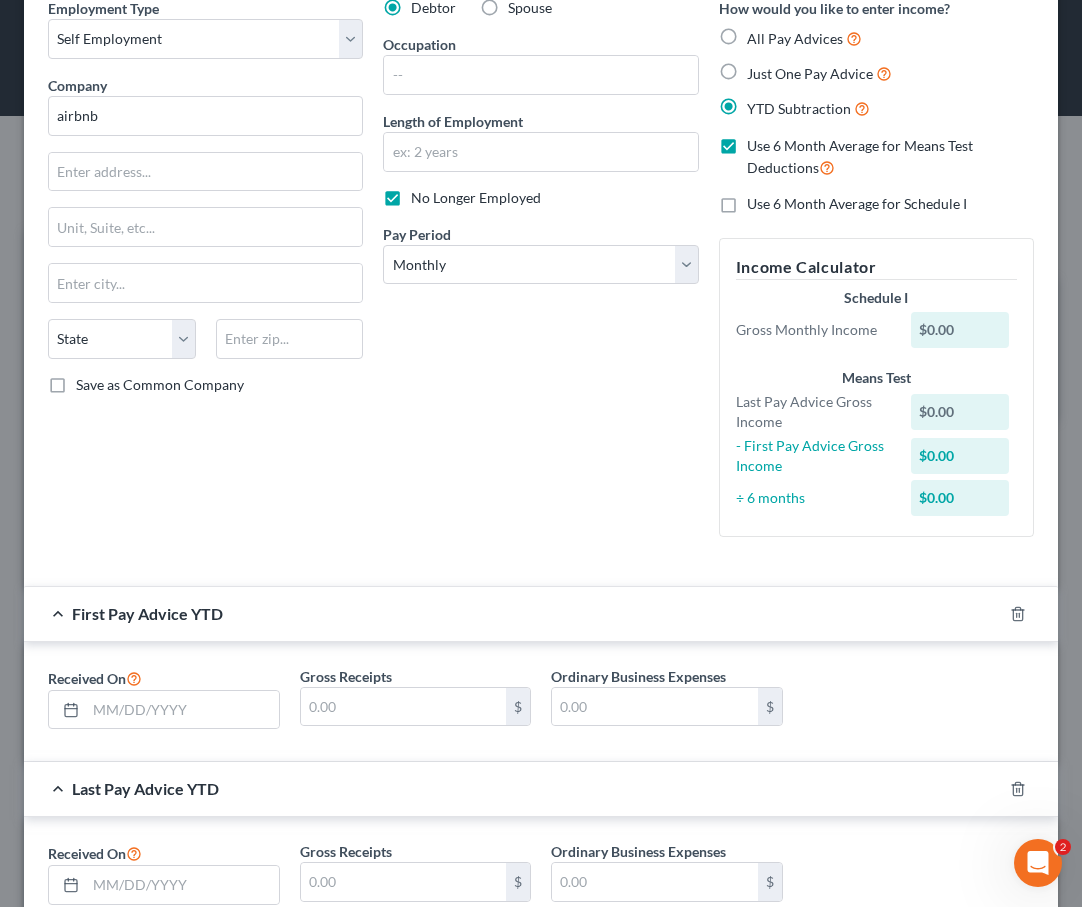 scroll, scrollTop: 80, scrollLeft: 0, axis: vertical 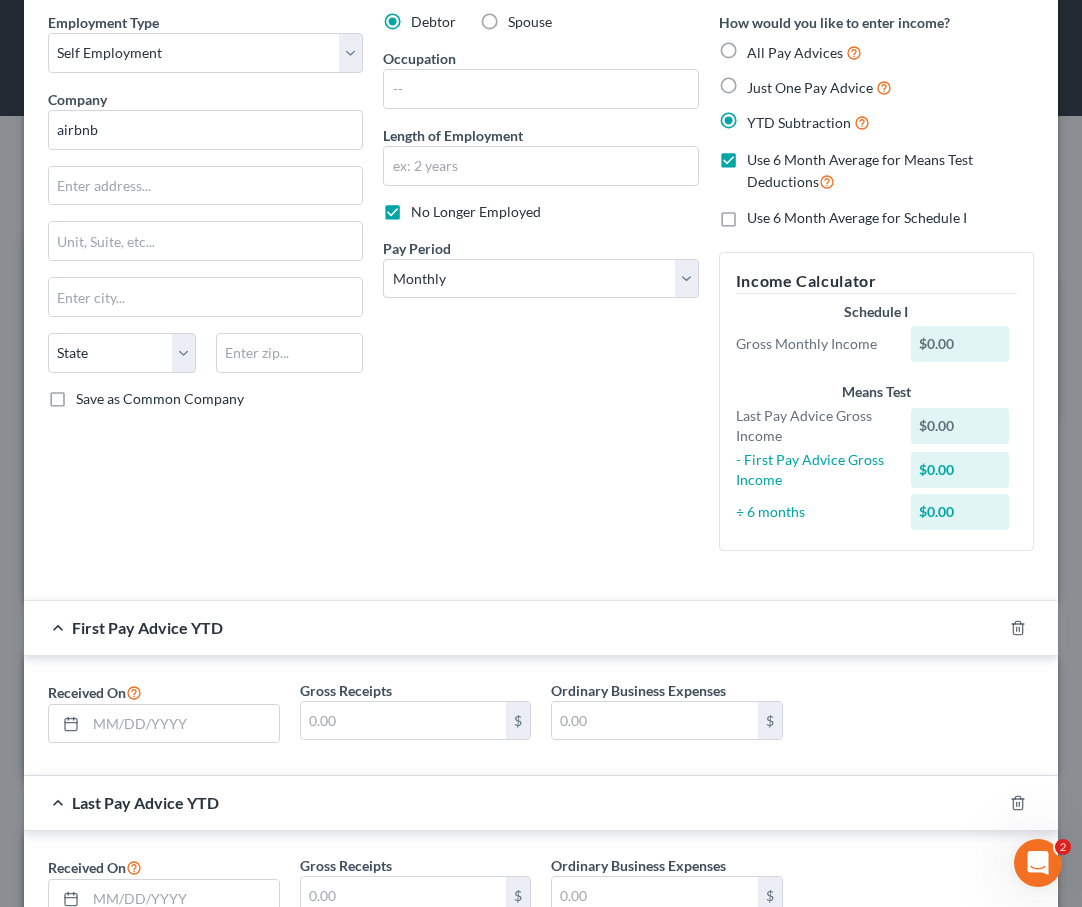 click on "Use 6 Month Average for Means Test Deductions" at bounding box center [890, 171] 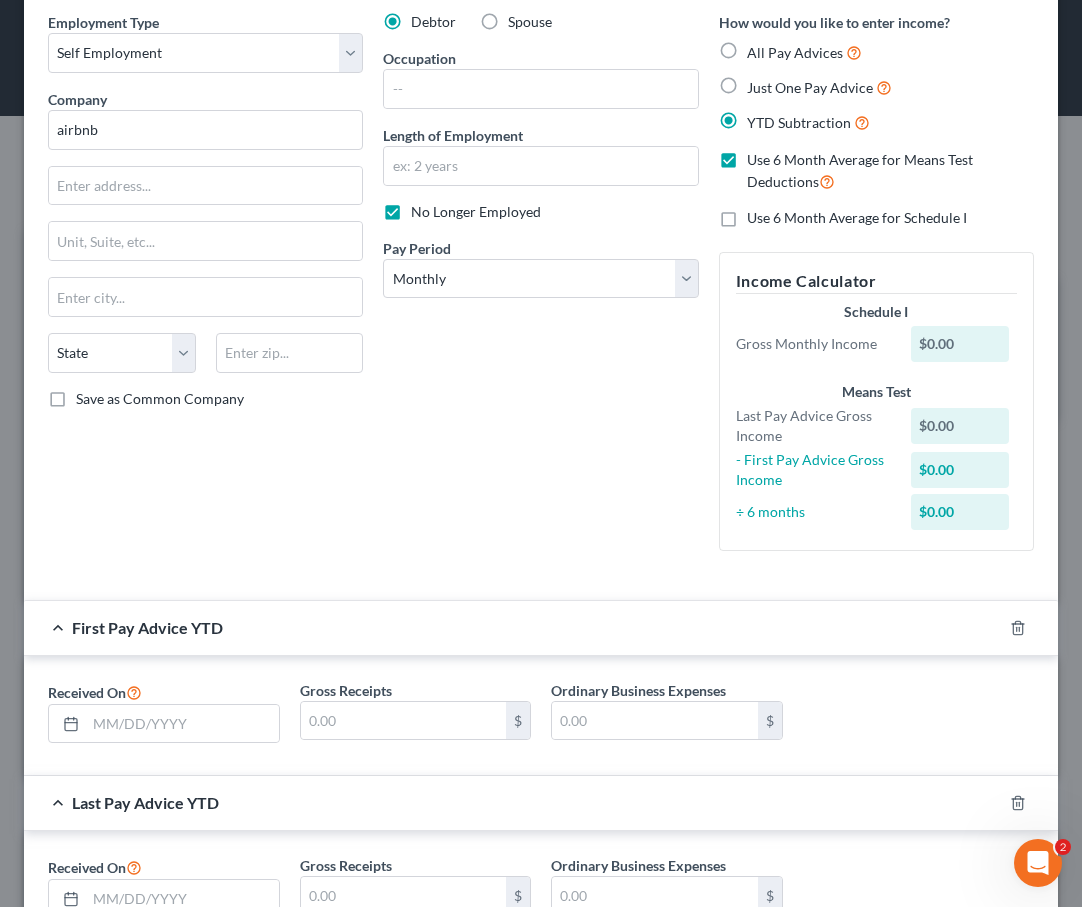 click on "Use 6 Month Average for Means Test Deductions" at bounding box center (761, 156) 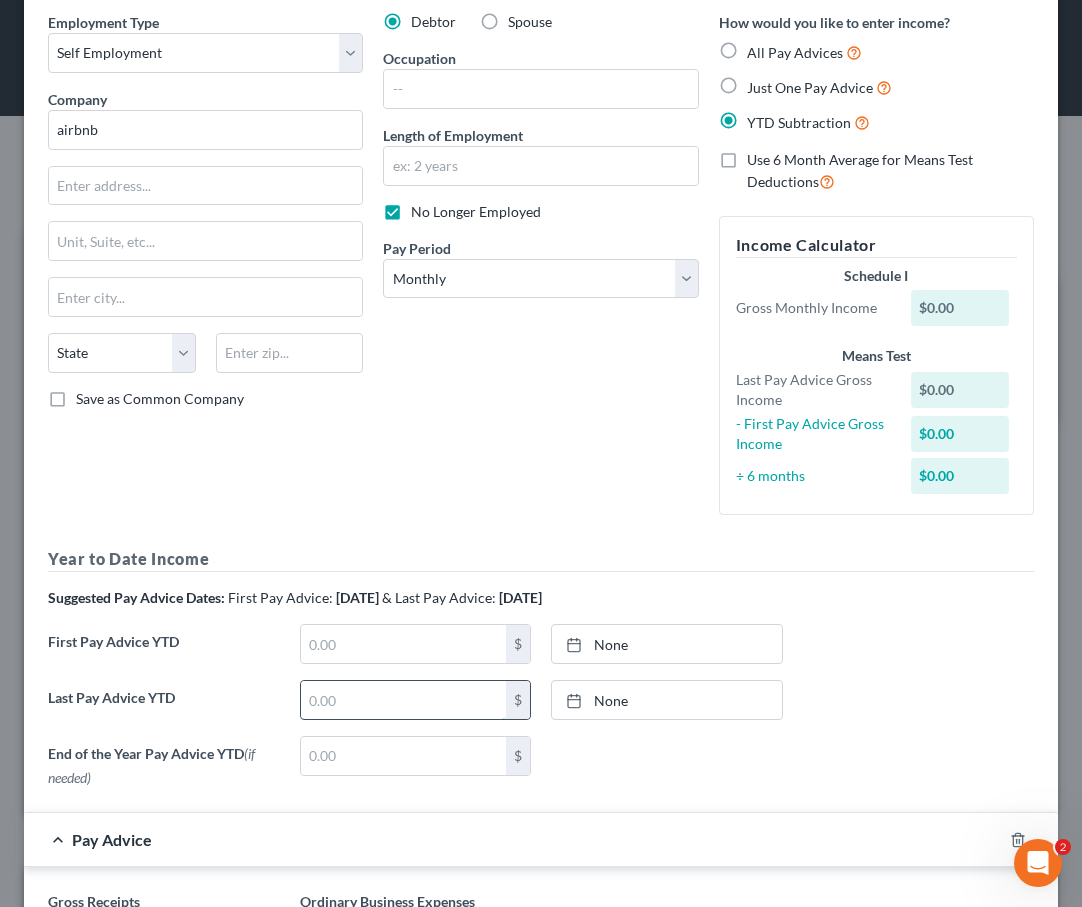 click at bounding box center (404, 700) 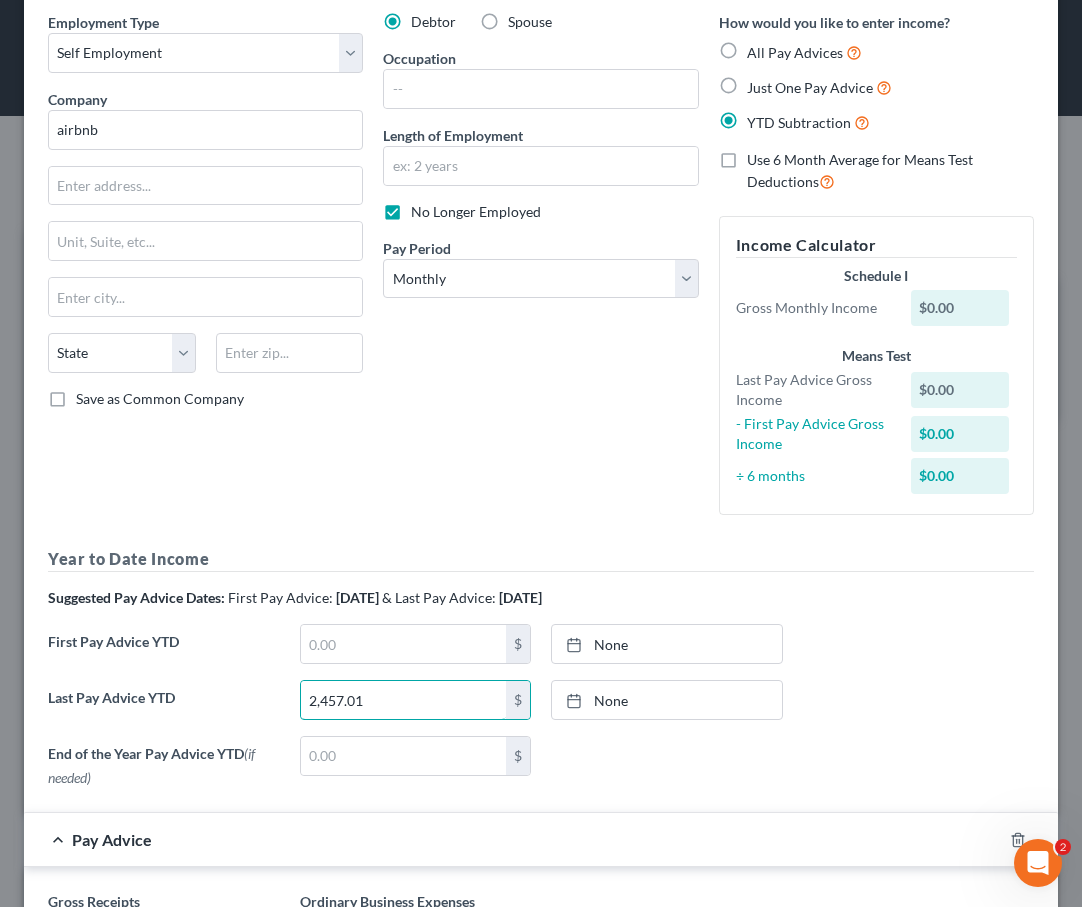scroll, scrollTop: 439, scrollLeft: 0, axis: vertical 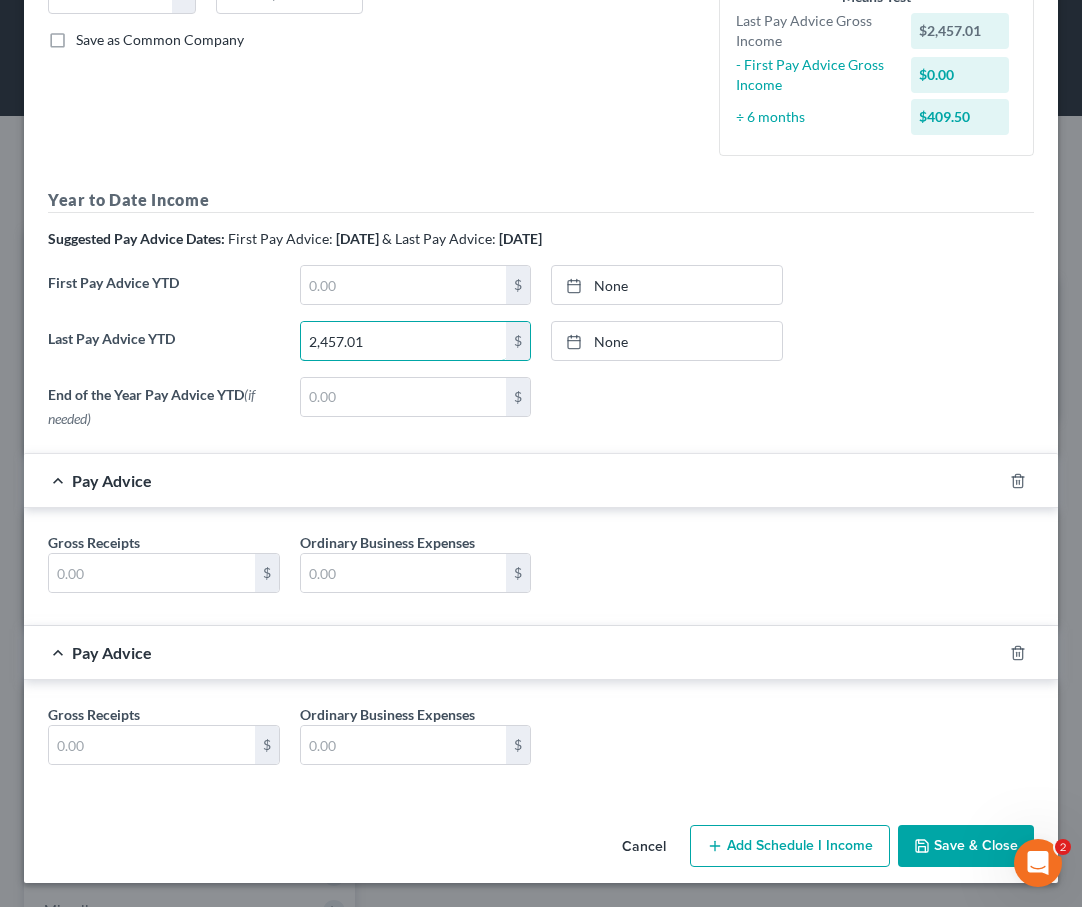 type on "2,457.01" 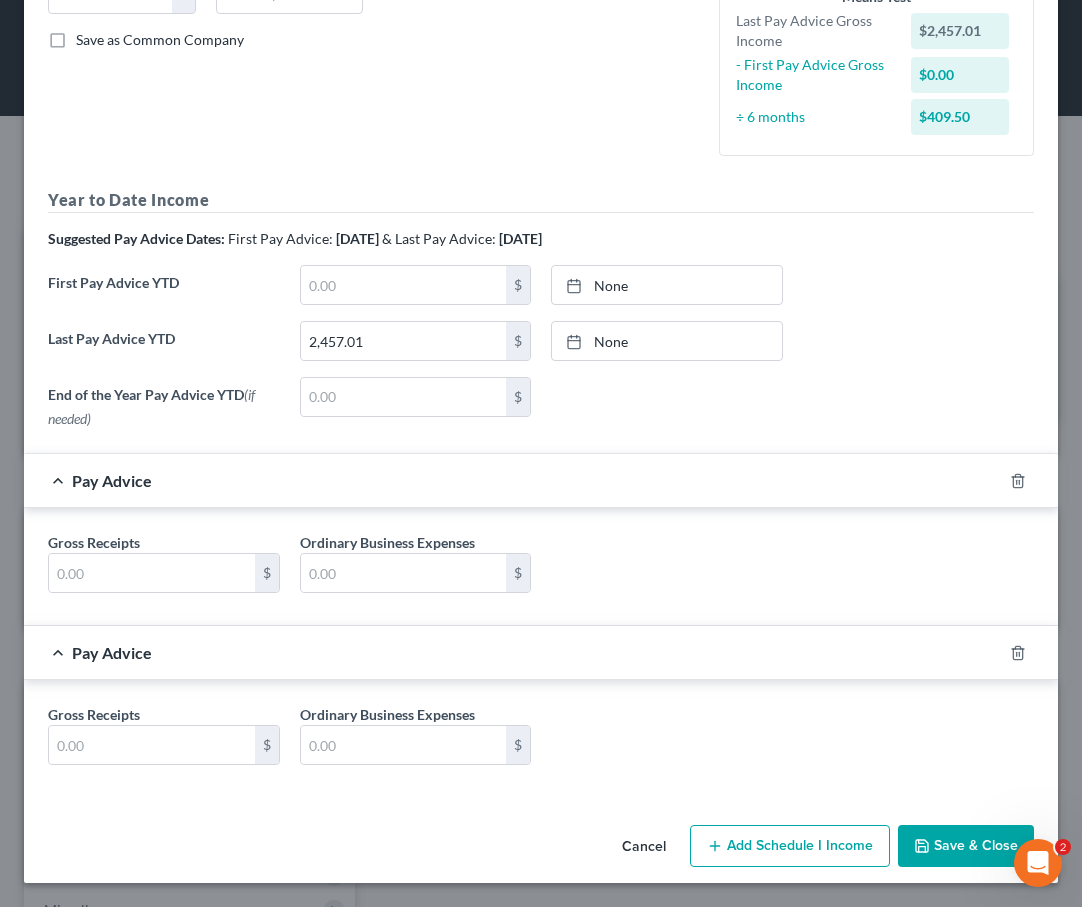 click on "Save & Close" at bounding box center (966, 846) 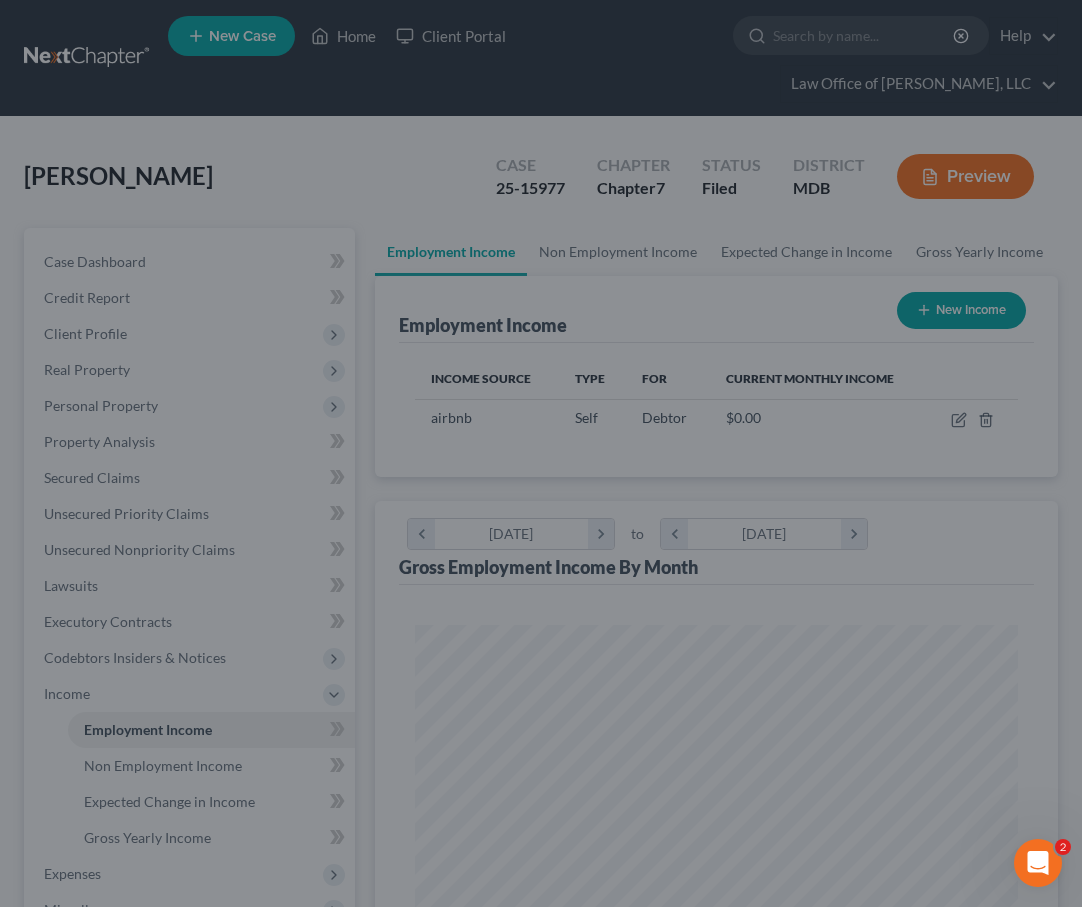 scroll, scrollTop: 999699, scrollLeft: 999357, axis: both 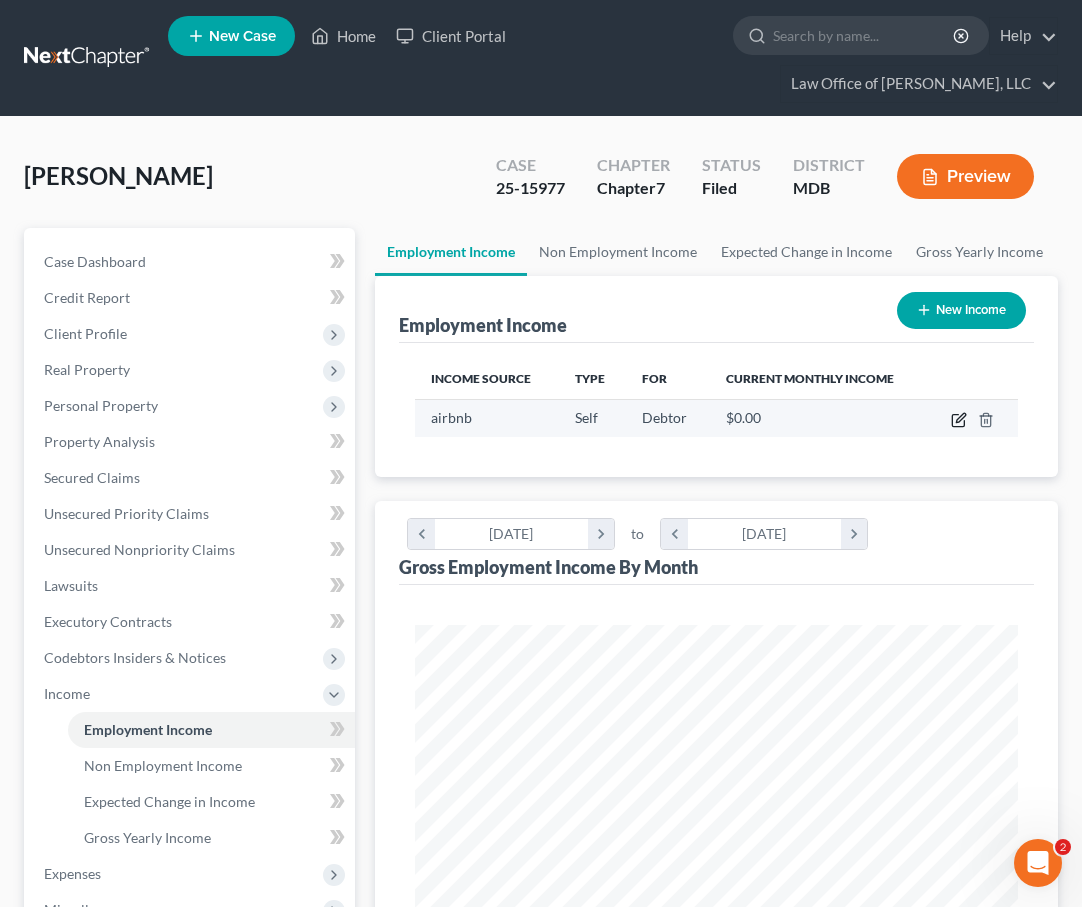click 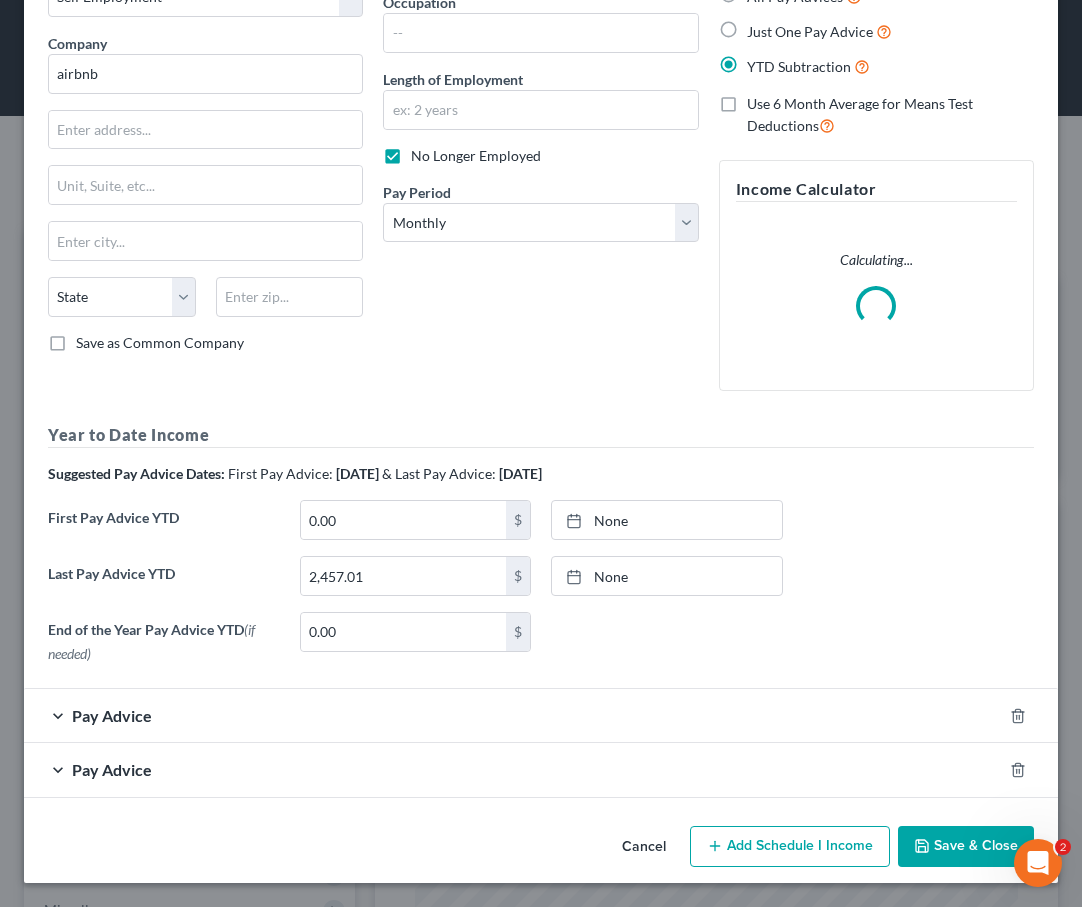 scroll, scrollTop: 204, scrollLeft: 0, axis: vertical 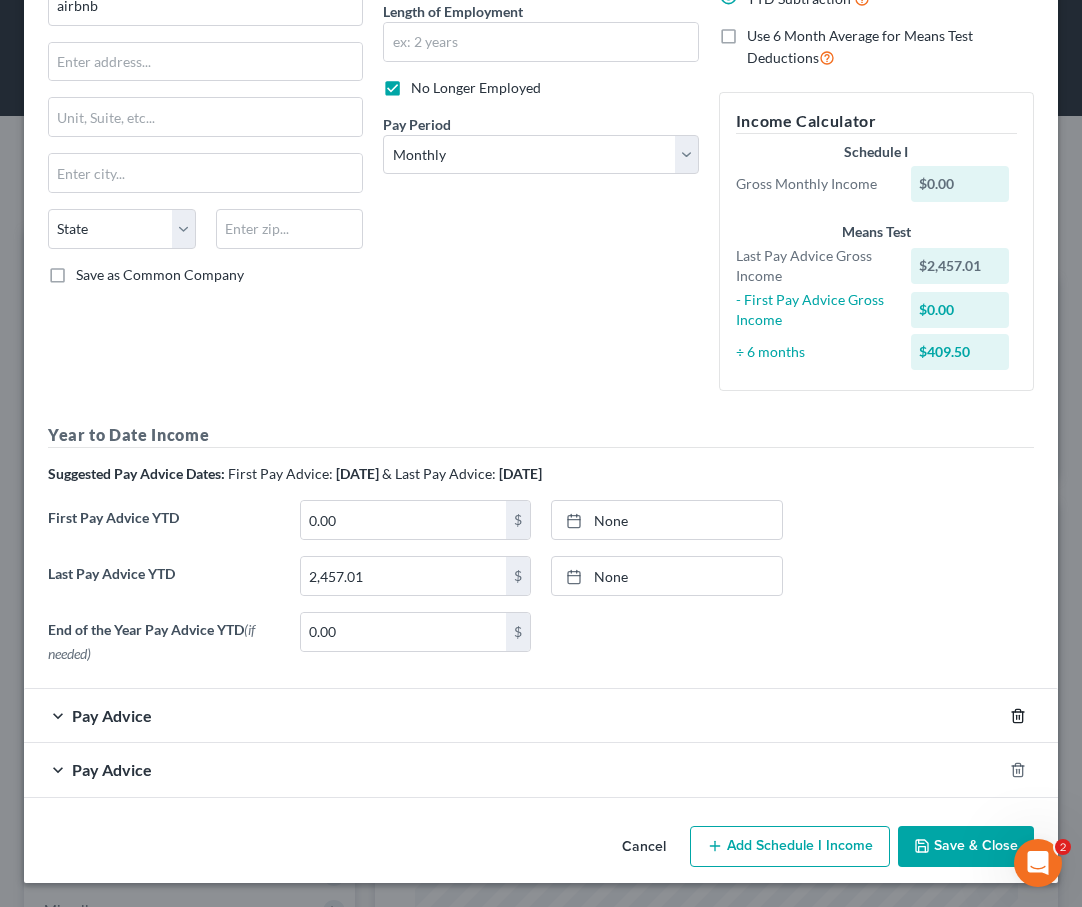 click 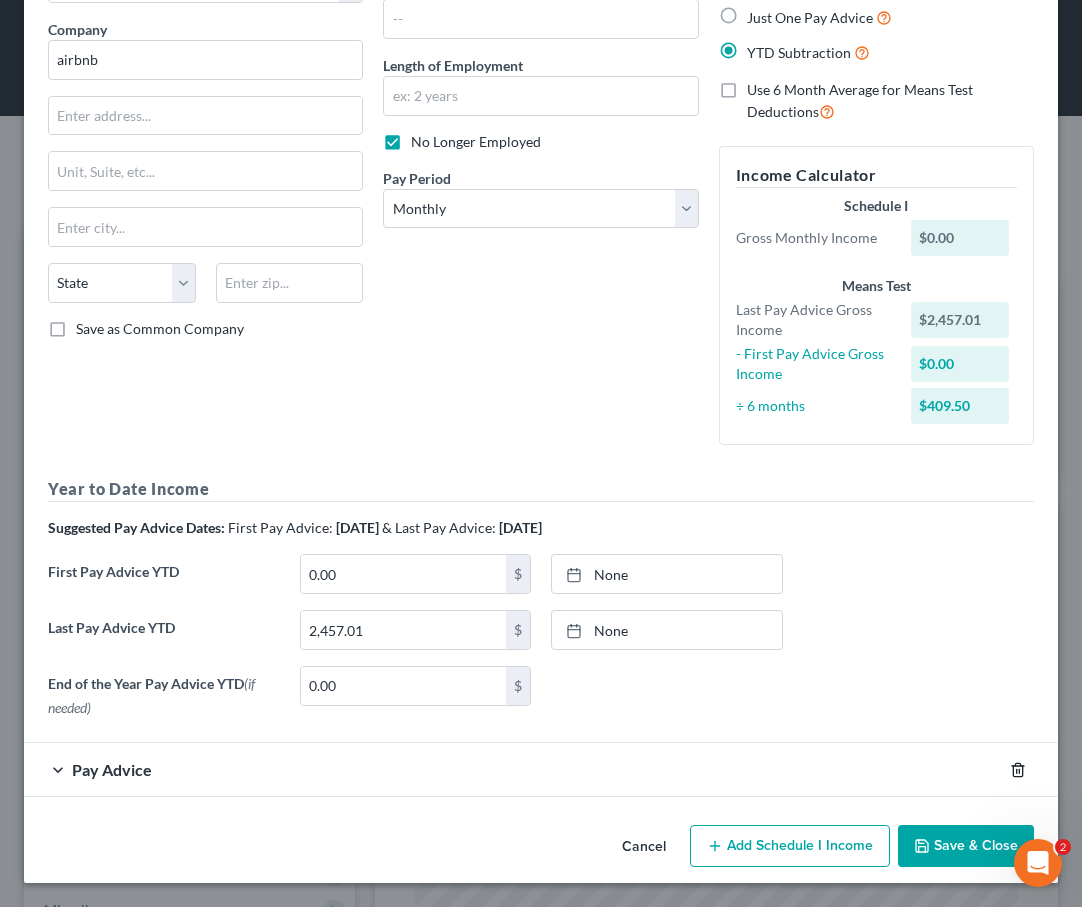 click 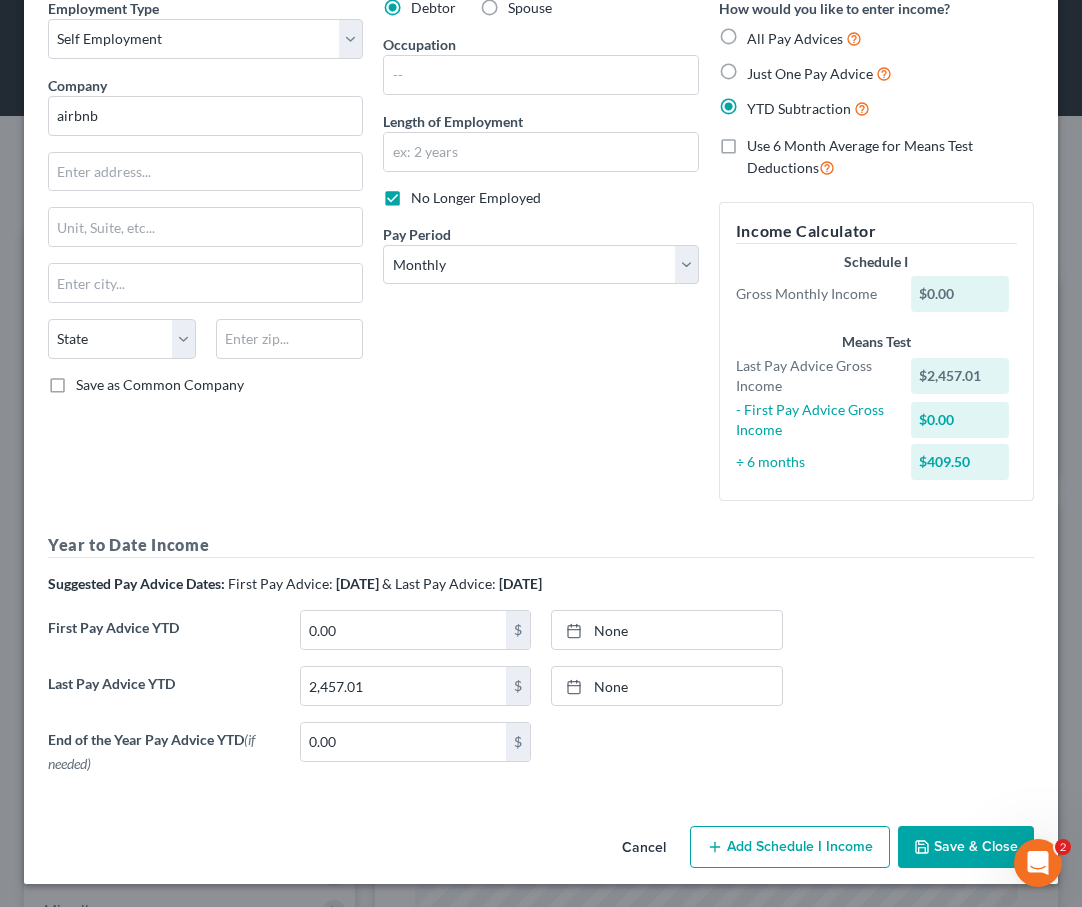 click on "Save & Close" at bounding box center (966, 847) 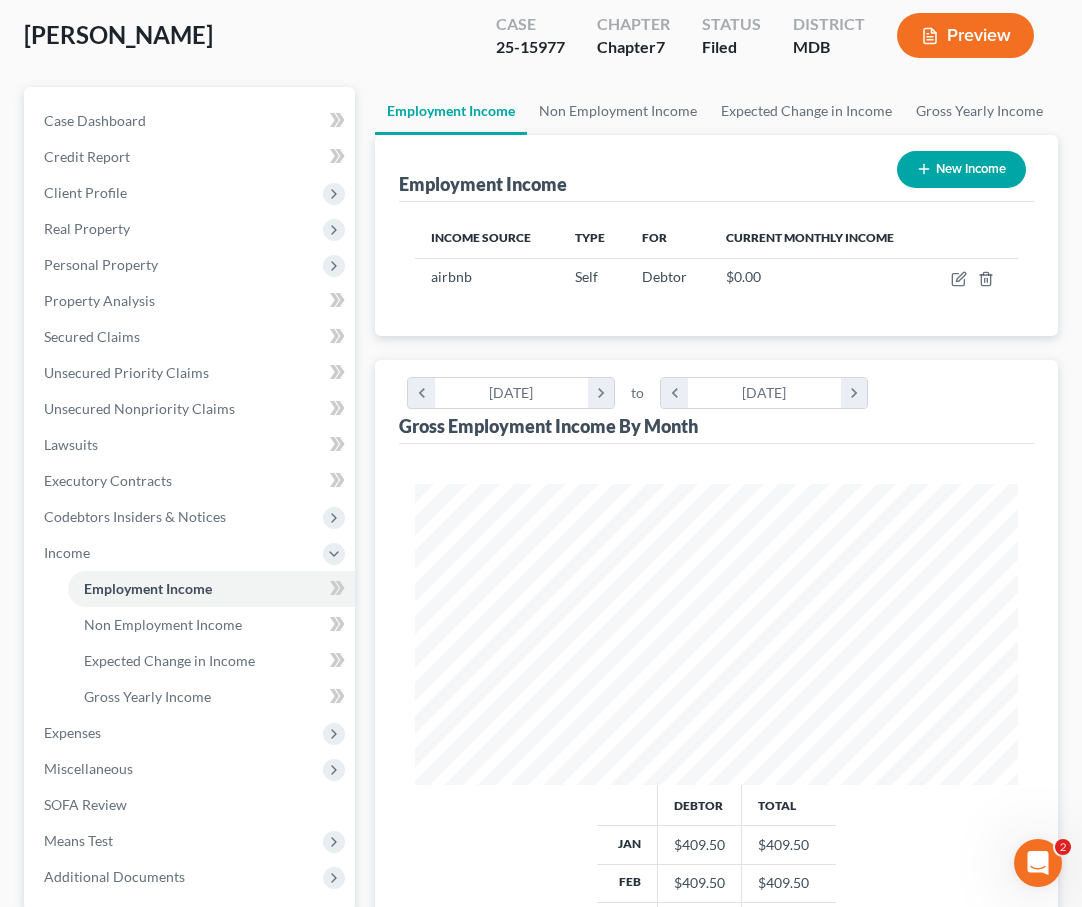 scroll, scrollTop: 564, scrollLeft: 0, axis: vertical 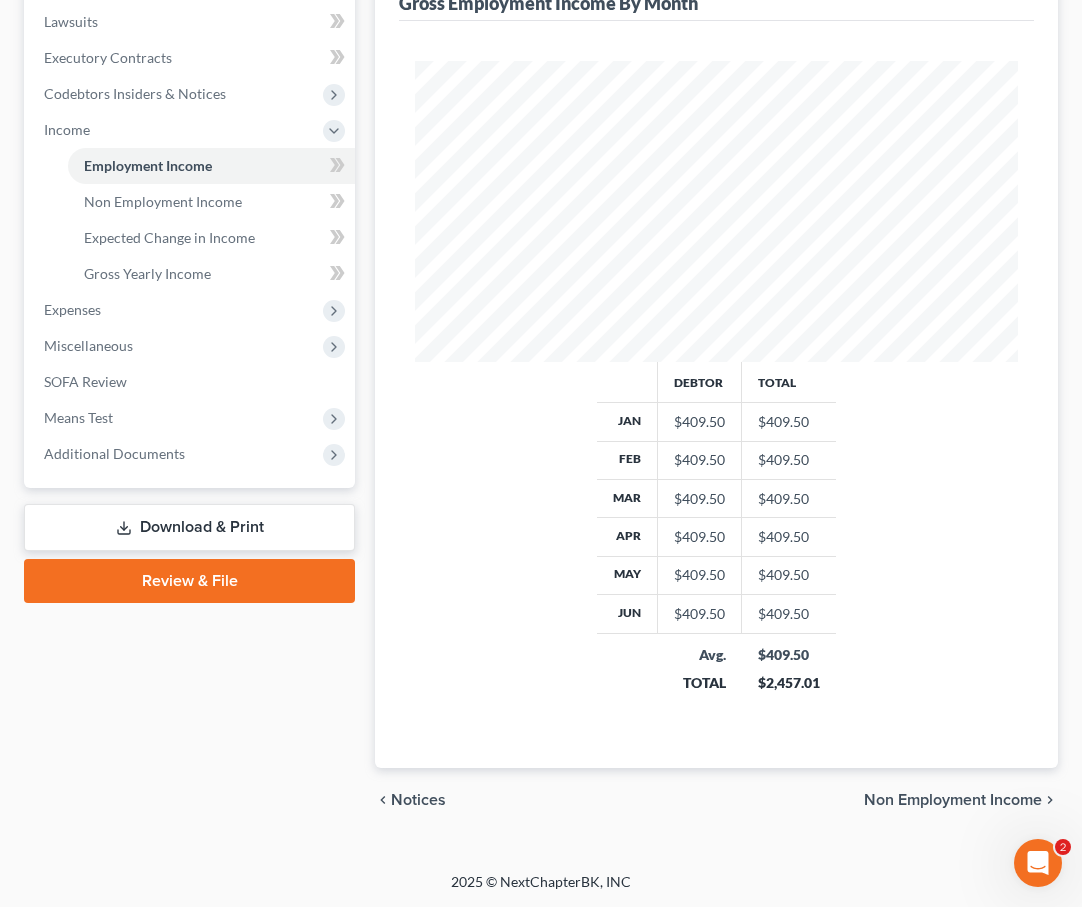 click on "Non Employment Income" at bounding box center (953, 800) 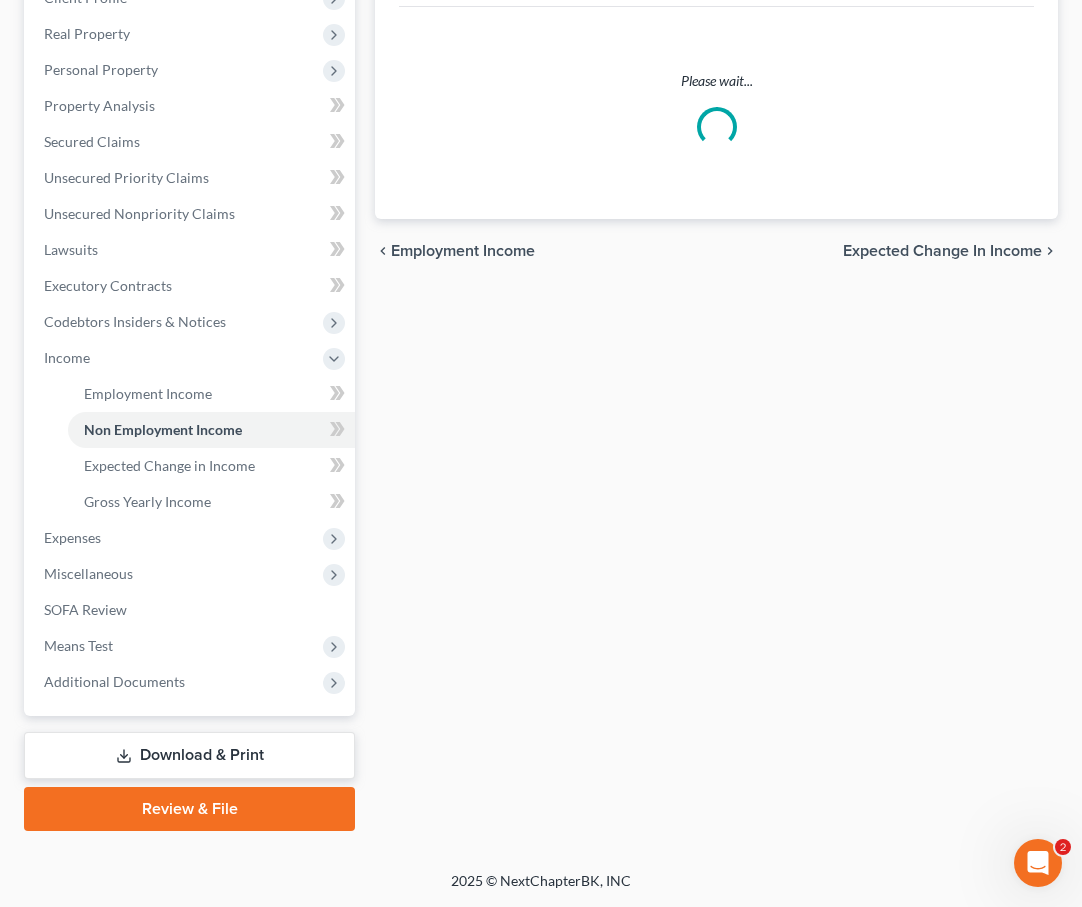 click on "Employment Income
Non Employment Income
Expected Change in Income
Gross Yearly Income
Non-Employment Income New Income
Please wait...
chevron_left
Employment Income
Expected Change in Income
chevron_right" at bounding box center (716, 361) 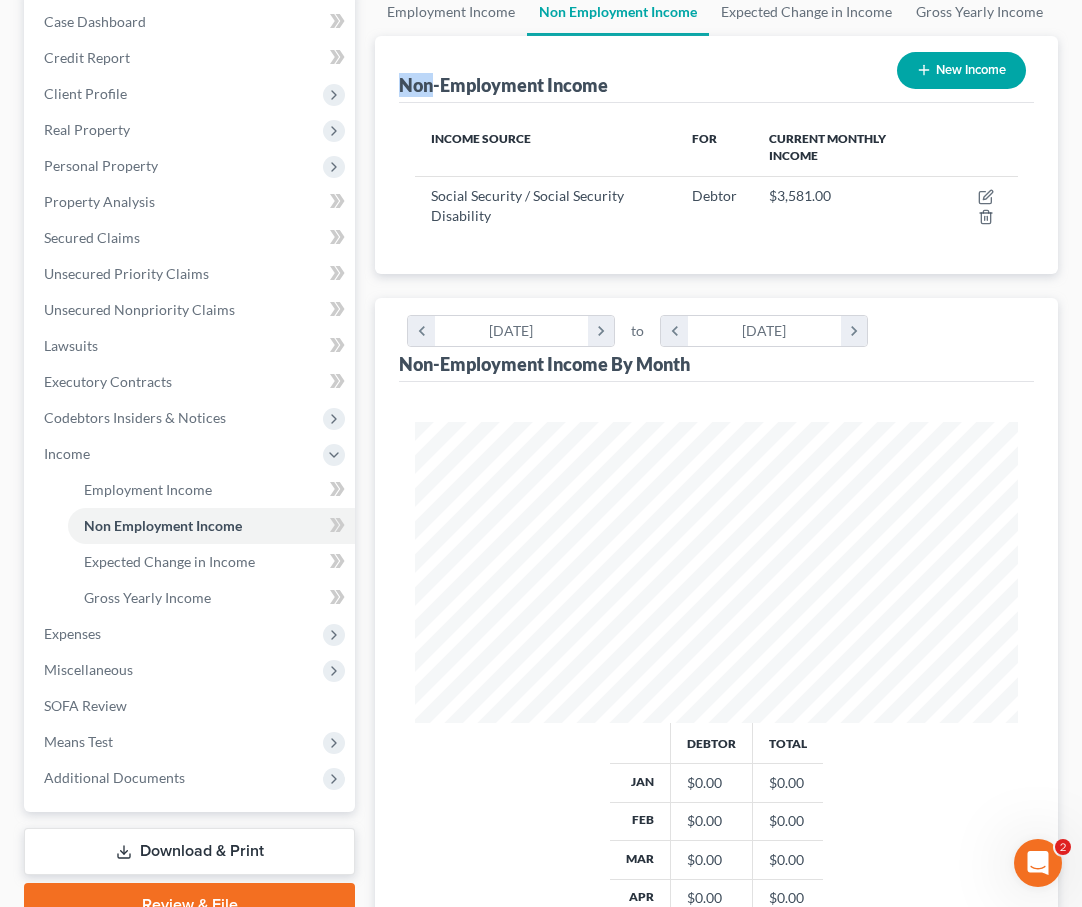 scroll, scrollTop: 35, scrollLeft: 0, axis: vertical 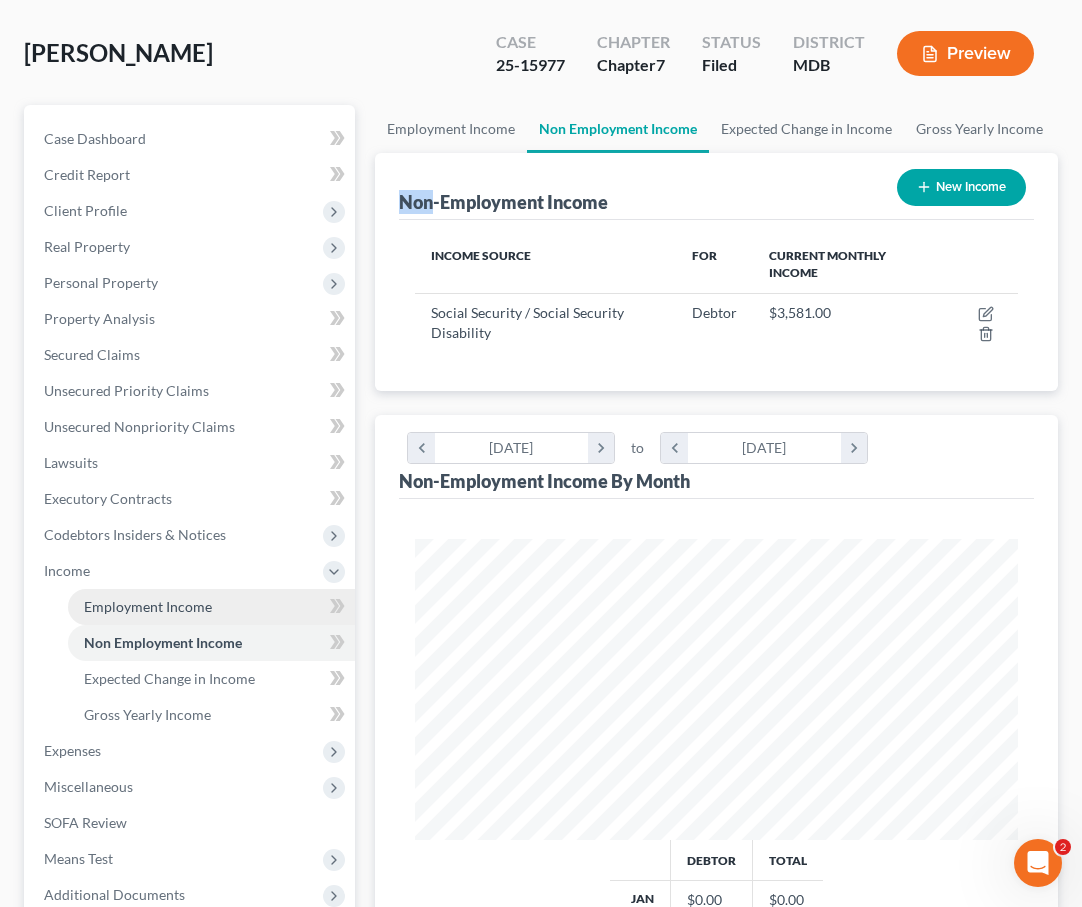 click on "Employment Income" at bounding box center (148, 606) 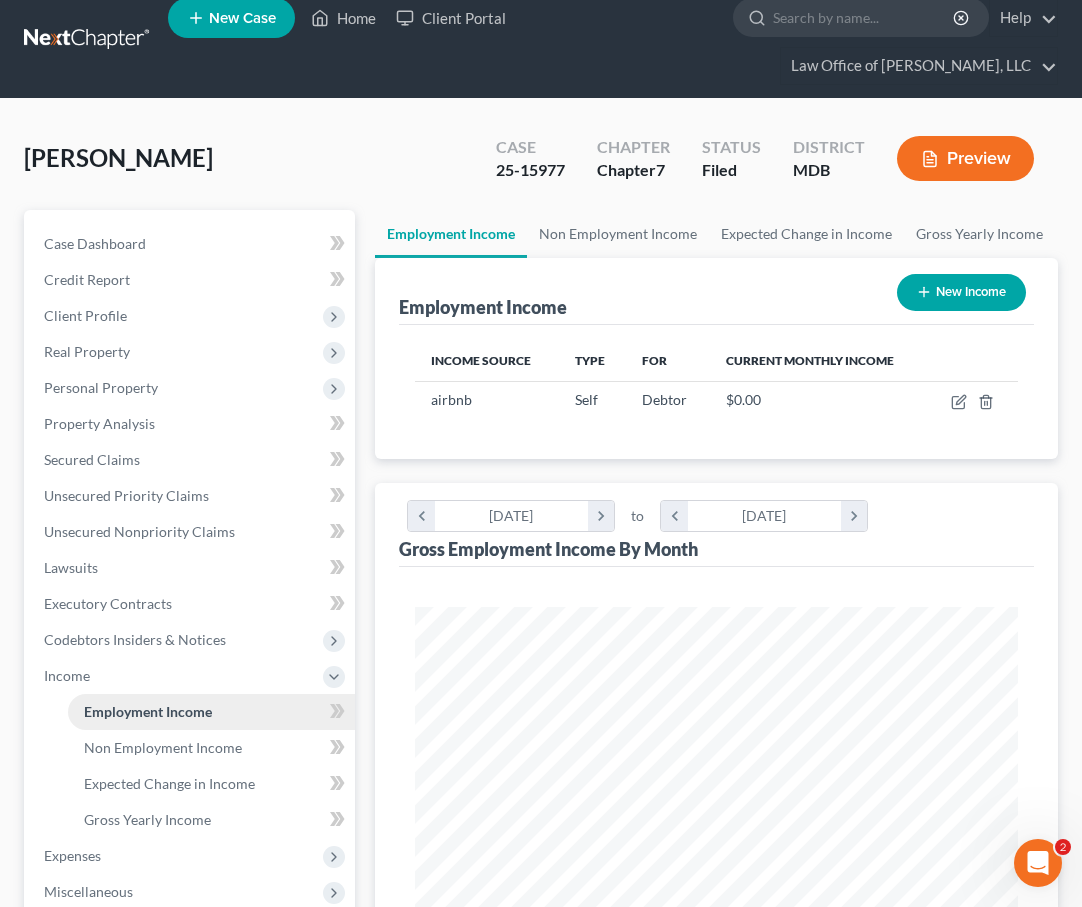 scroll, scrollTop: 0, scrollLeft: 0, axis: both 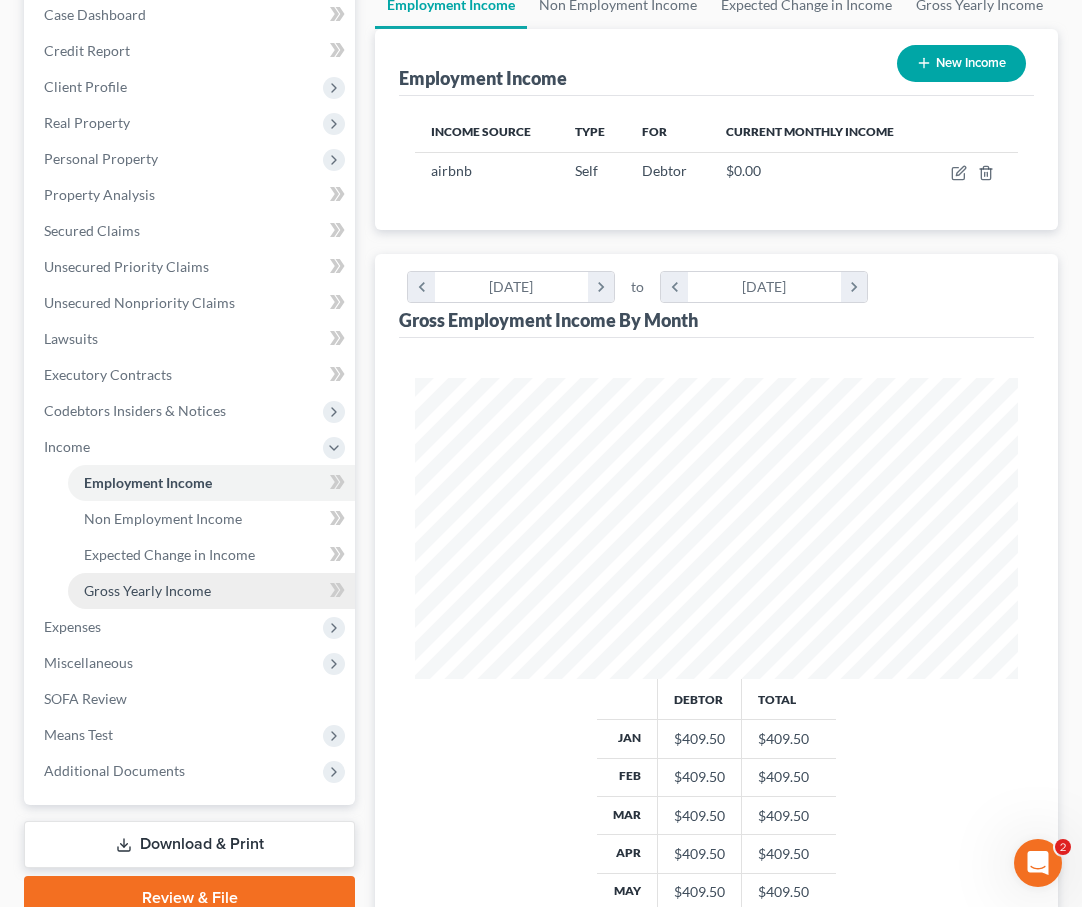 click on "Gross Yearly Income" at bounding box center [147, 590] 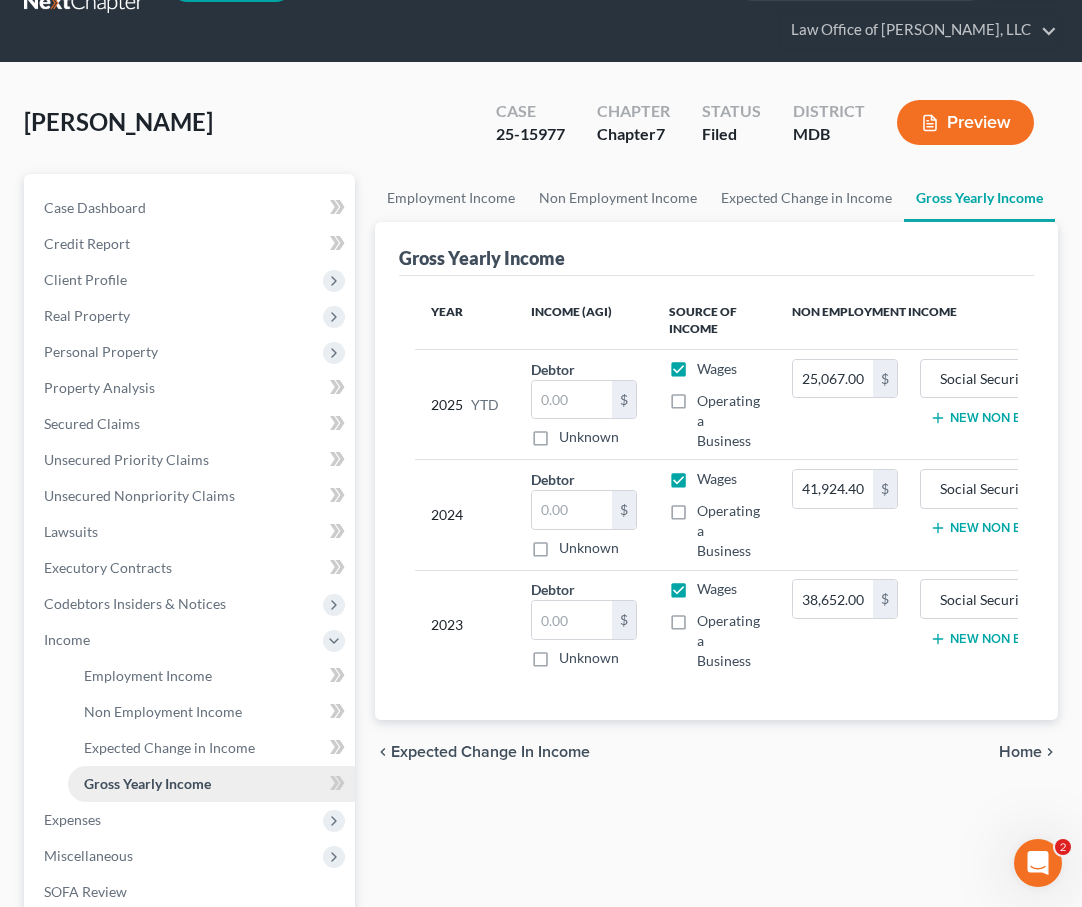 scroll, scrollTop: 0, scrollLeft: 0, axis: both 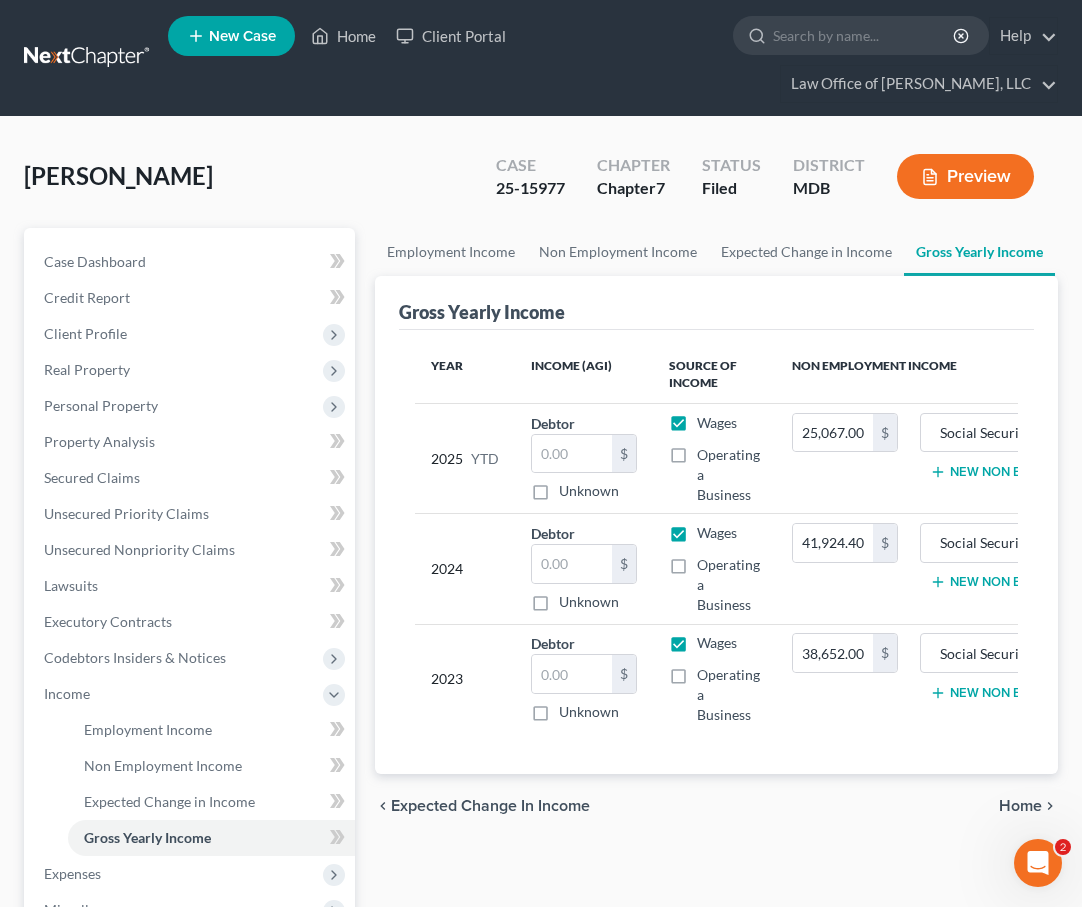 click on "Wages" at bounding box center (717, 423) 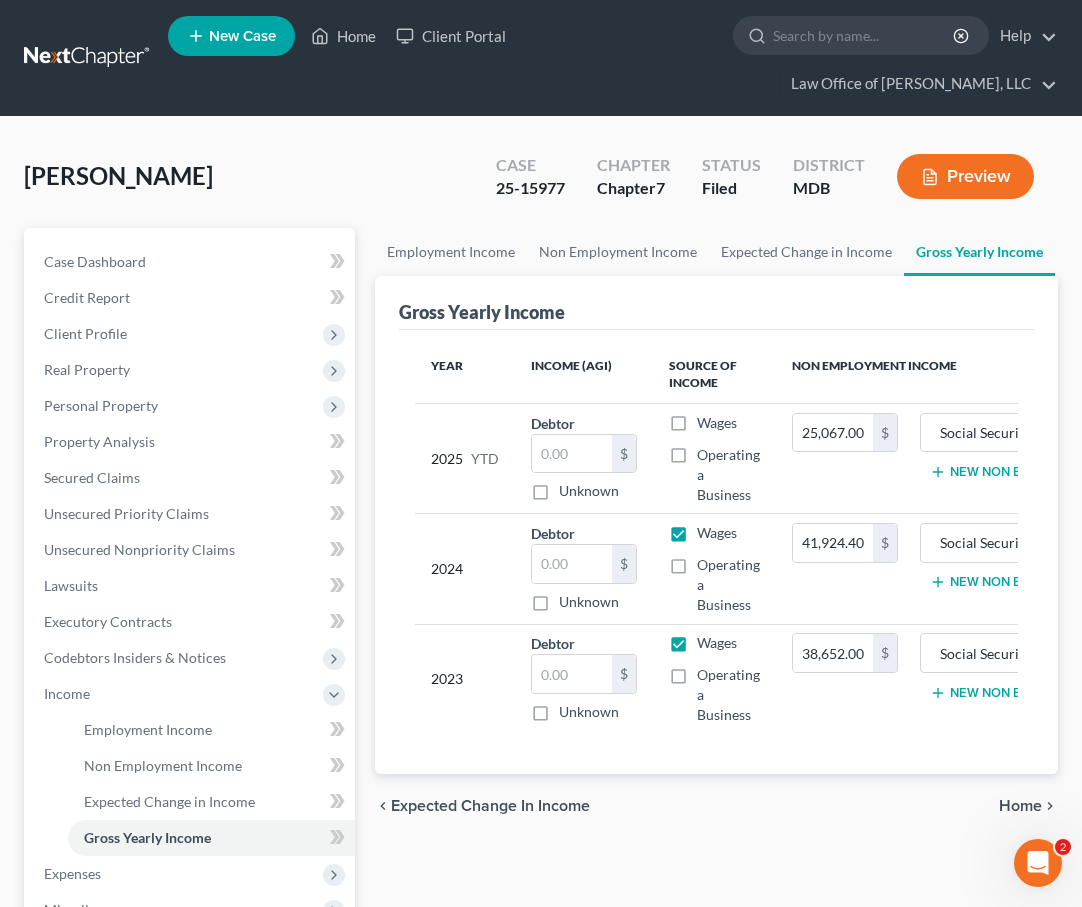 click on "Operating a Business" at bounding box center (728, 475) 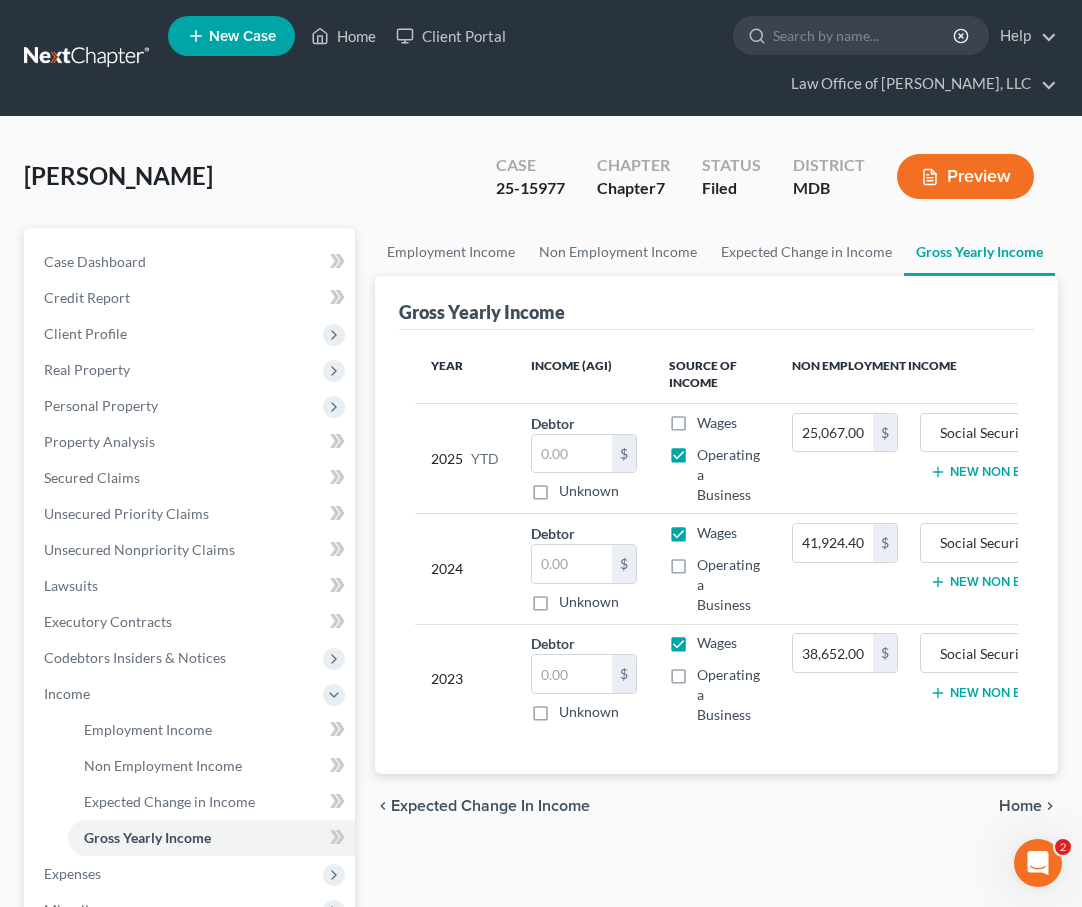 click on "Wages" at bounding box center (717, 533) 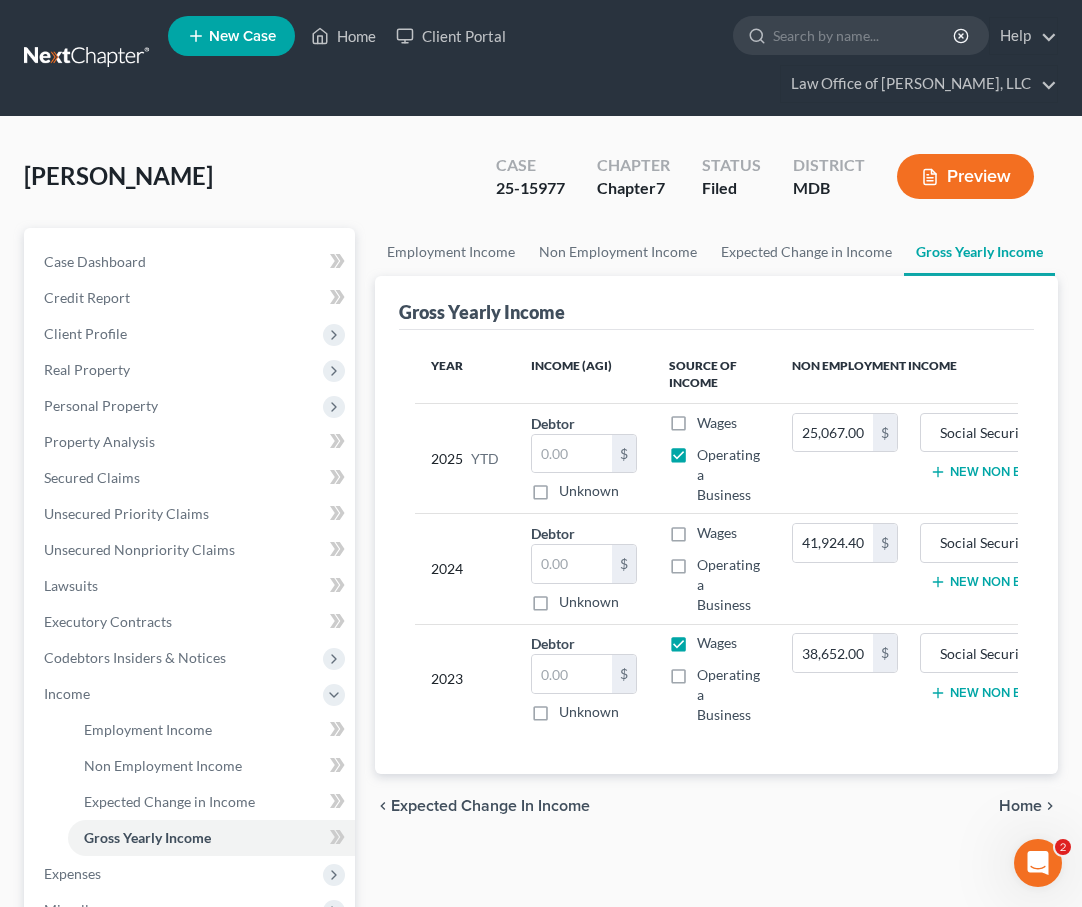 click on "Operating a Business" at bounding box center (728, 585) 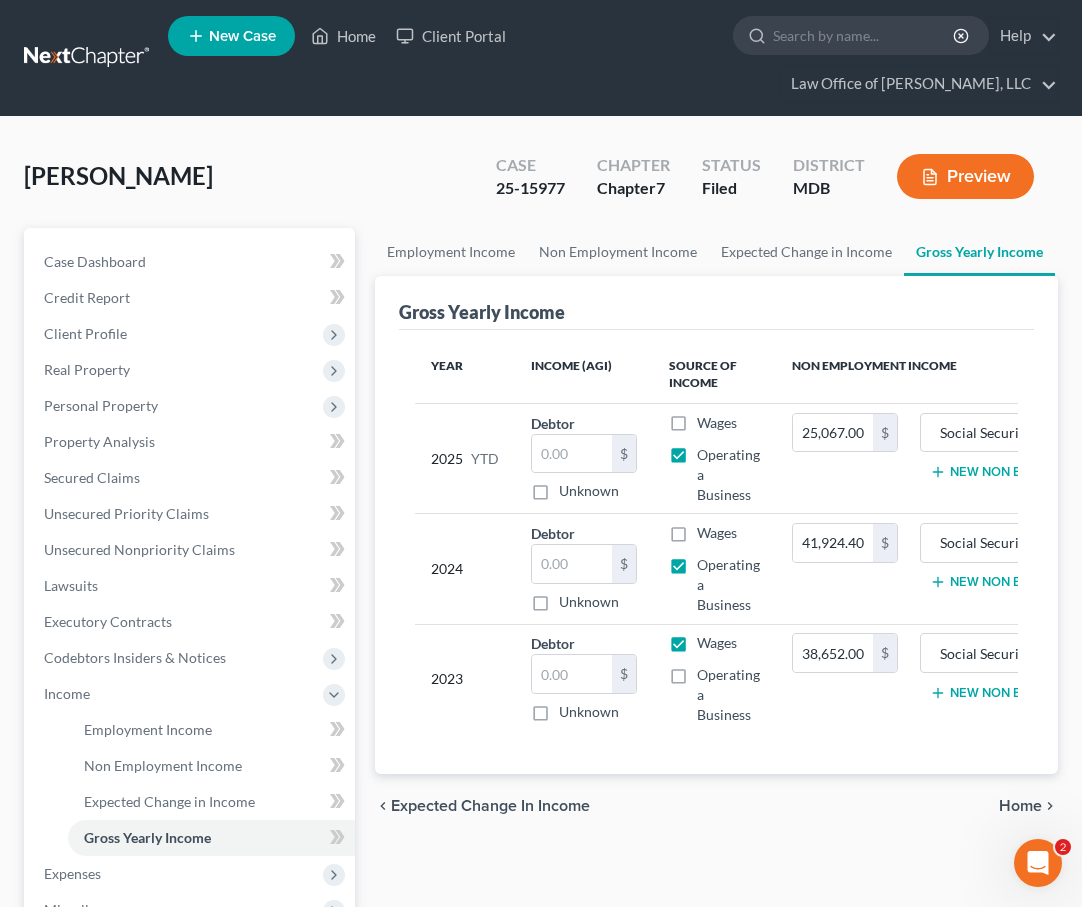 click on "Wages" at bounding box center (717, 643) 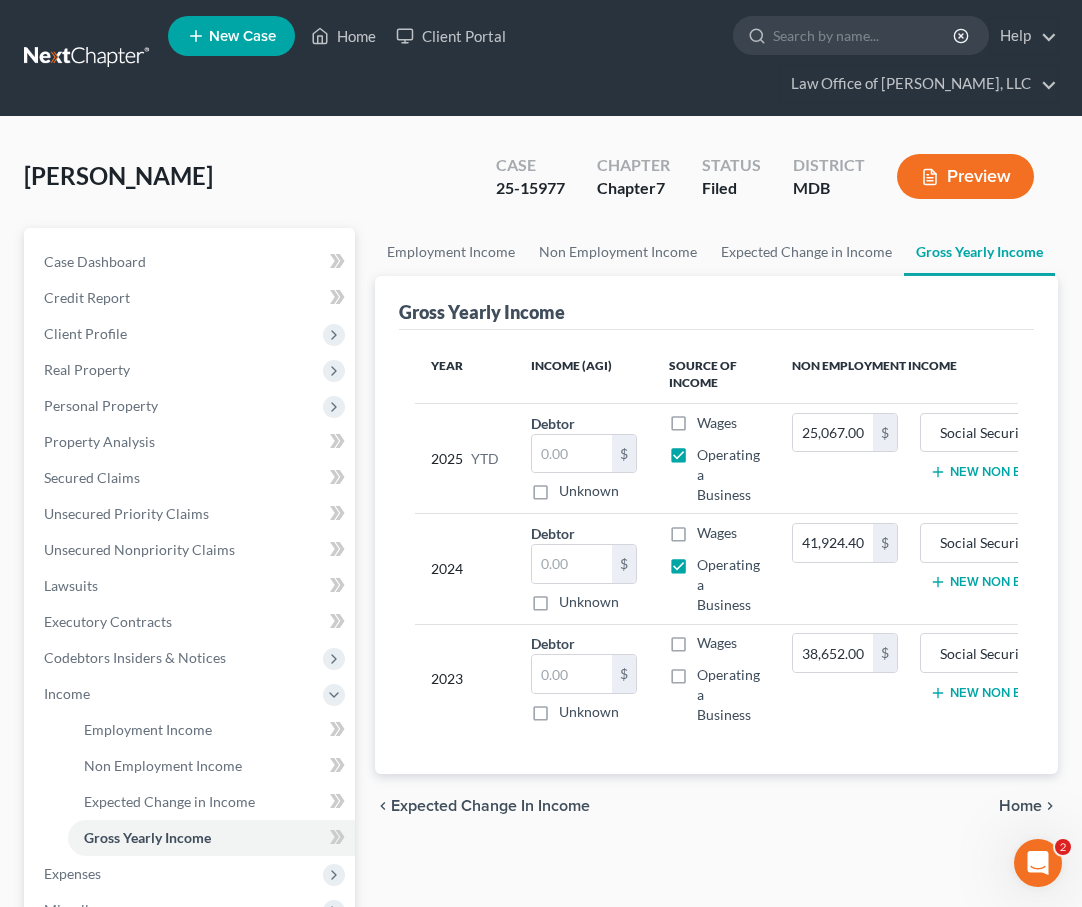 click on "Operating a Business" at bounding box center [728, 695] 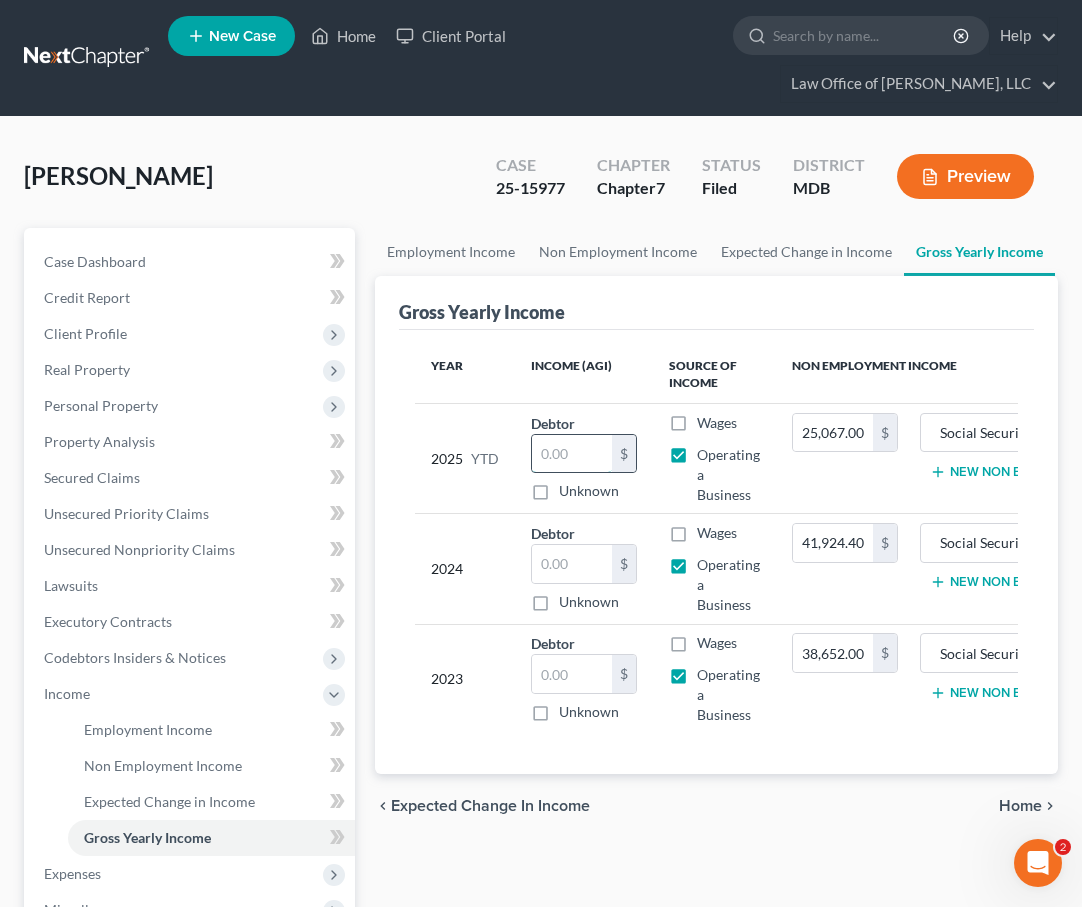 click at bounding box center [572, 454] 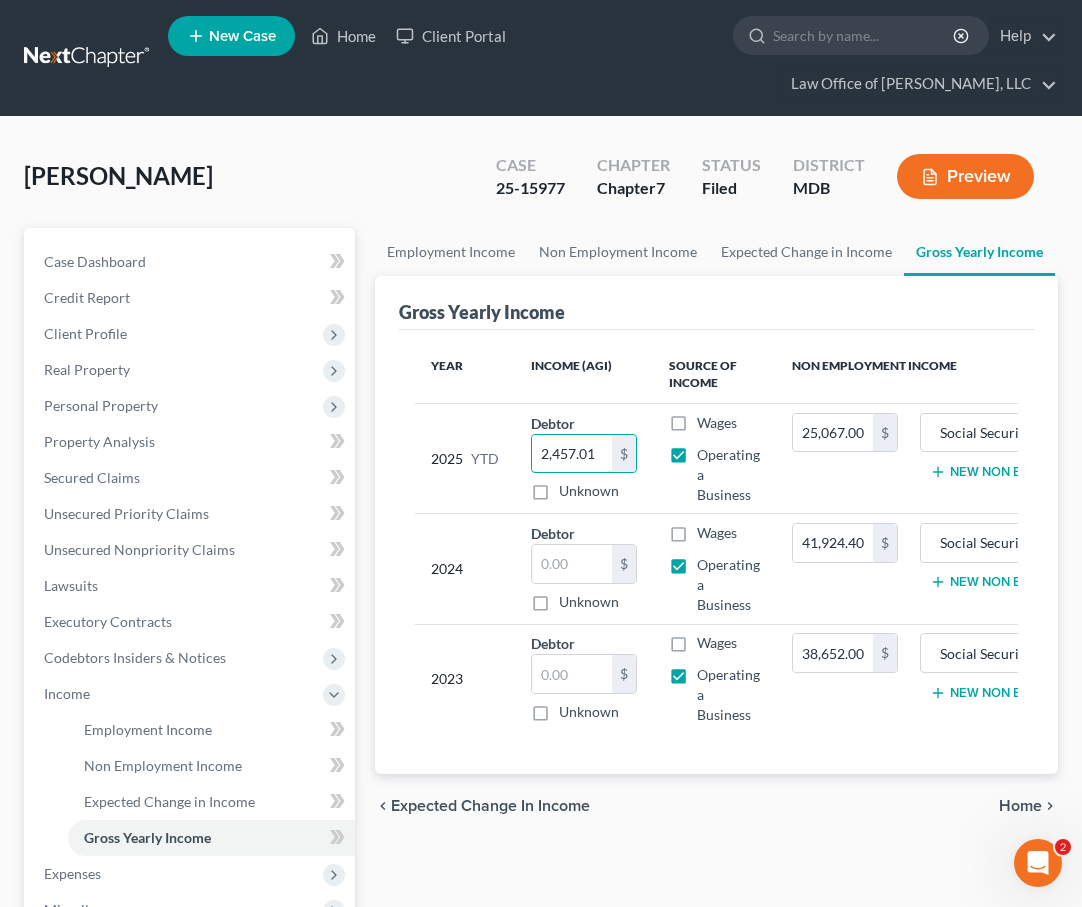 type on "2,457.01" 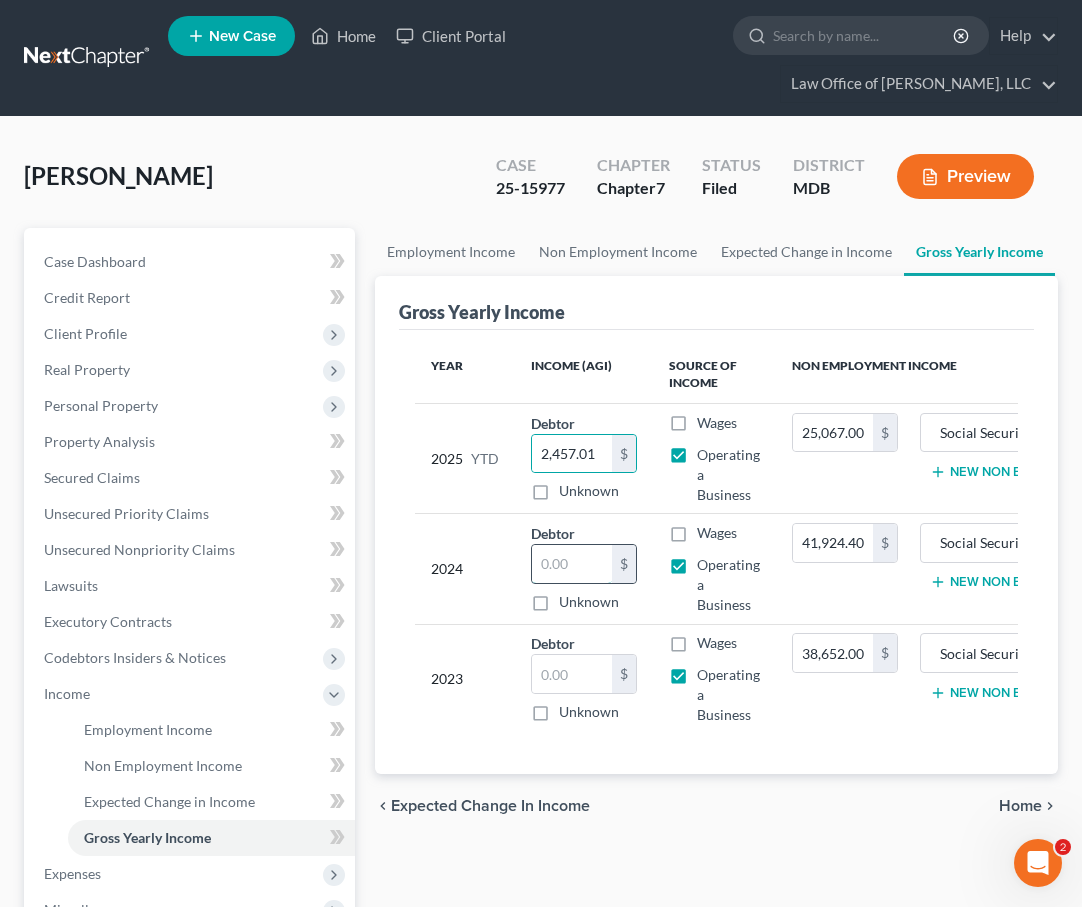 click at bounding box center (572, 564) 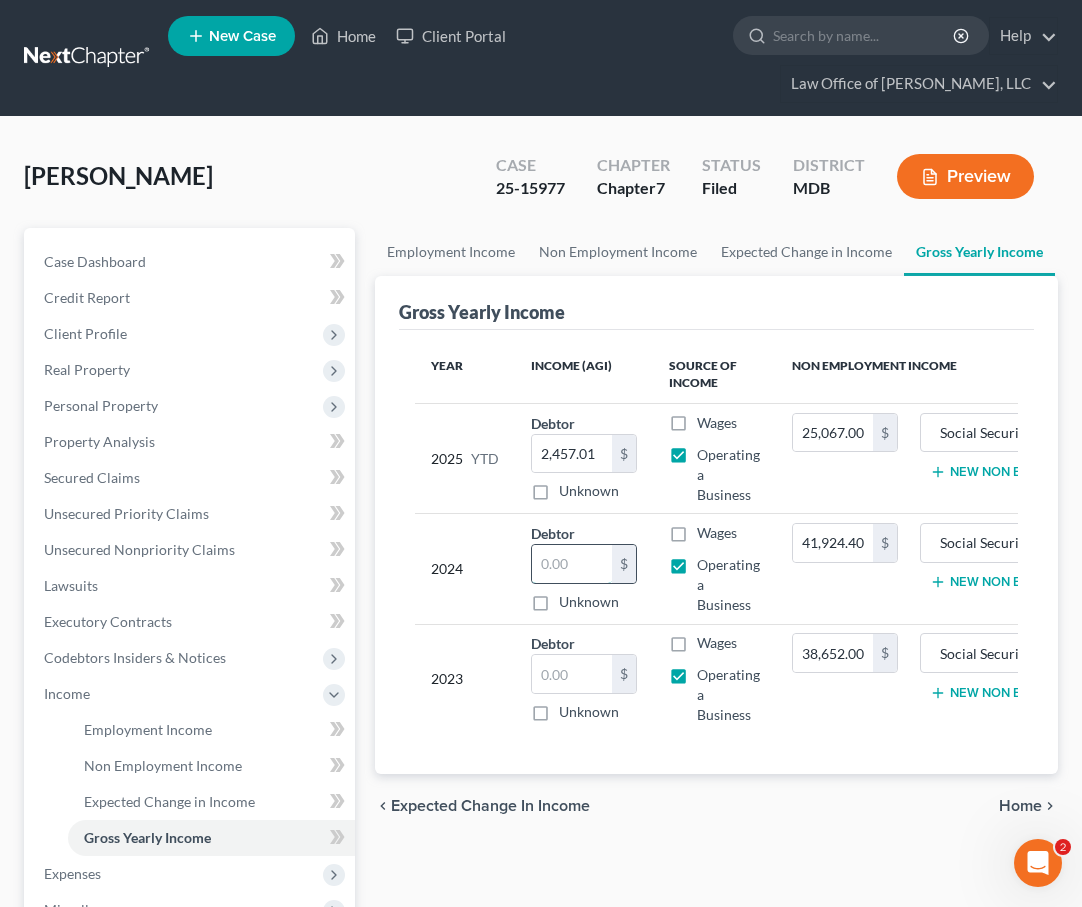 click at bounding box center (572, 564) 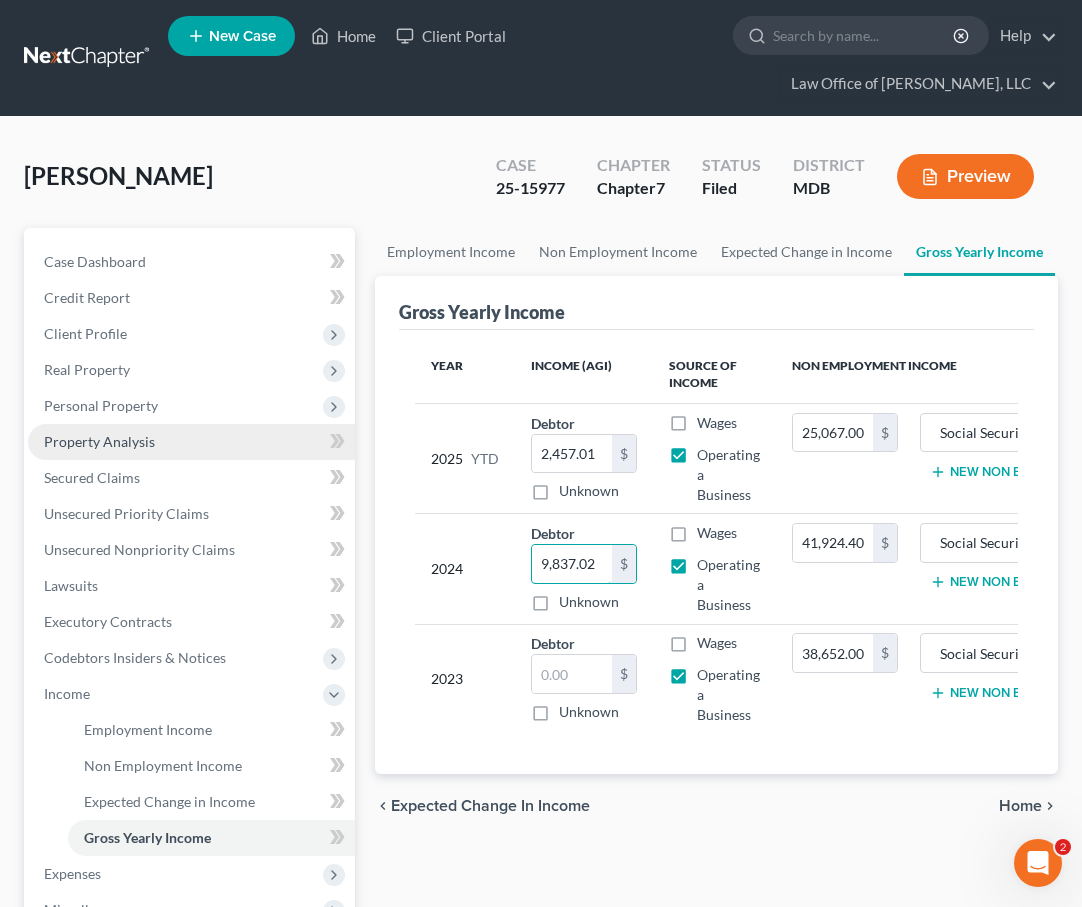 type on "9,837.02" 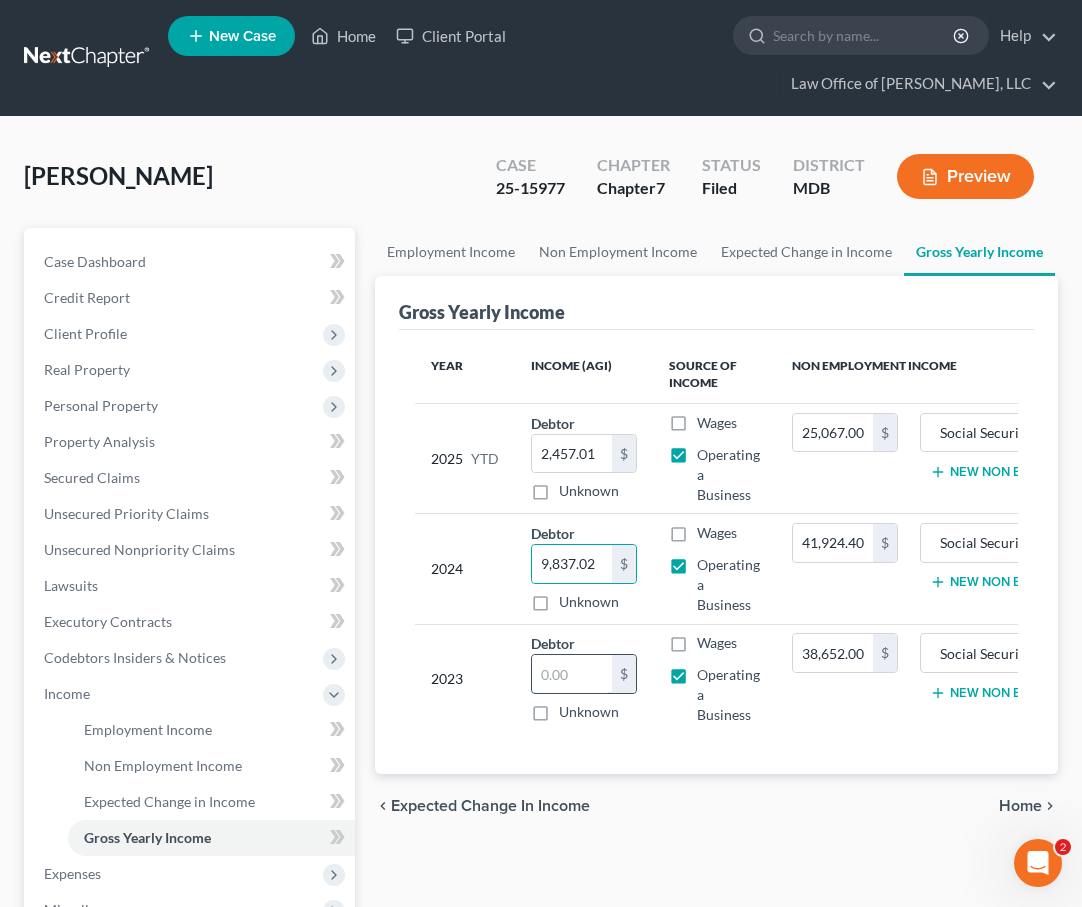 click at bounding box center (572, 674) 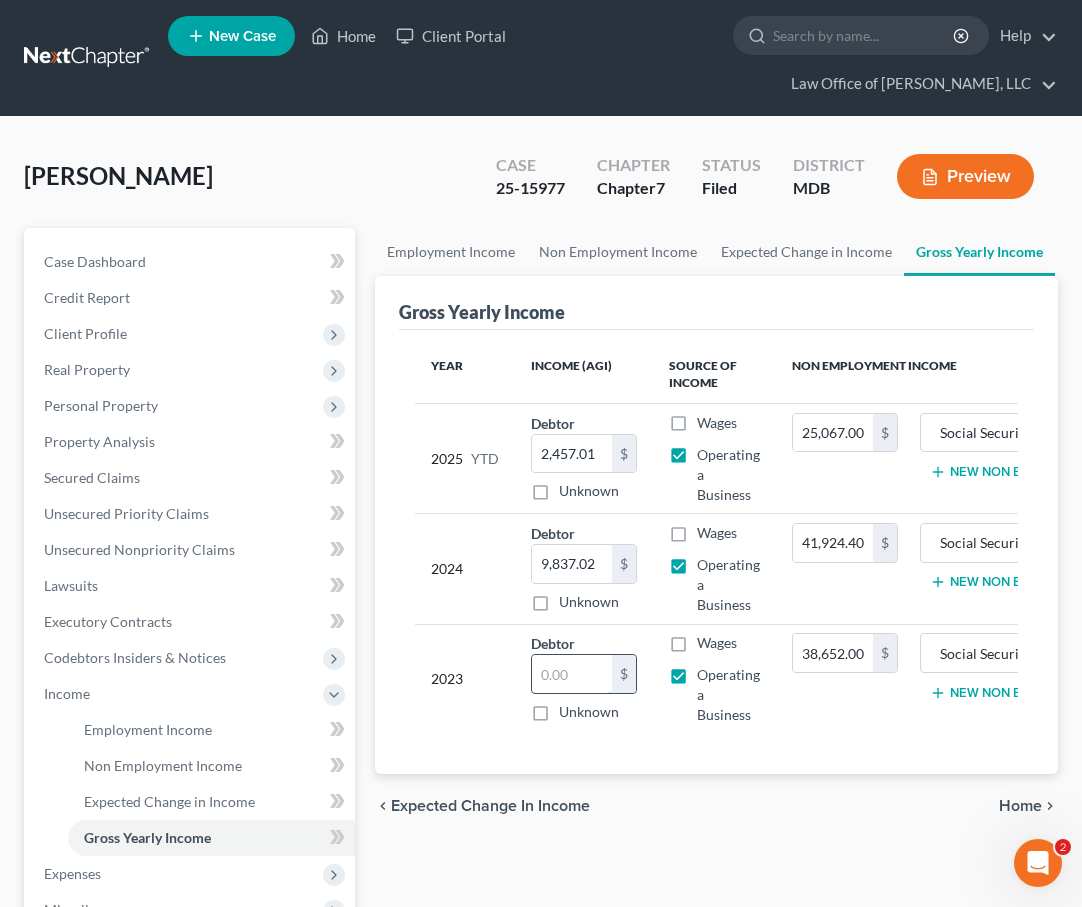 click at bounding box center [572, 674] 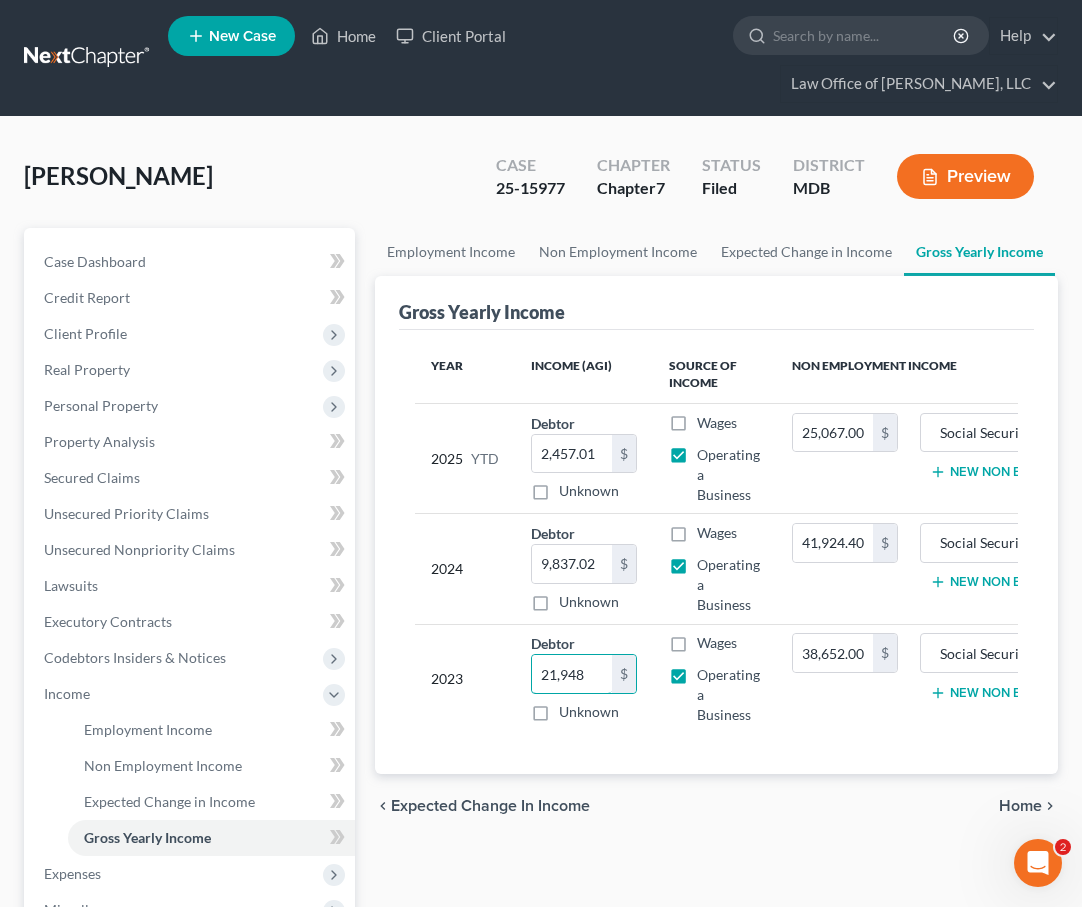 type on "21,948" 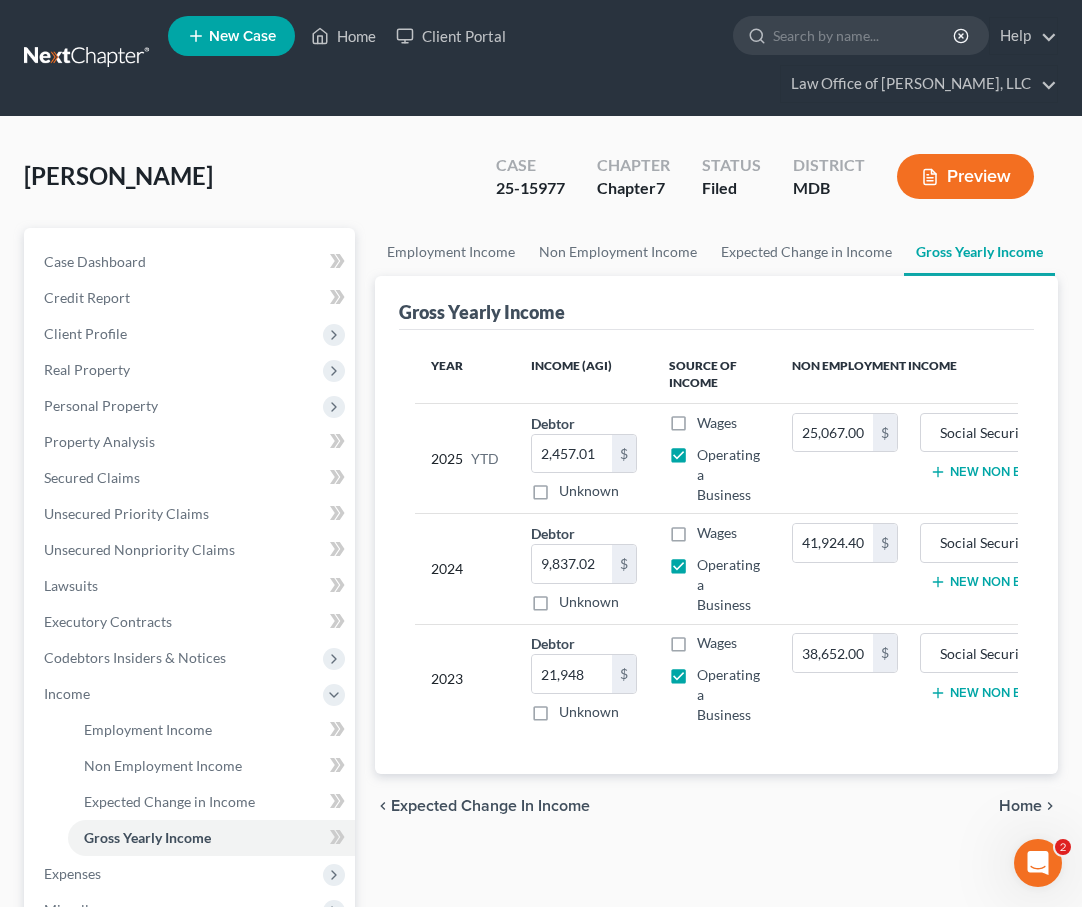 click on "Home" at bounding box center (1020, 806) 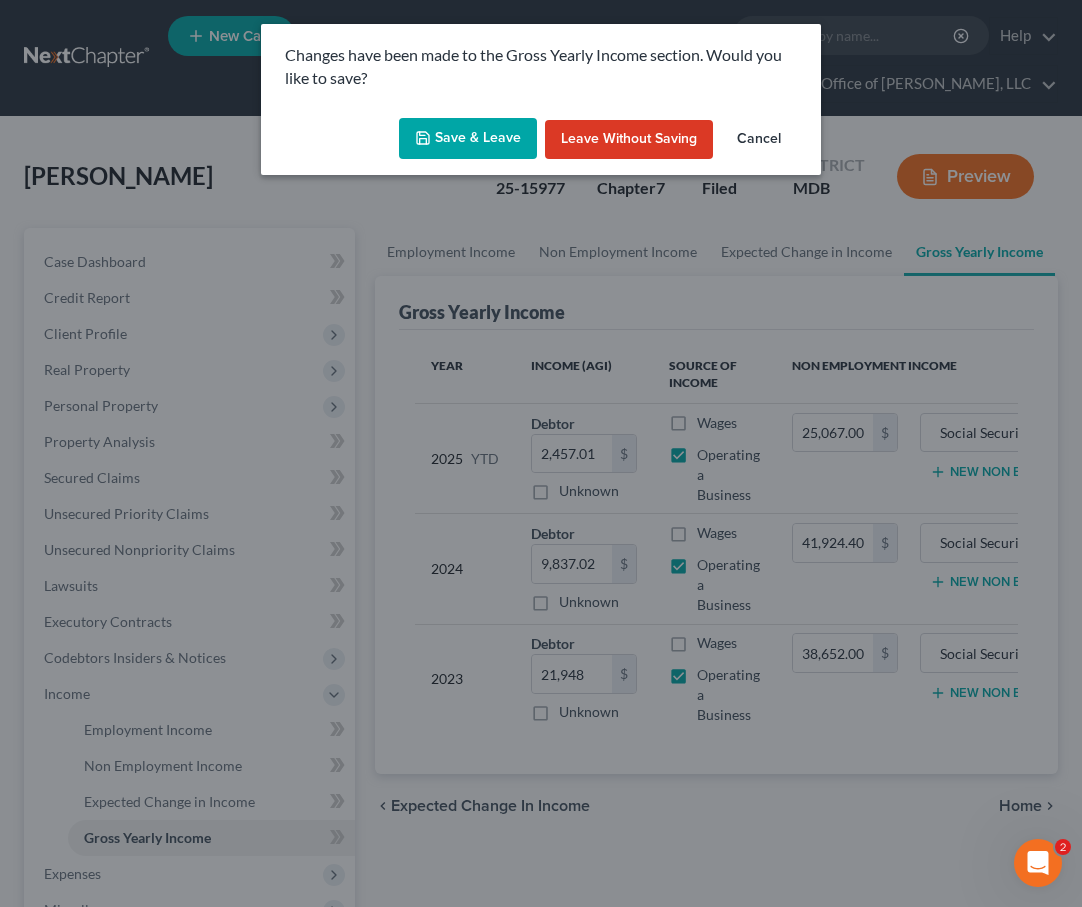 click on "Save & Leave" at bounding box center (468, 139) 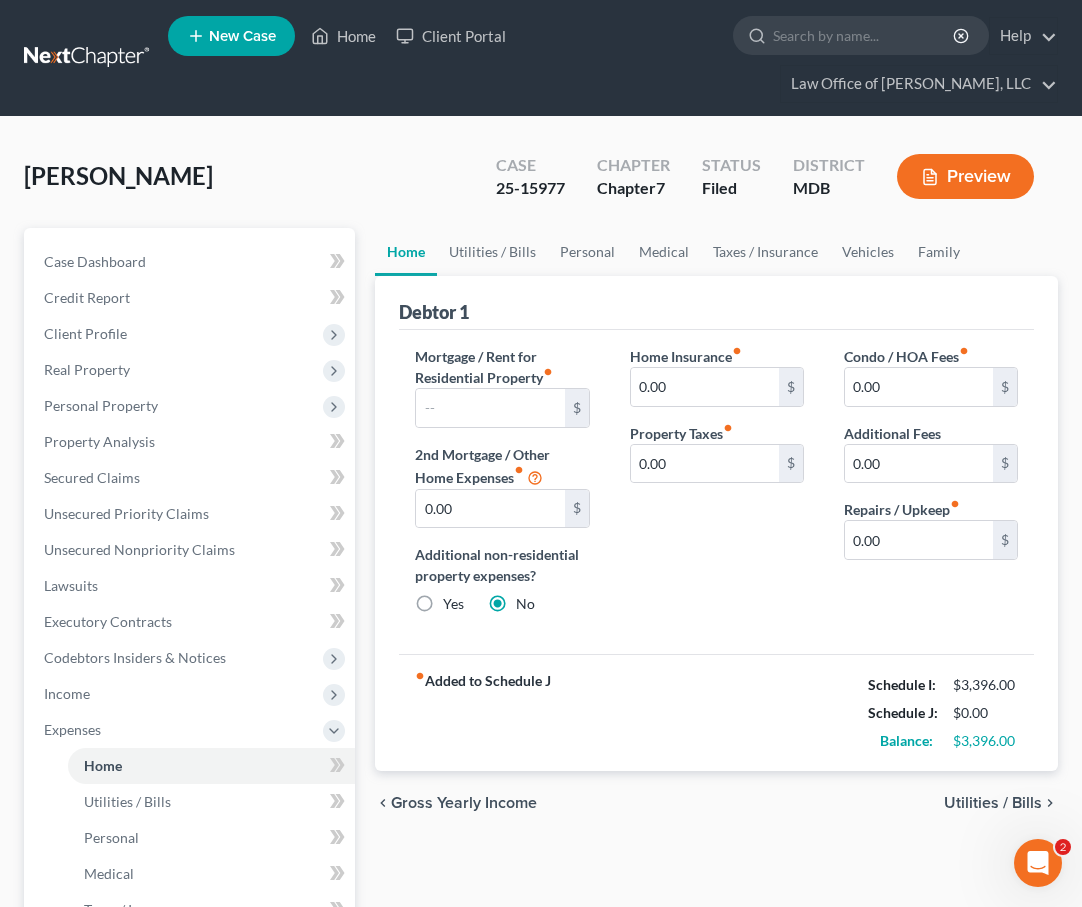 click on "Utilities / Bills" at bounding box center [993, 803] 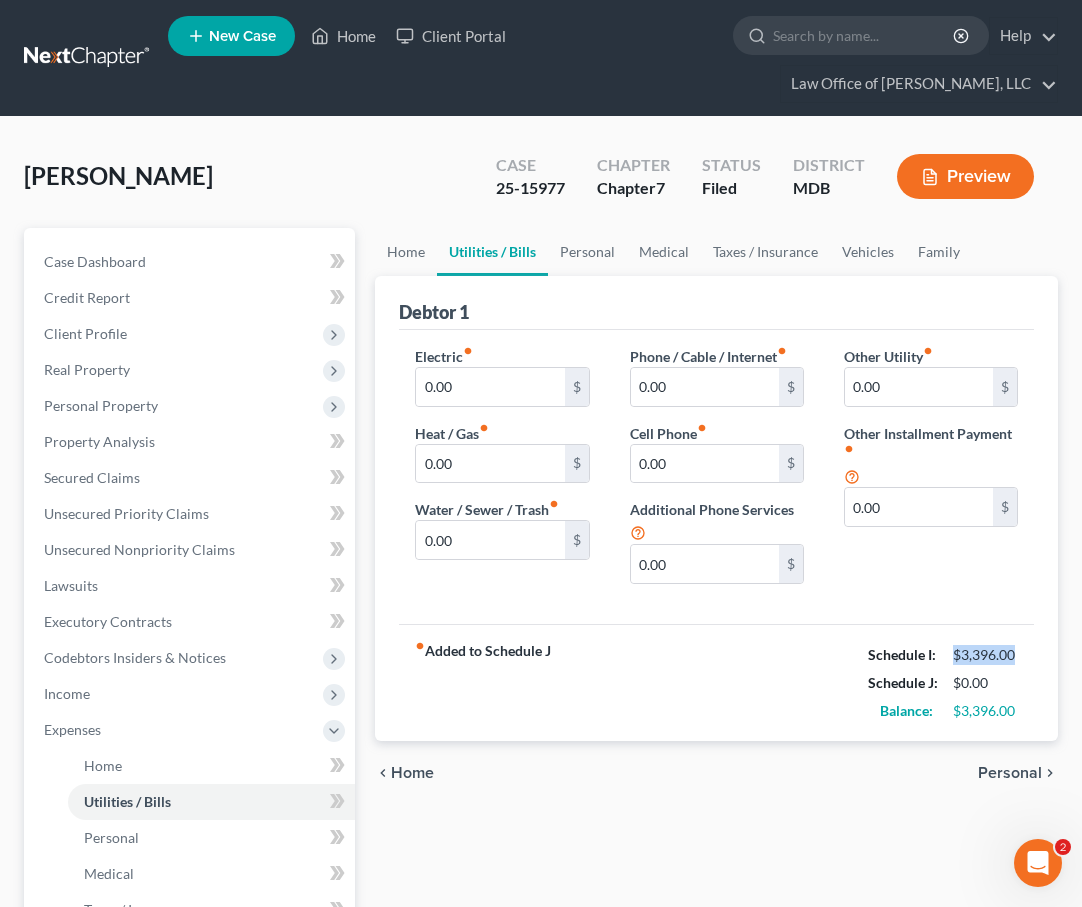 drag, startPoint x: 1018, startPoint y: 652, endPoint x: 940, endPoint y: 651, distance: 78.00641 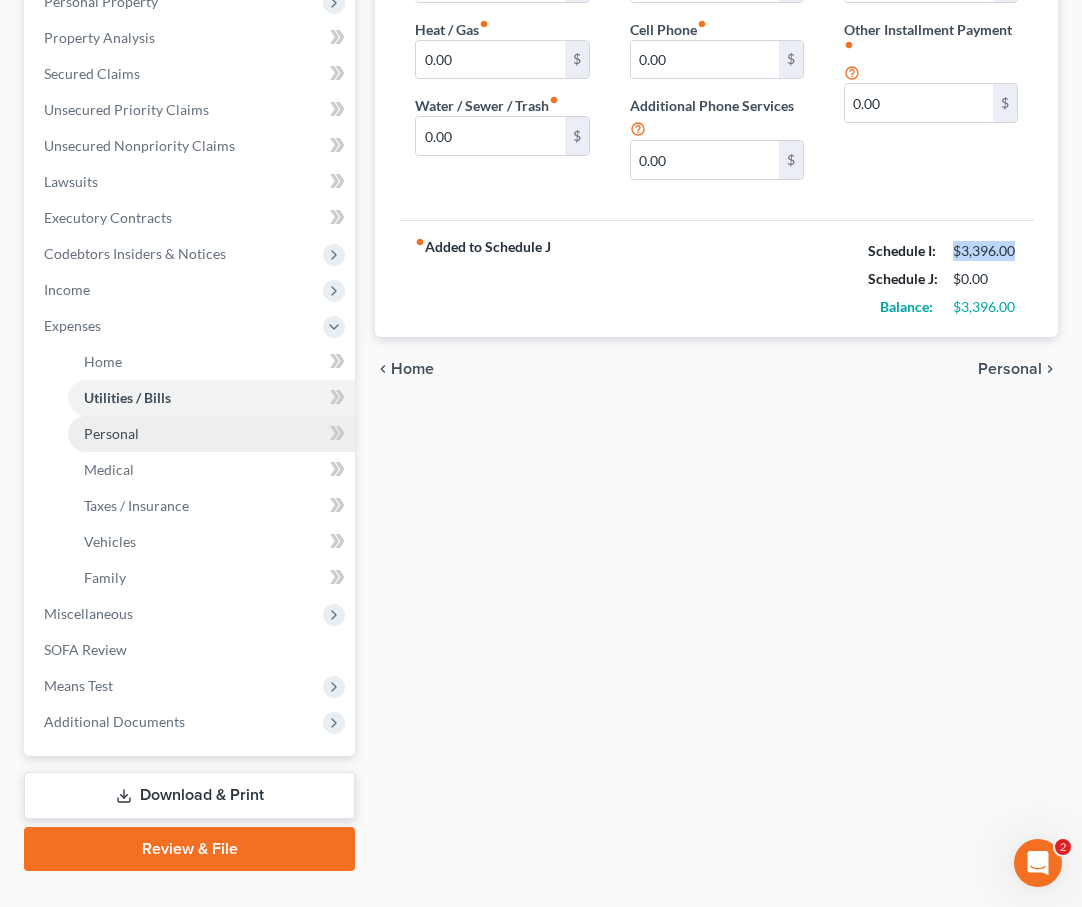 scroll, scrollTop: 406, scrollLeft: 0, axis: vertical 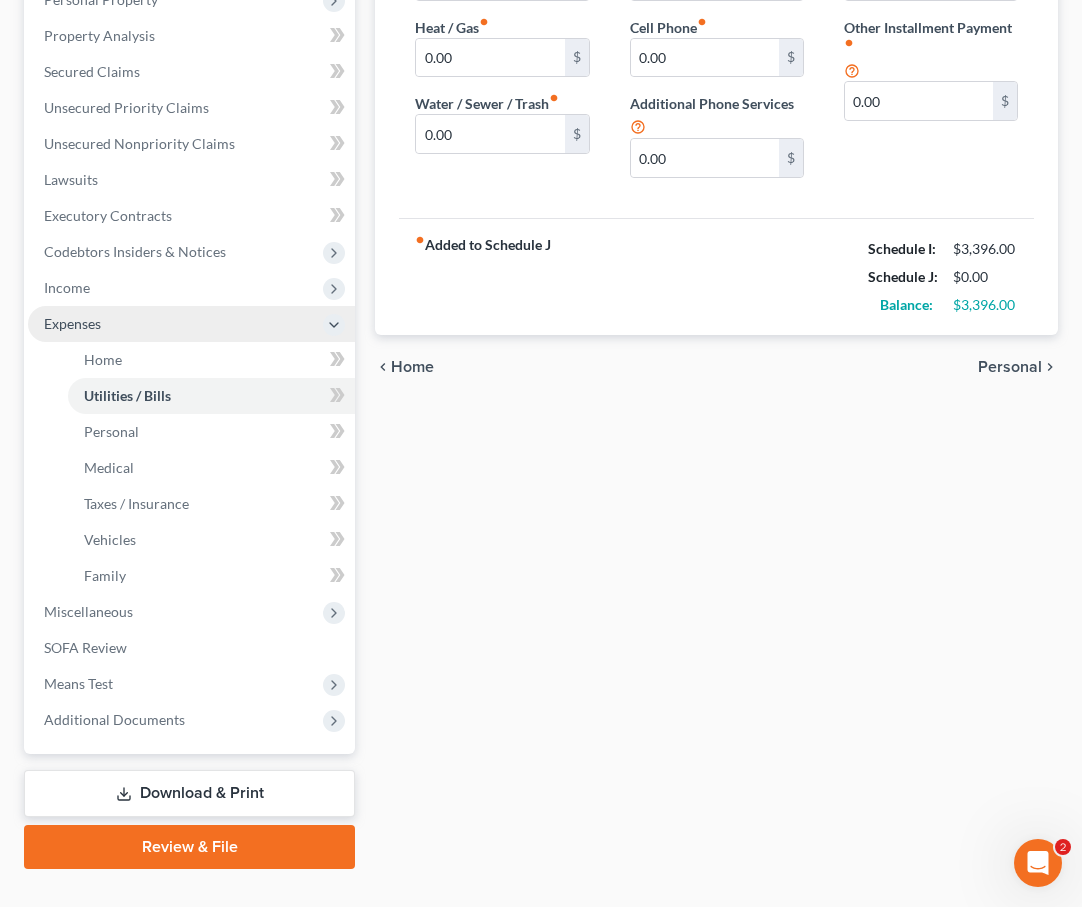 click on "Expenses" at bounding box center (72, 323) 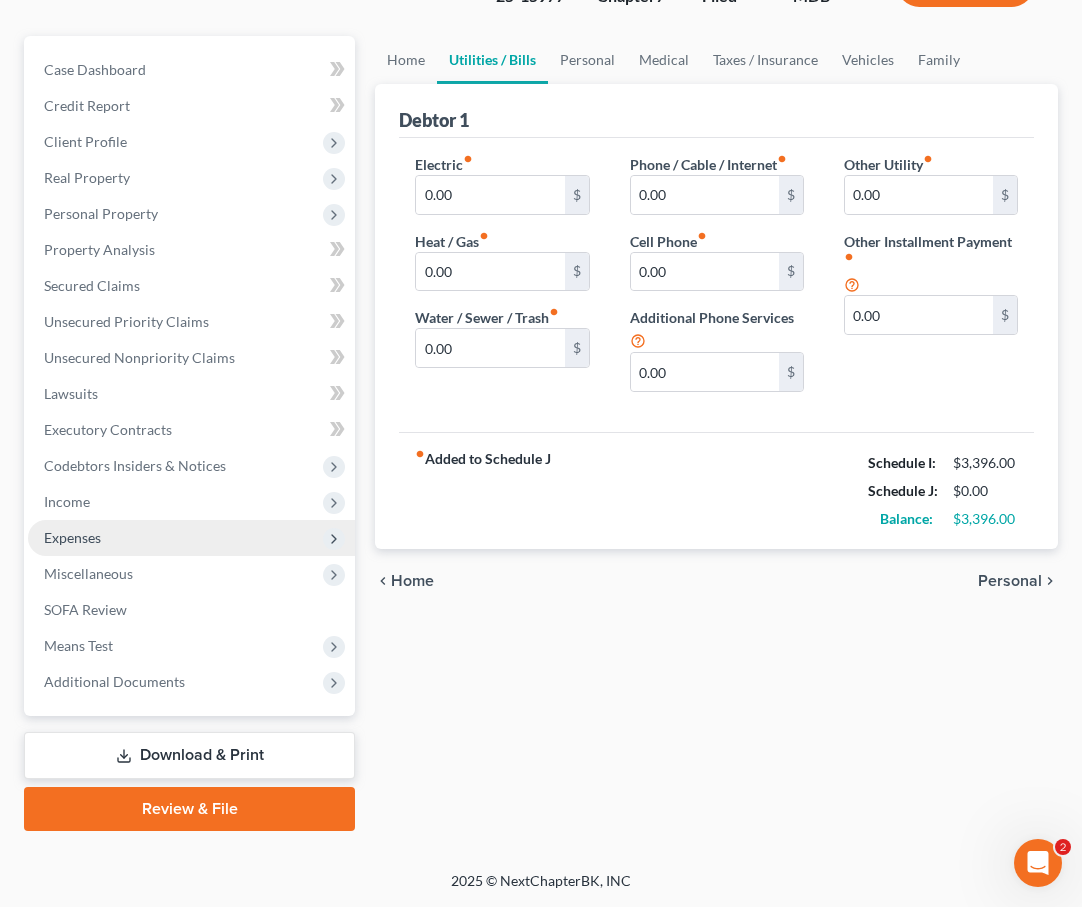 scroll, scrollTop: 190, scrollLeft: 0, axis: vertical 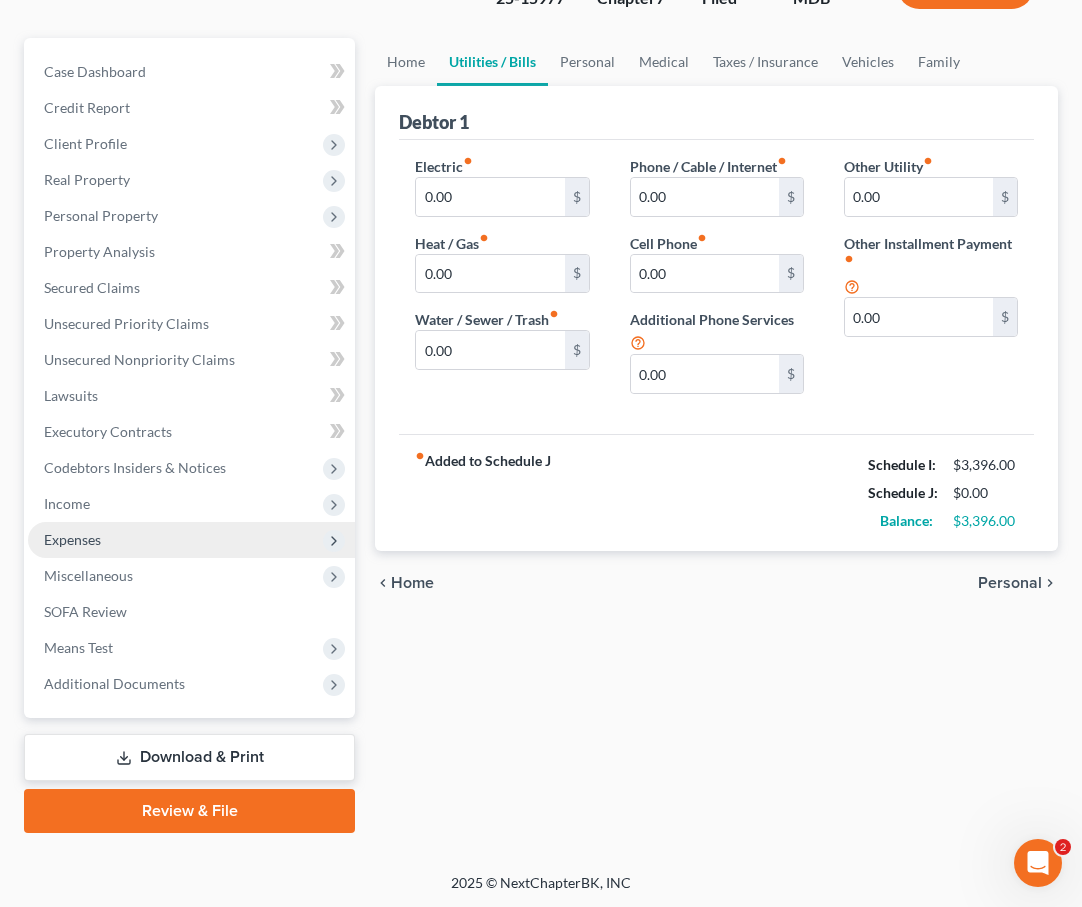 click on "Expenses" at bounding box center (191, 540) 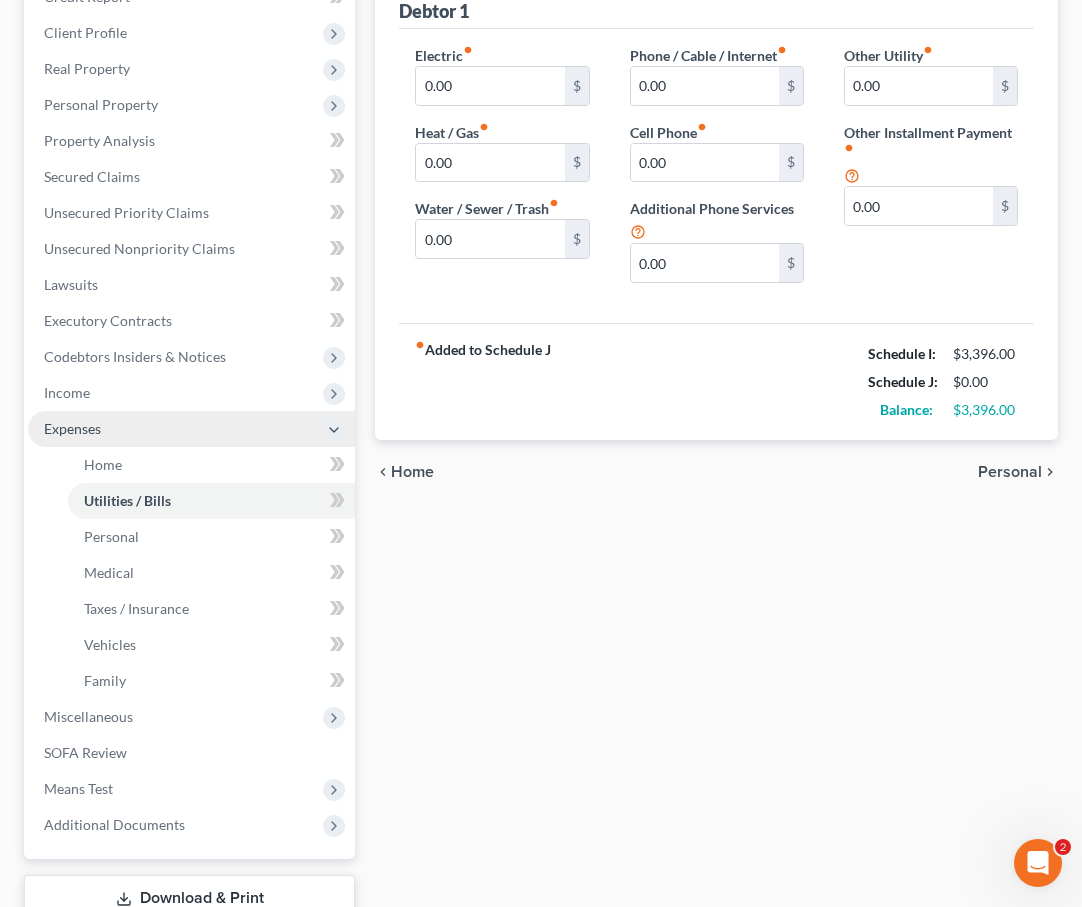scroll, scrollTop: 406, scrollLeft: 0, axis: vertical 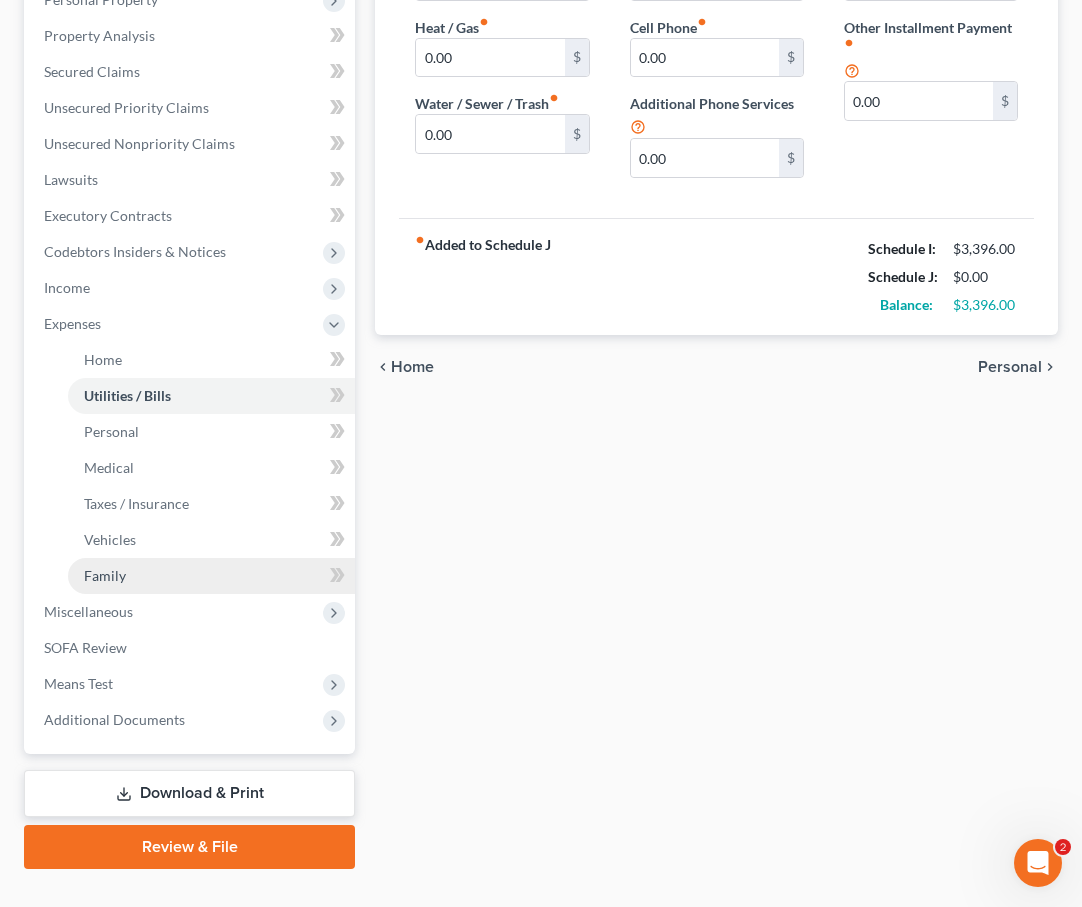 click on "Family" at bounding box center (211, 576) 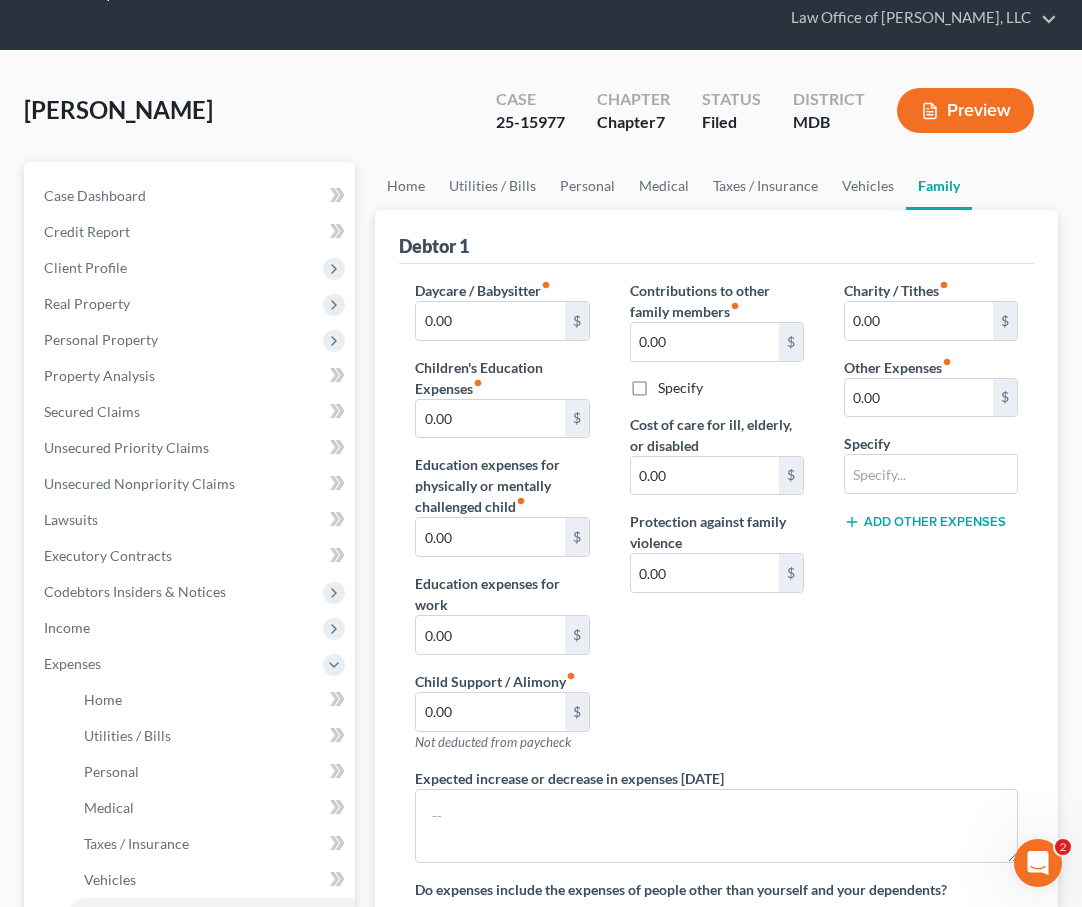 scroll, scrollTop: 0, scrollLeft: 0, axis: both 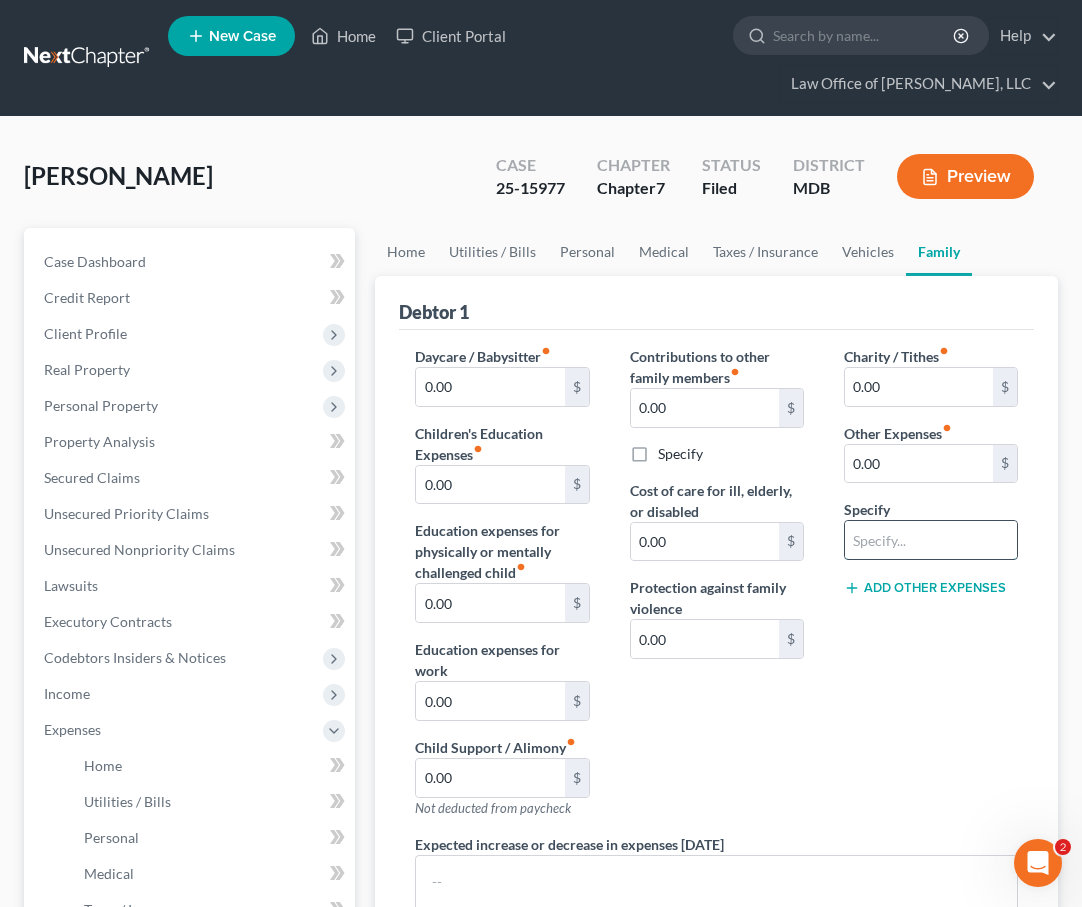 click at bounding box center [931, 540] 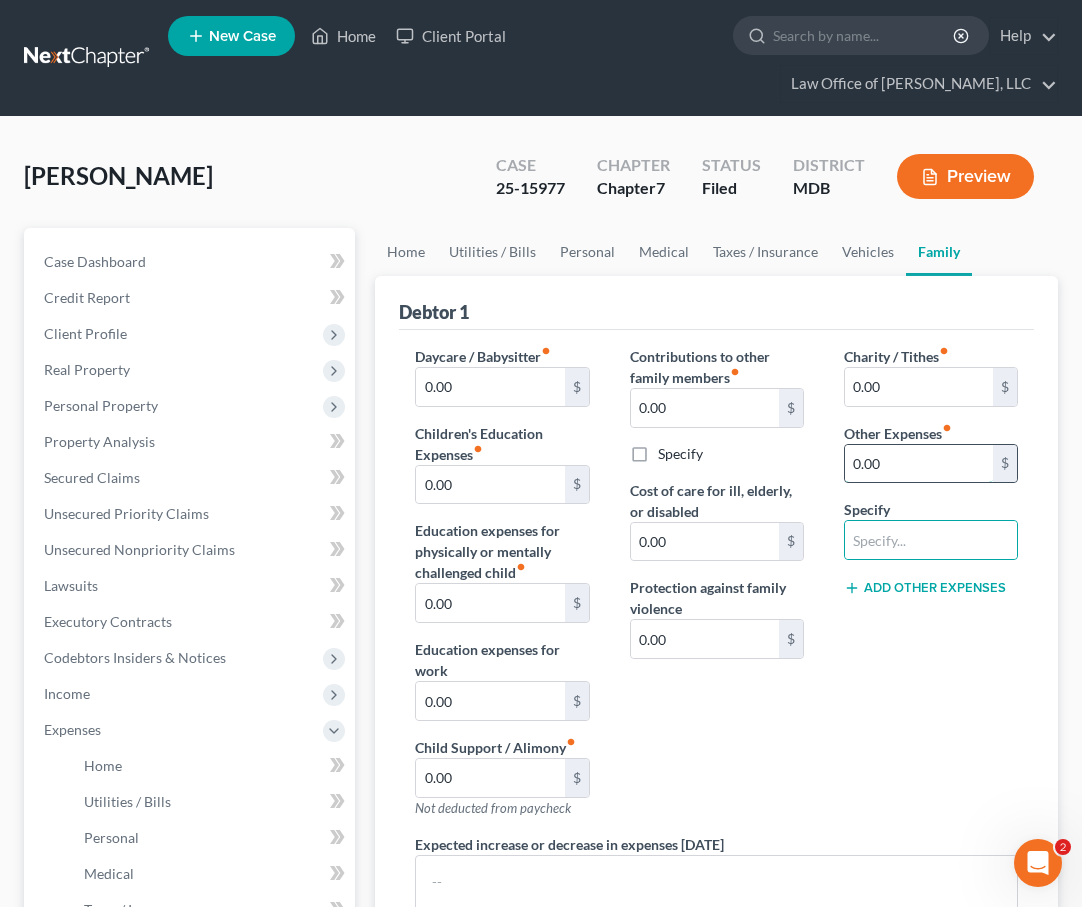 click on "0.00" at bounding box center (919, 464) 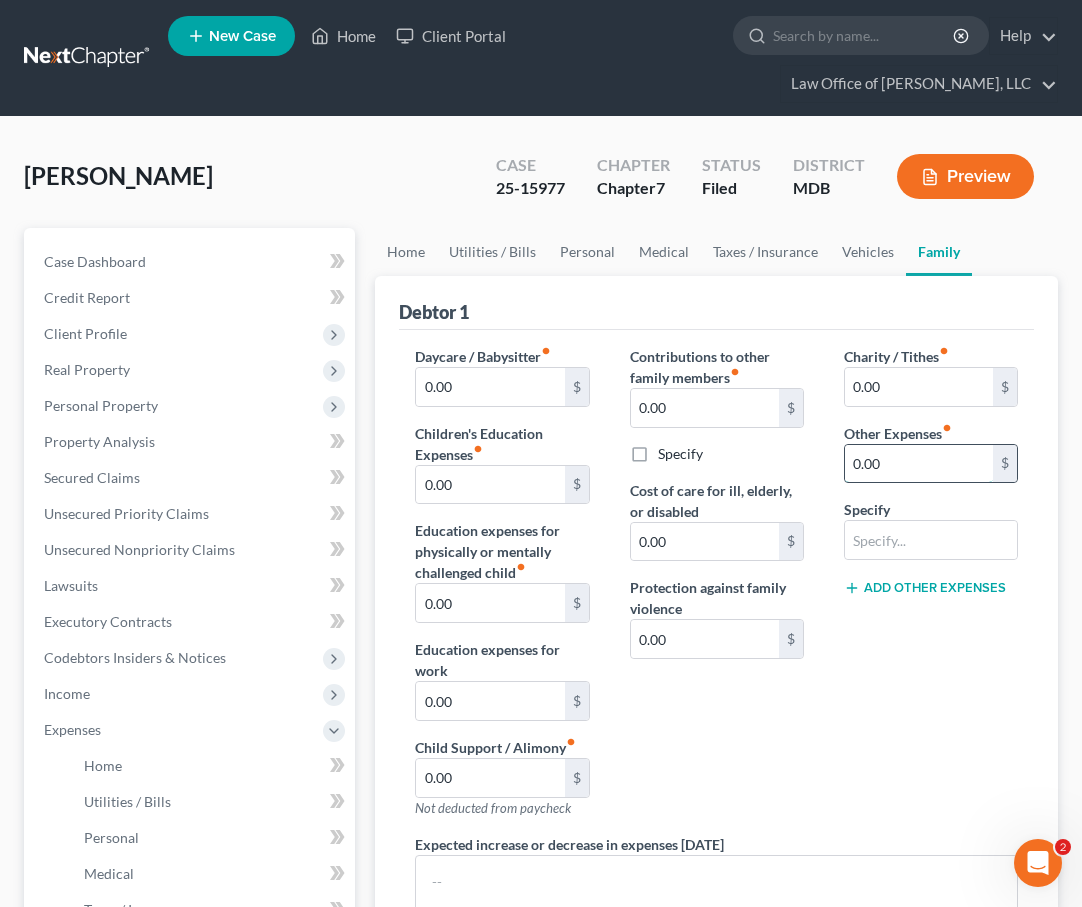 paste on "$3,396" 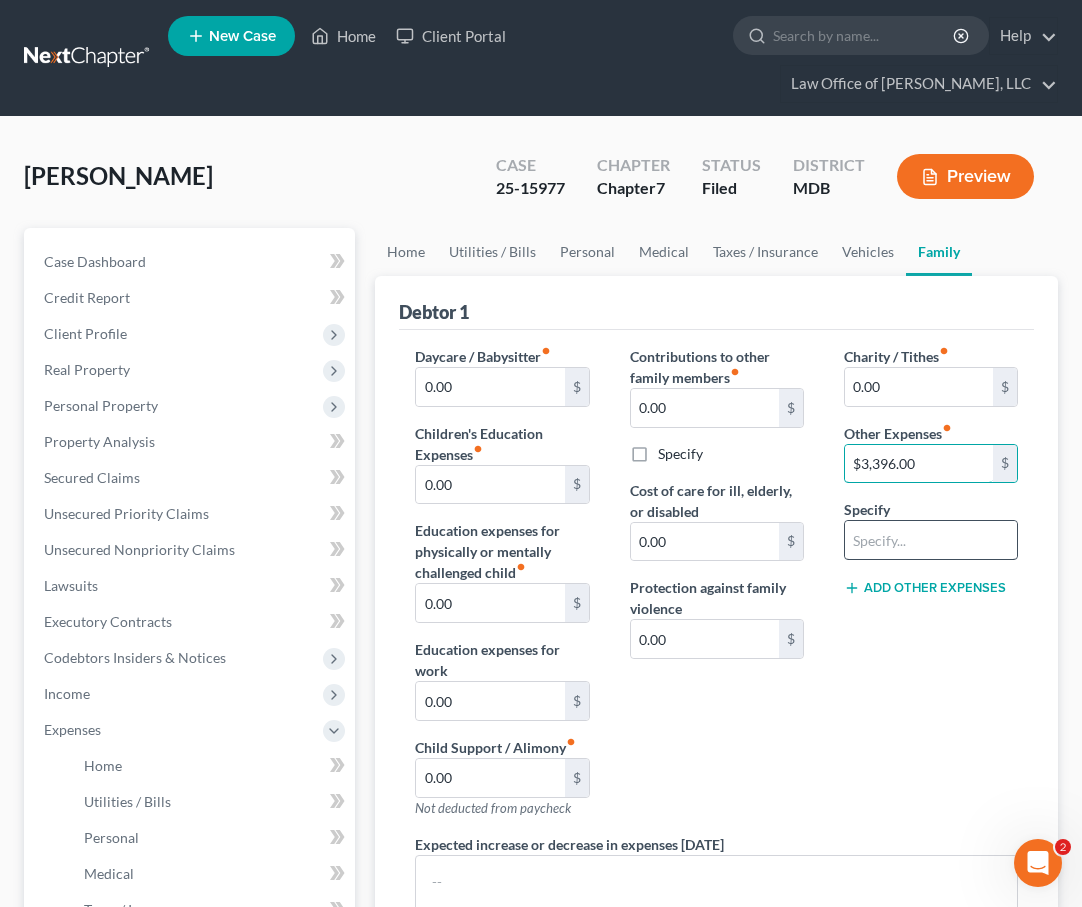 type on "$3,396.00" 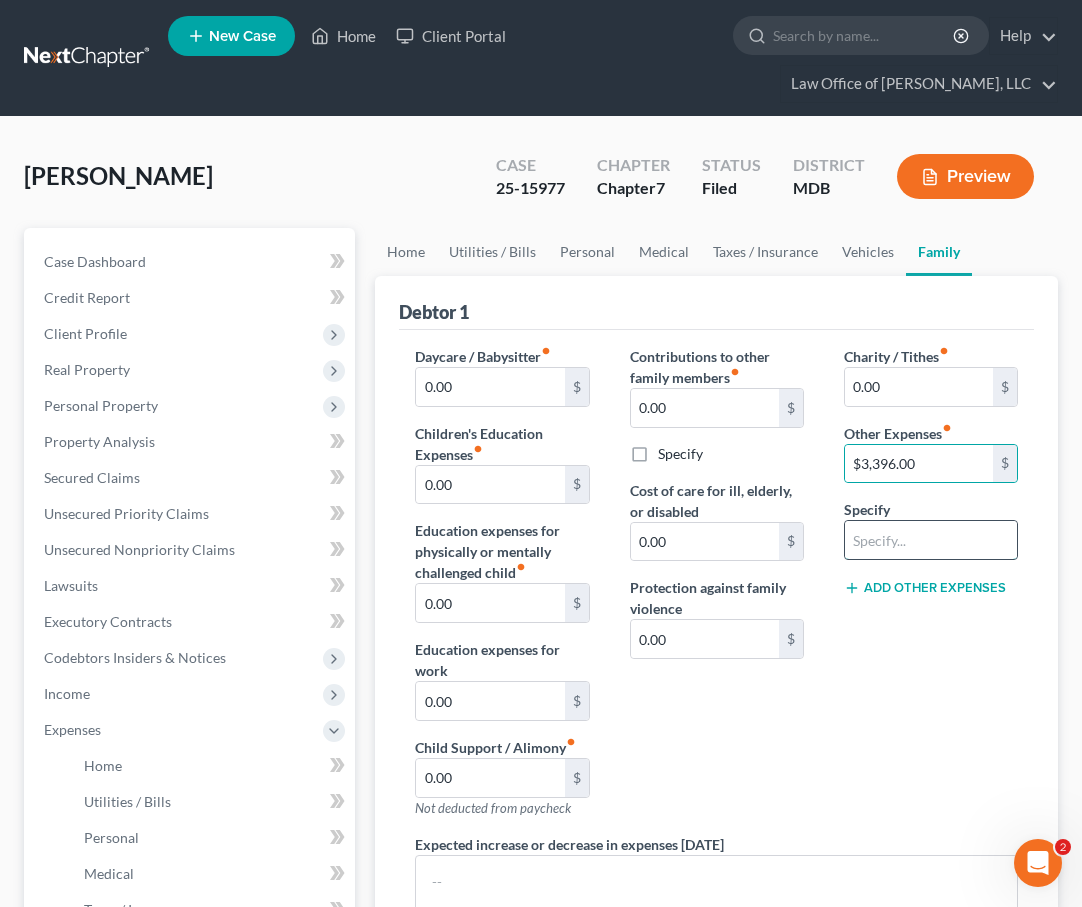 click at bounding box center (931, 540) 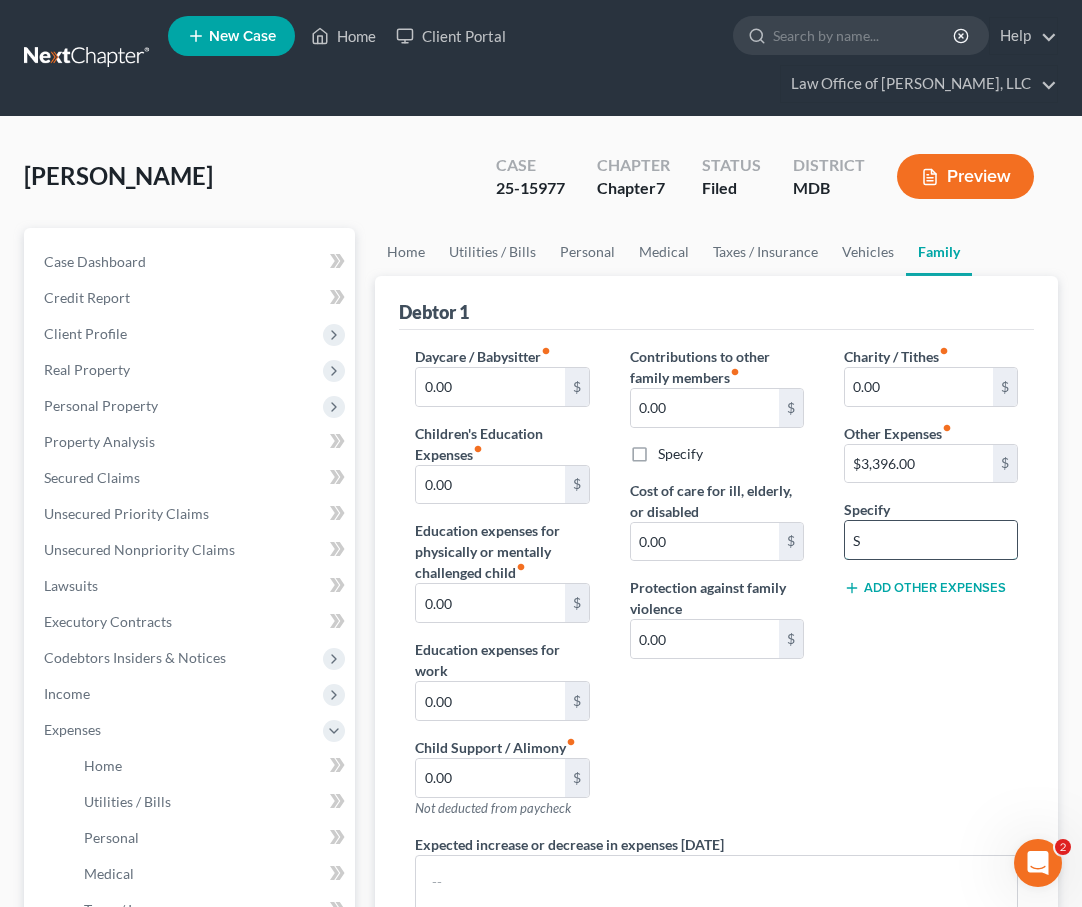type on "Social Security Act" 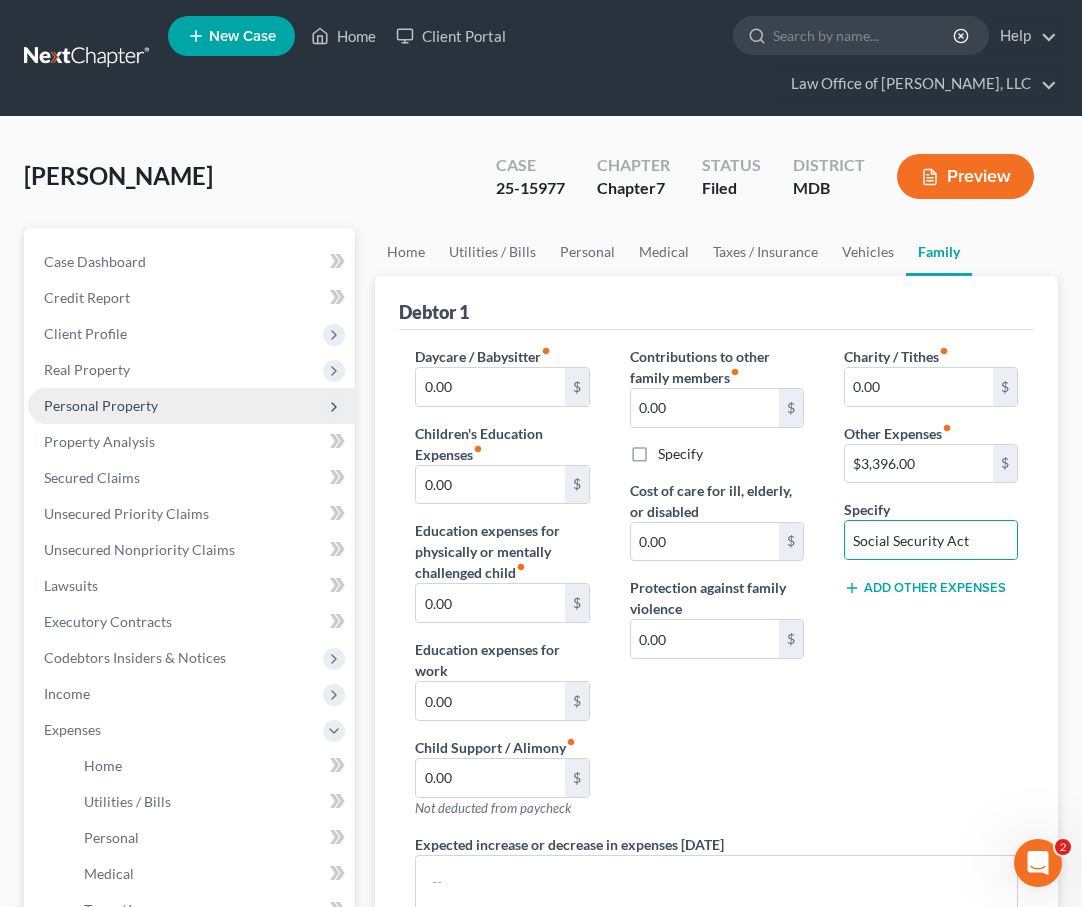 click on "Personal Property" at bounding box center (101, 405) 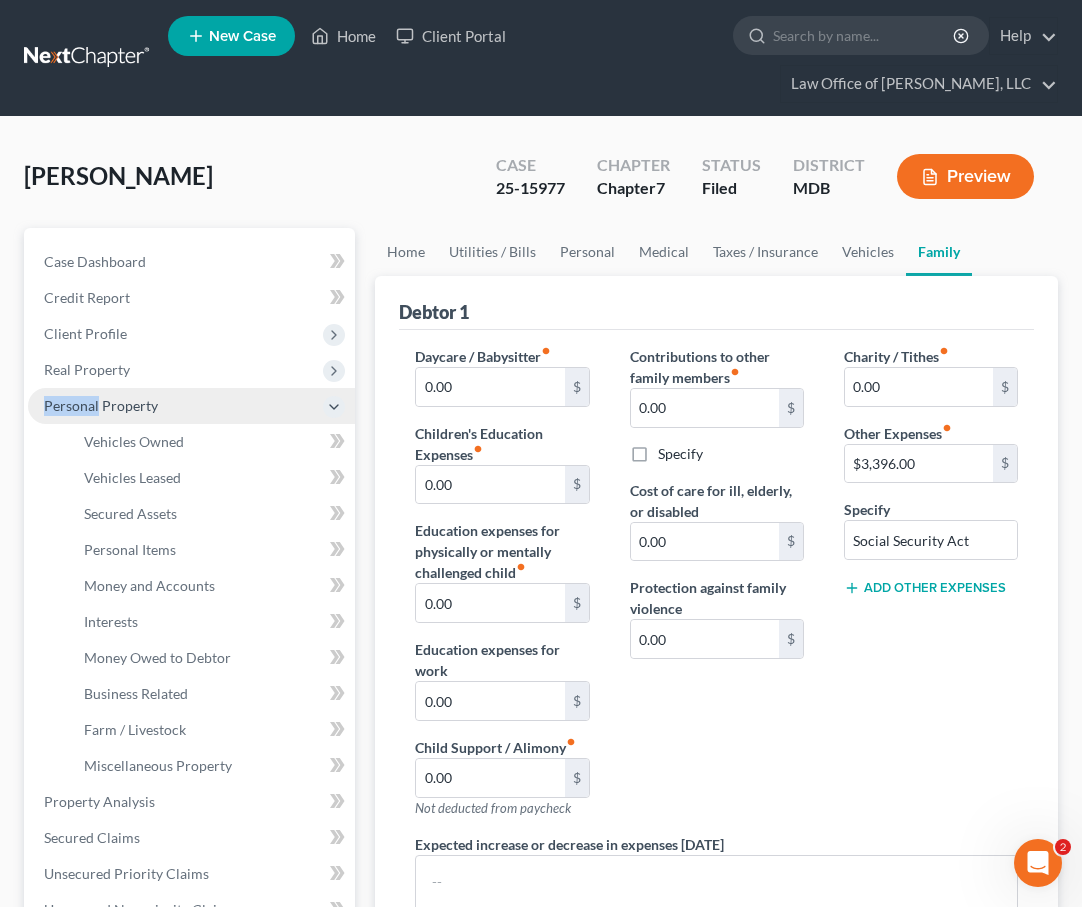 click on "Personal Property" at bounding box center (101, 405) 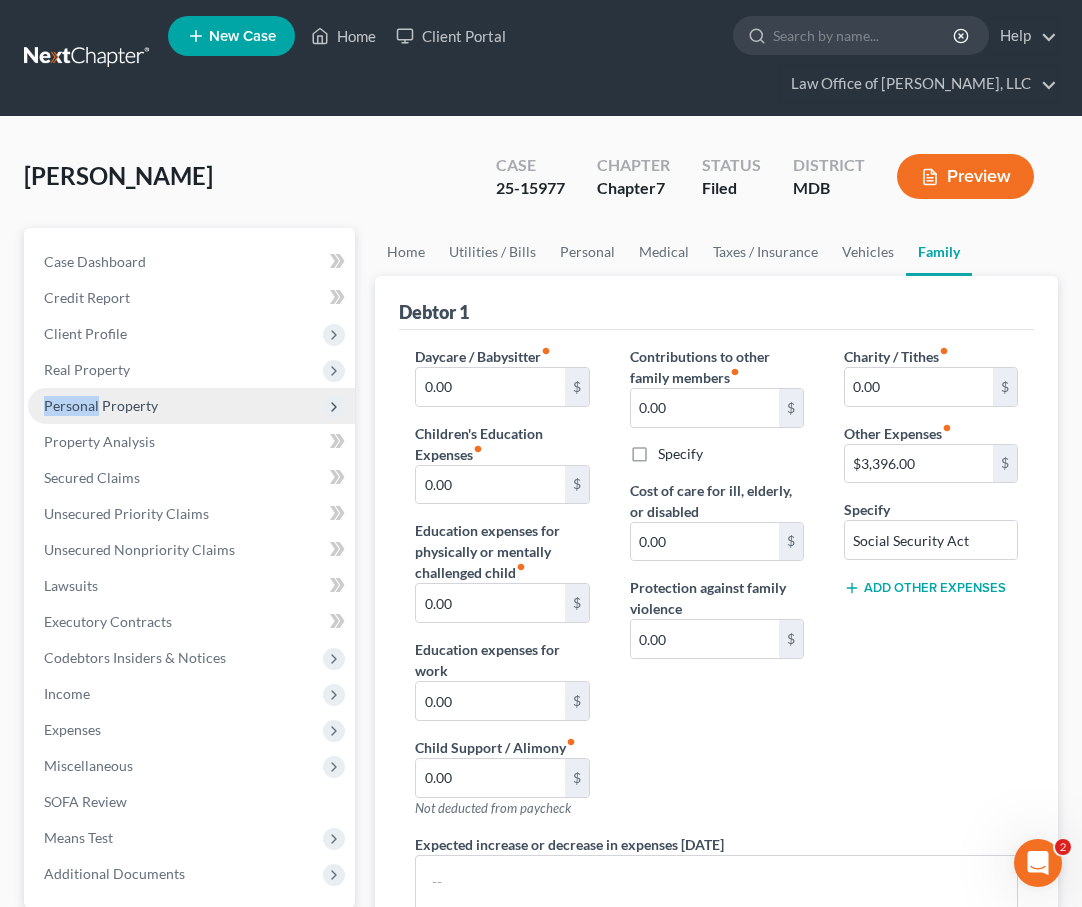 click on "Personal Property" at bounding box center [101, 405] 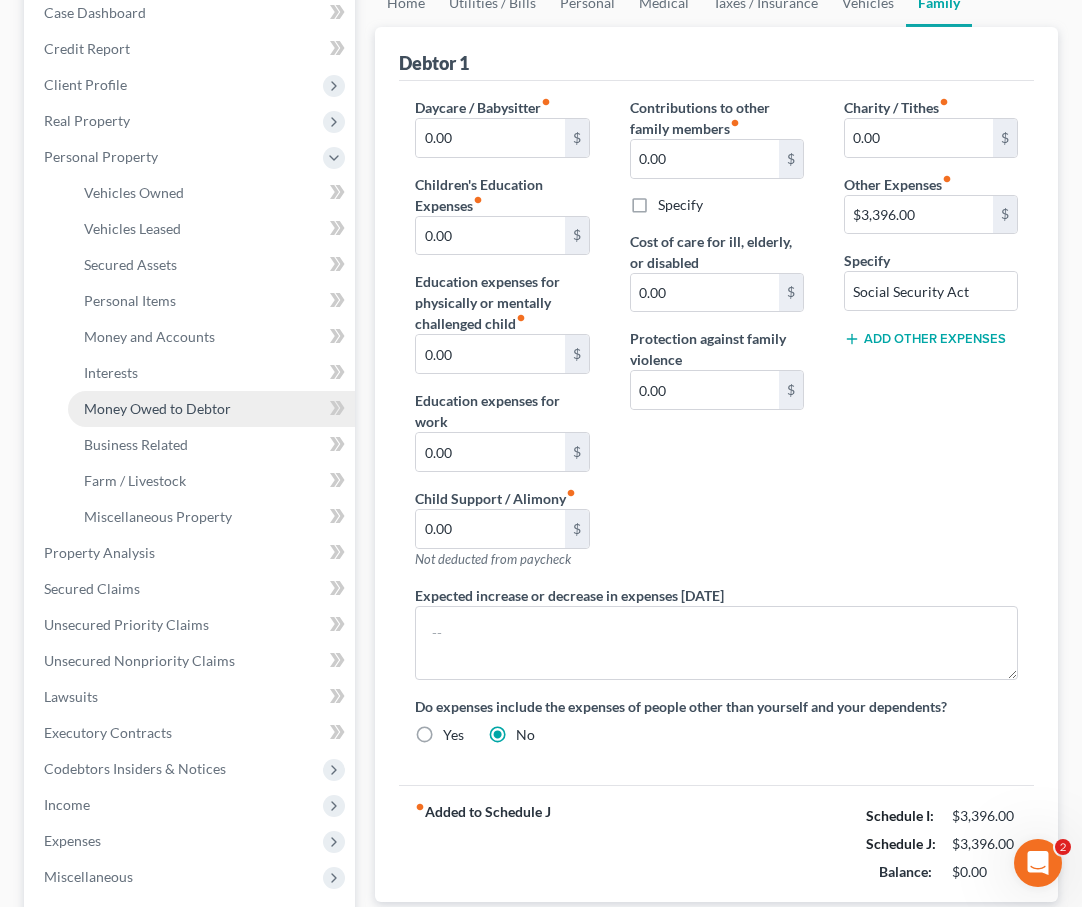 scroll, scrollTop: 352, scrollLeft: 0, axis: vertical 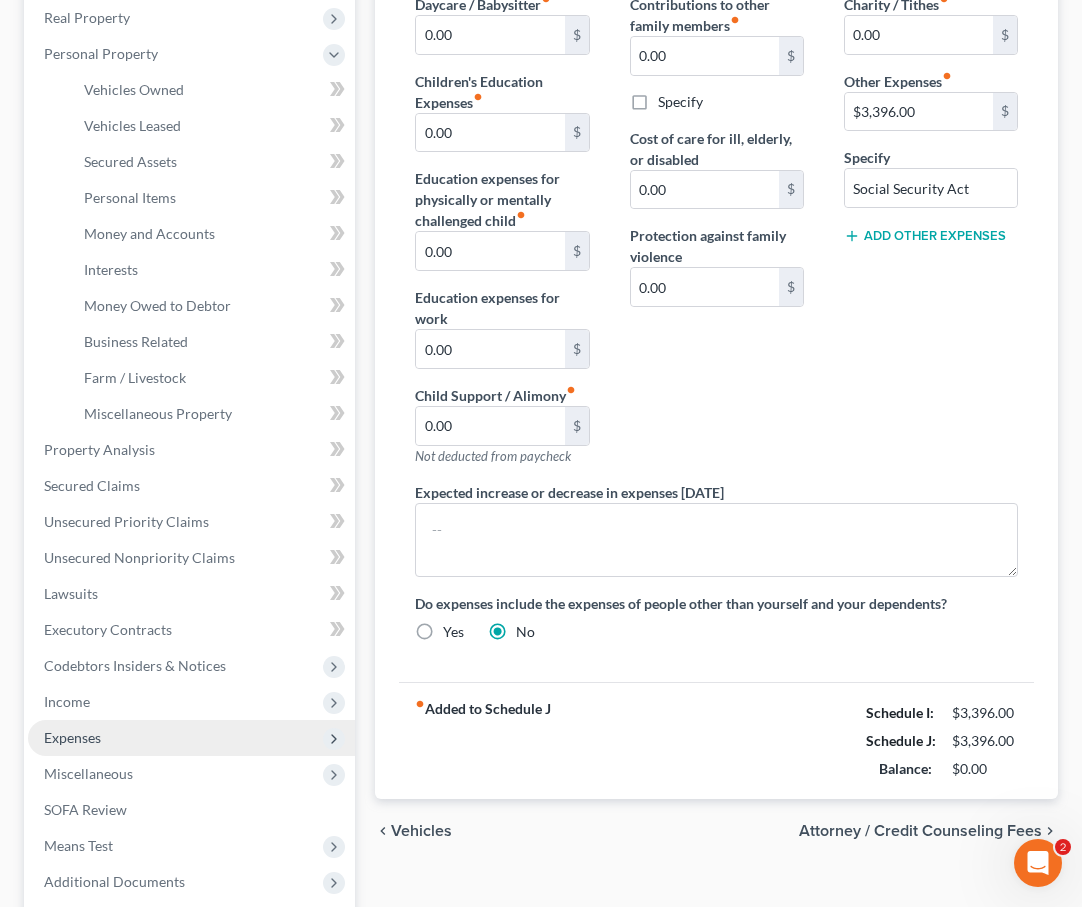 click on "Expenses" at bounding box center (72, 737) 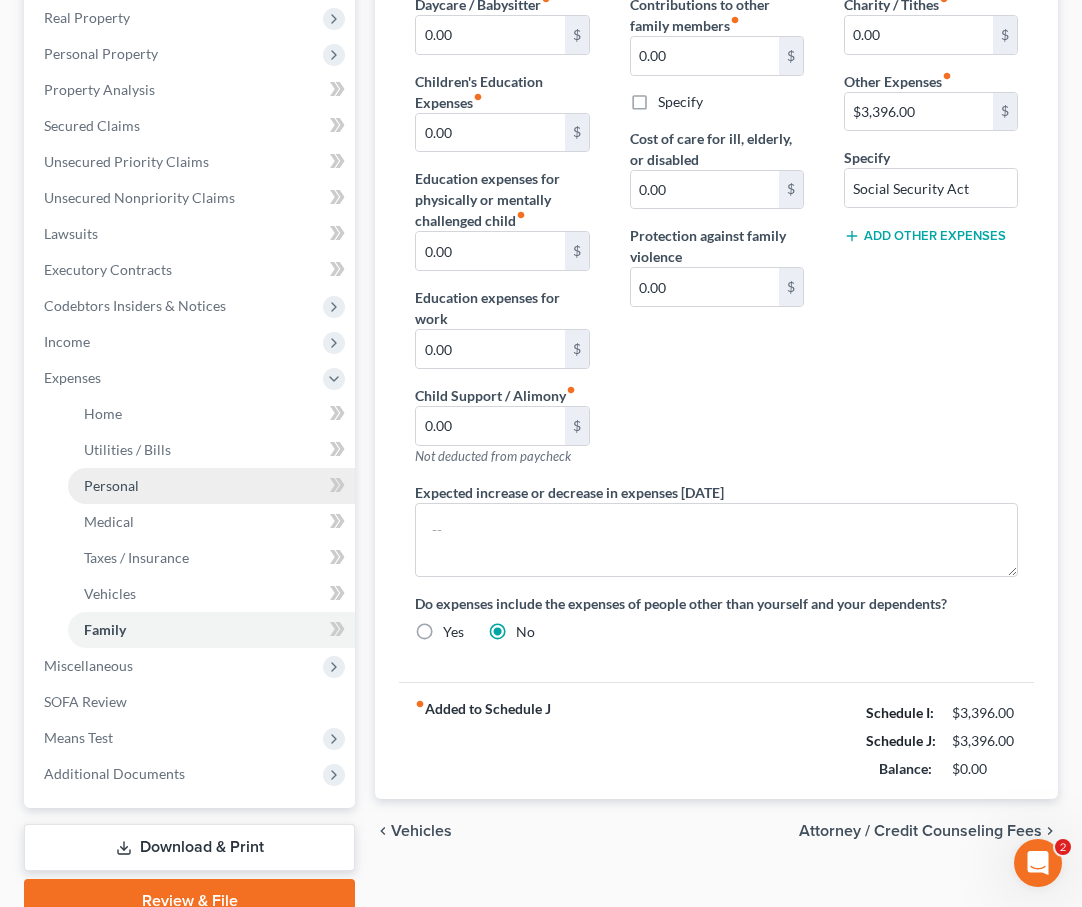 click on "Personal" at bounding box center (111, 485) 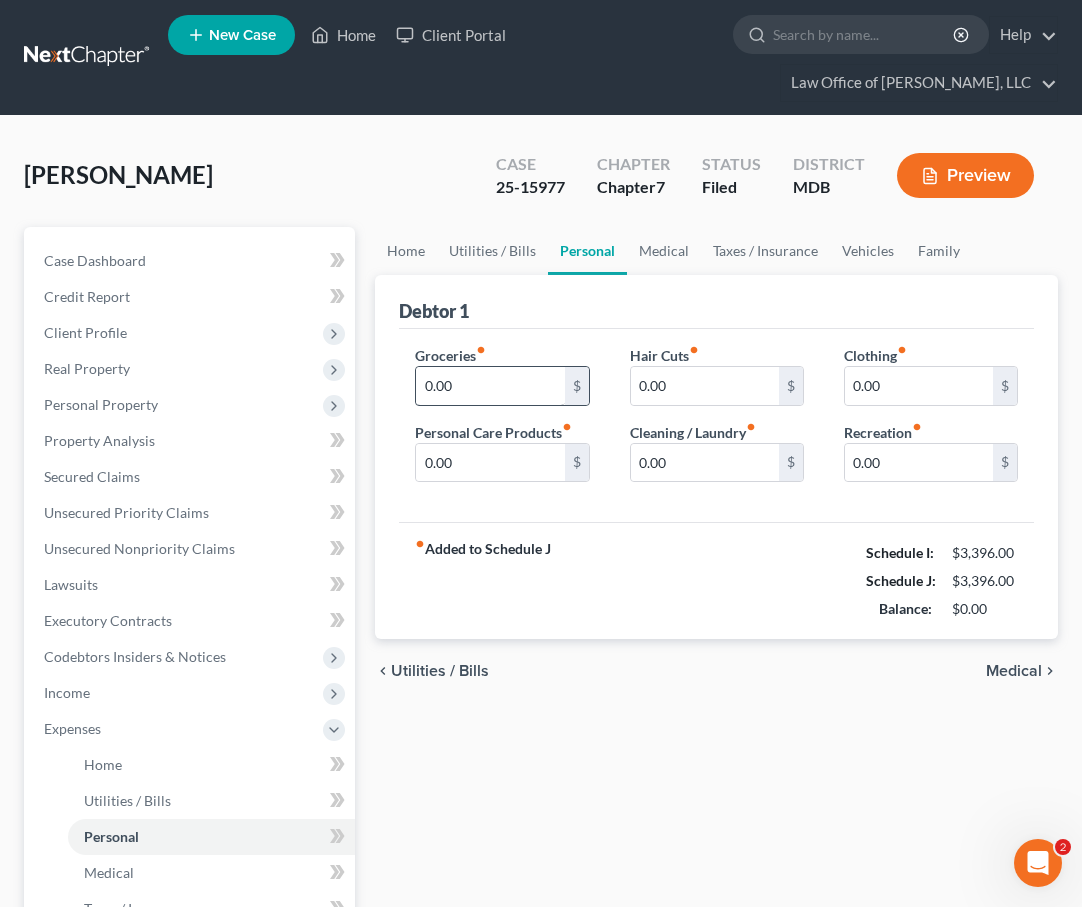 scroll, scrollTop: 0, scrollLeft: 0, axis: both 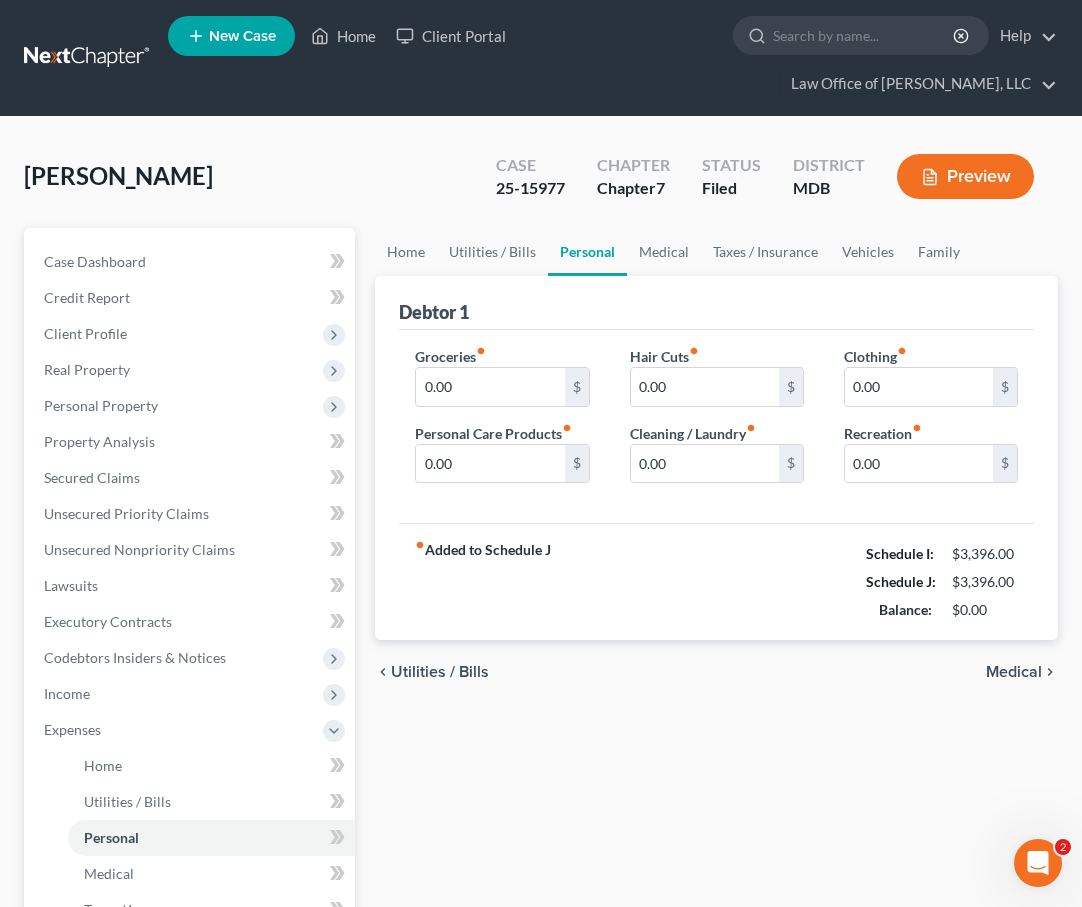 click on "fiber_manual_record  Added to Schedule J Schedule I: $3,396.00 Schedule J: $3,396.00 Balance: $0.00" at bounding box center [716, 581] 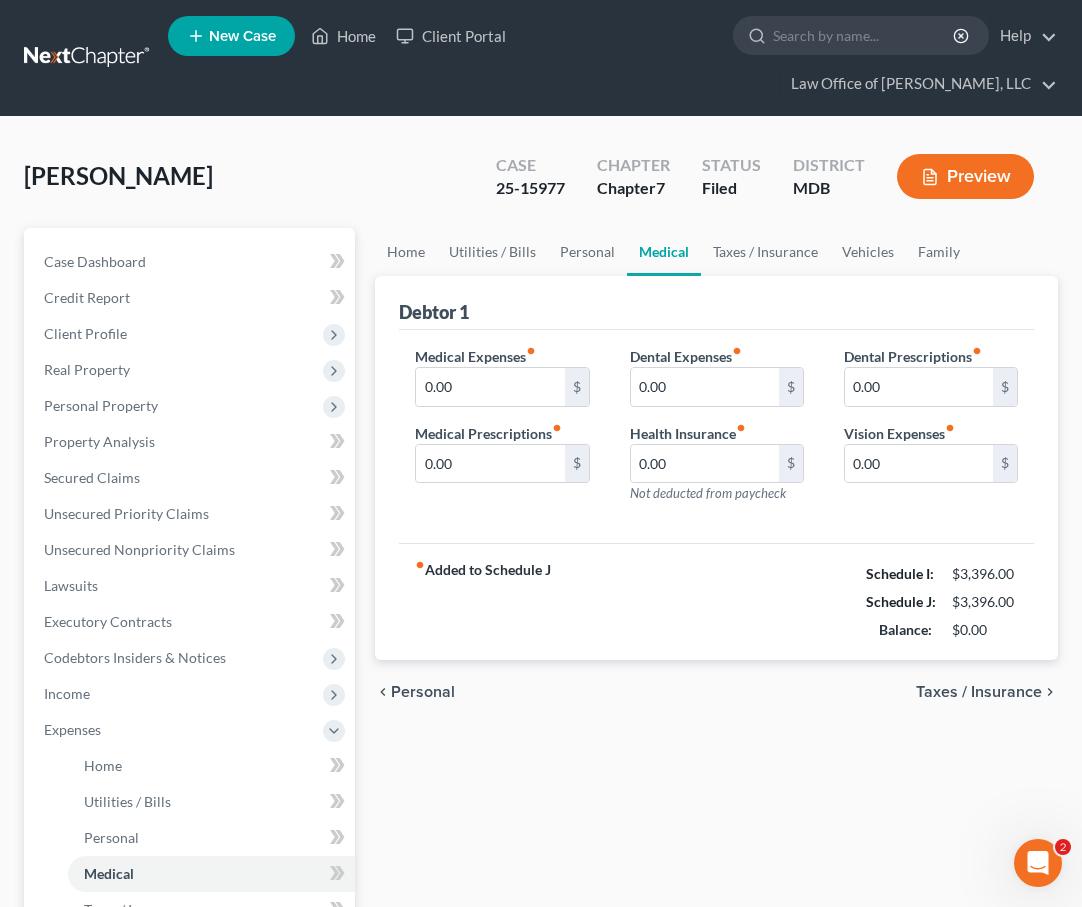 click on "Taxes / Insurance" at bounding box center (979, 692) 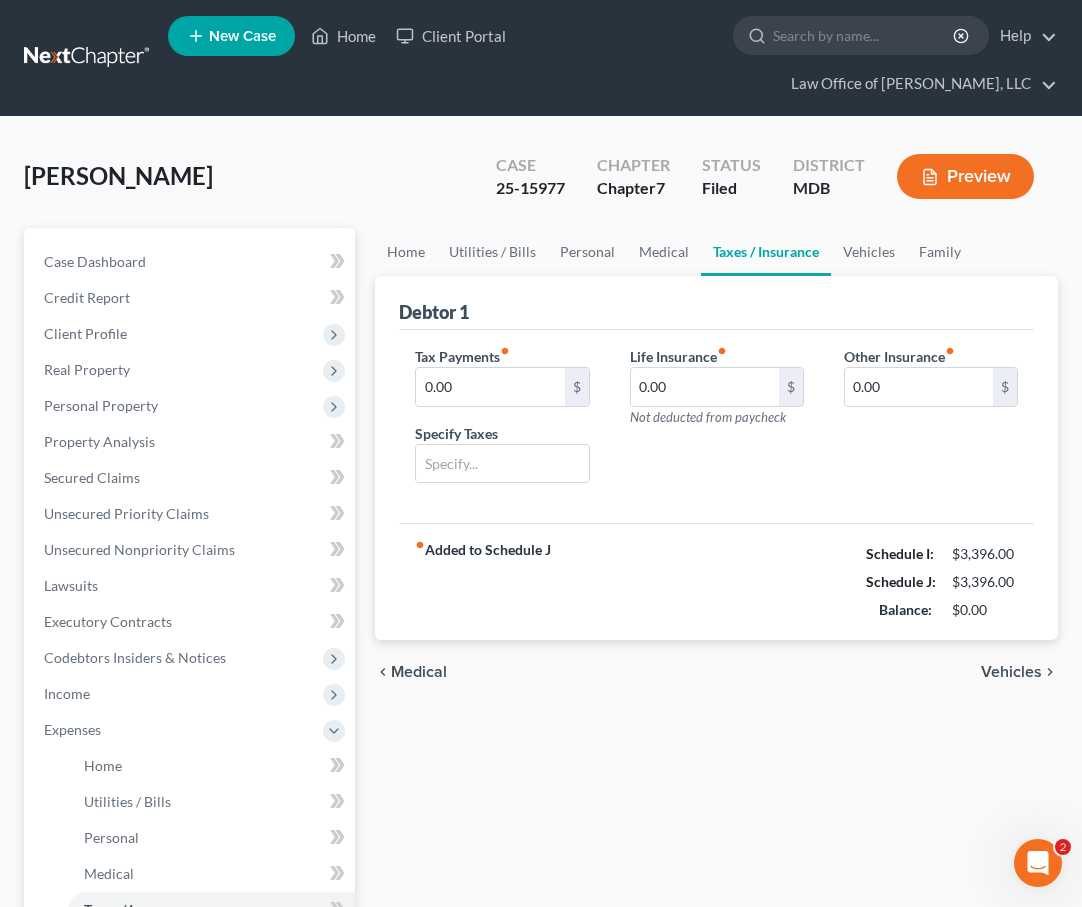 click on "Vehicles" at bounding box center (1011, 672) 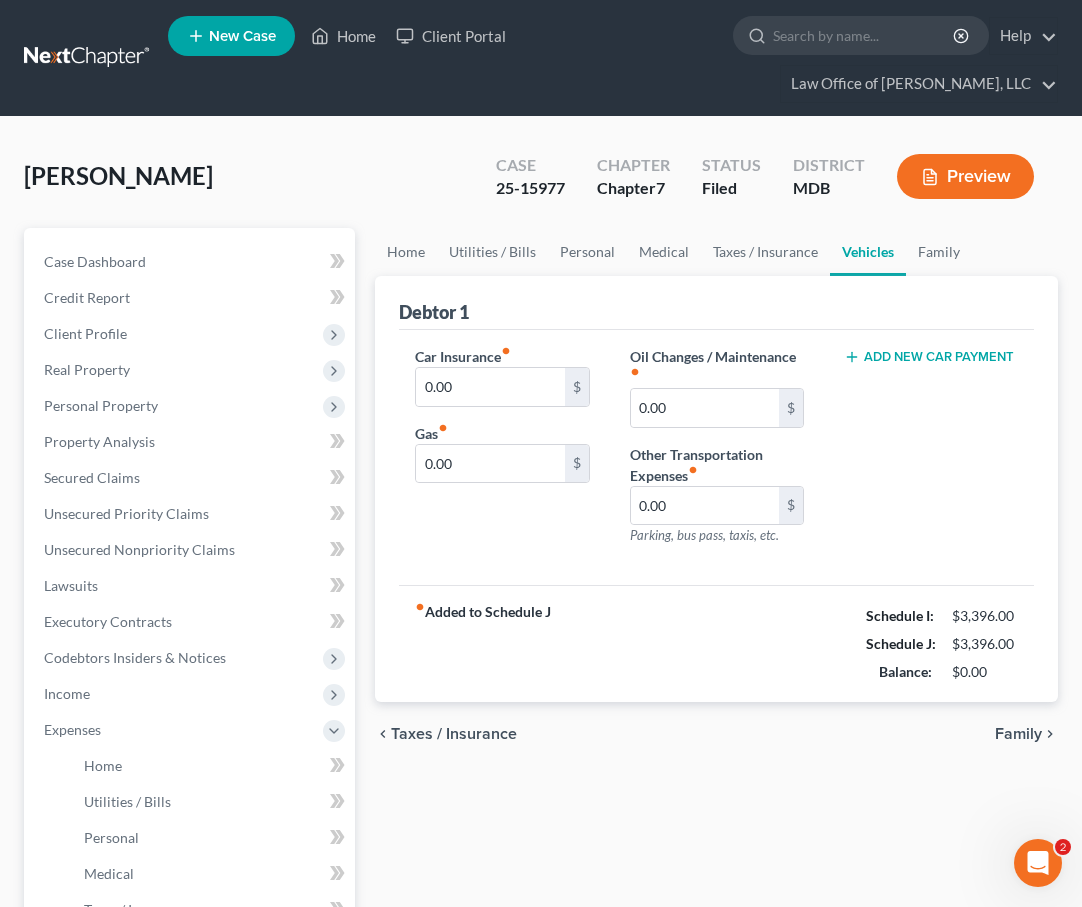 click on "Family" at bounding box center (1018, 734) 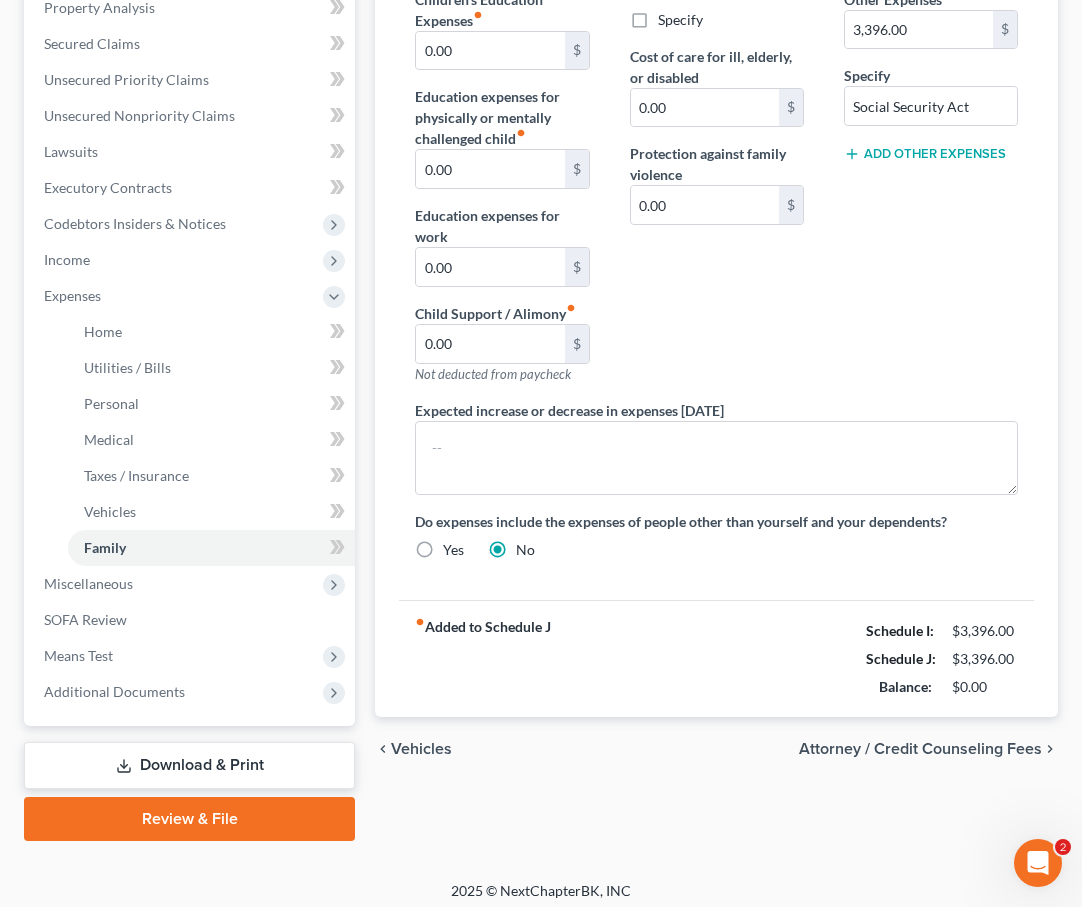 click on "Vehicles" at bounding box center (421, 749) 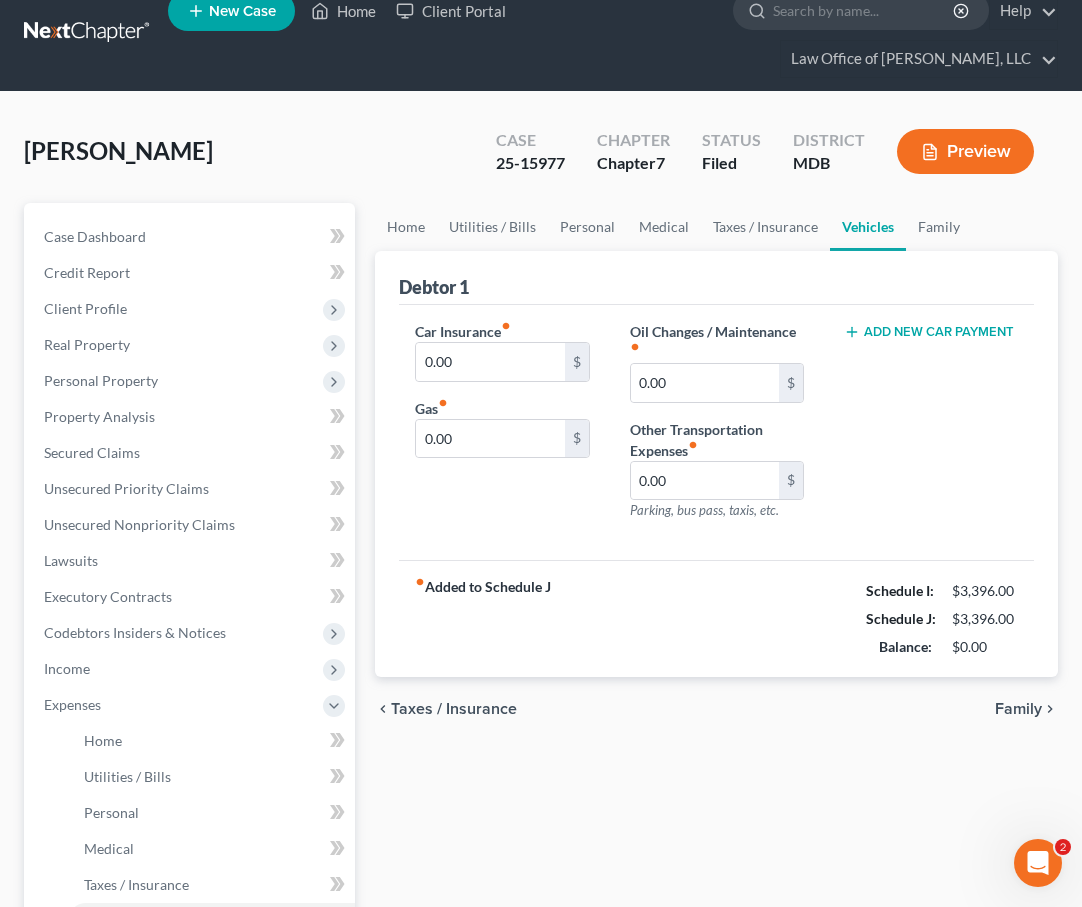 scroll, scrollTop: 0, scrollLeft: 0, axis: both 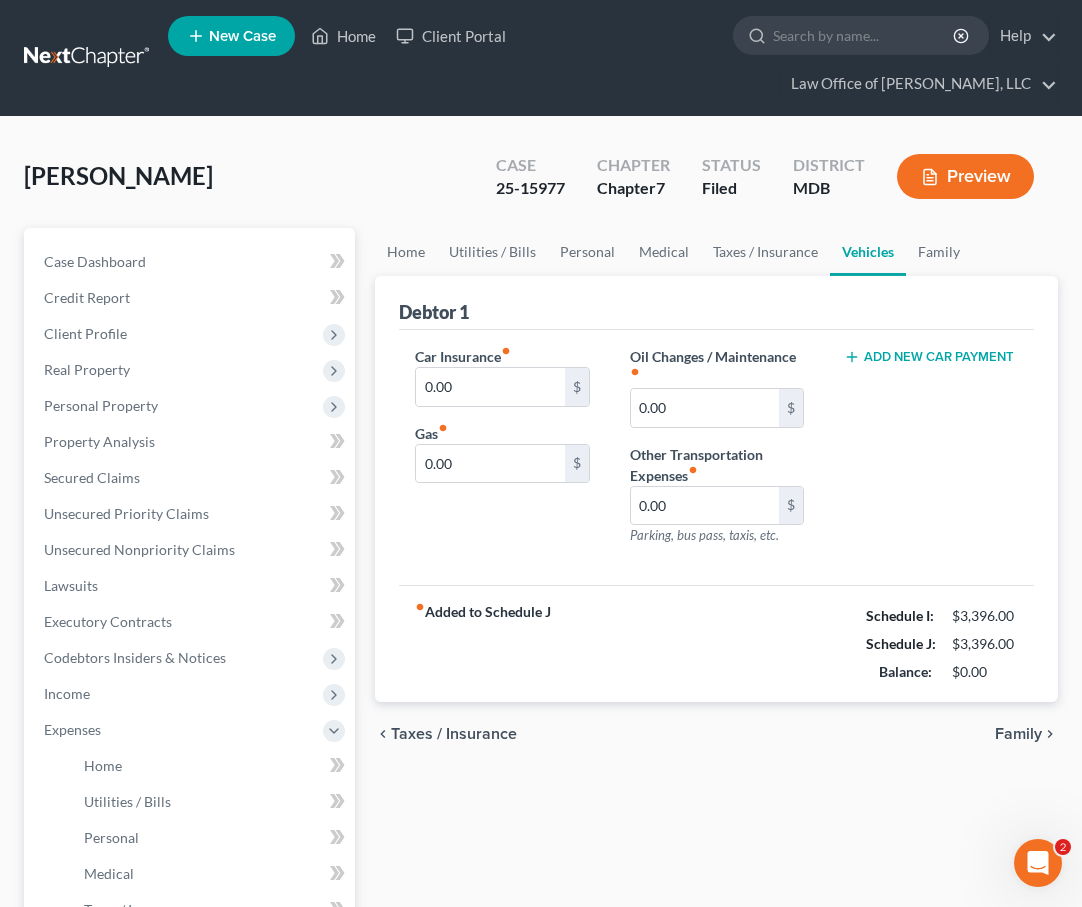 click on "chevron_left
Taxes / Insurance
Family
chevron_right" at bounding box center [716, 734] 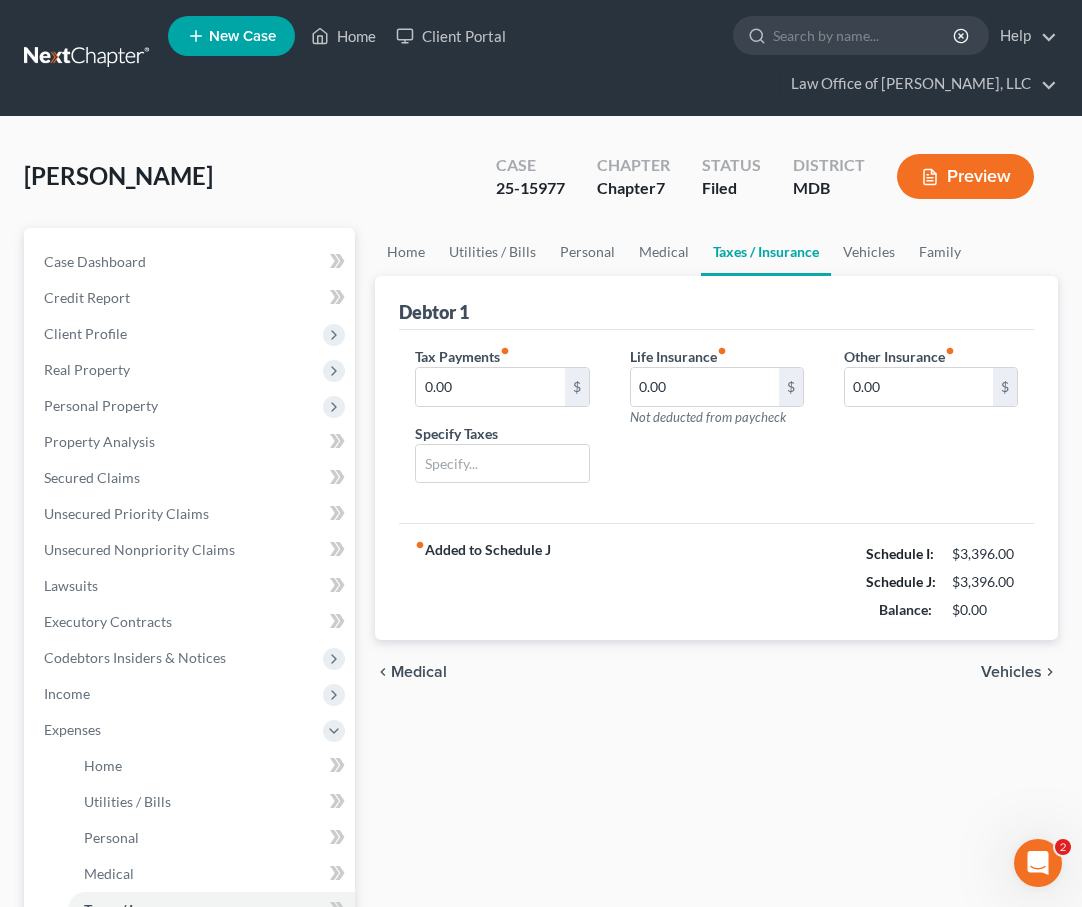 click on "chevron_left
Medical
Vehicles
chevron_right" at bounding box center [716, 672] 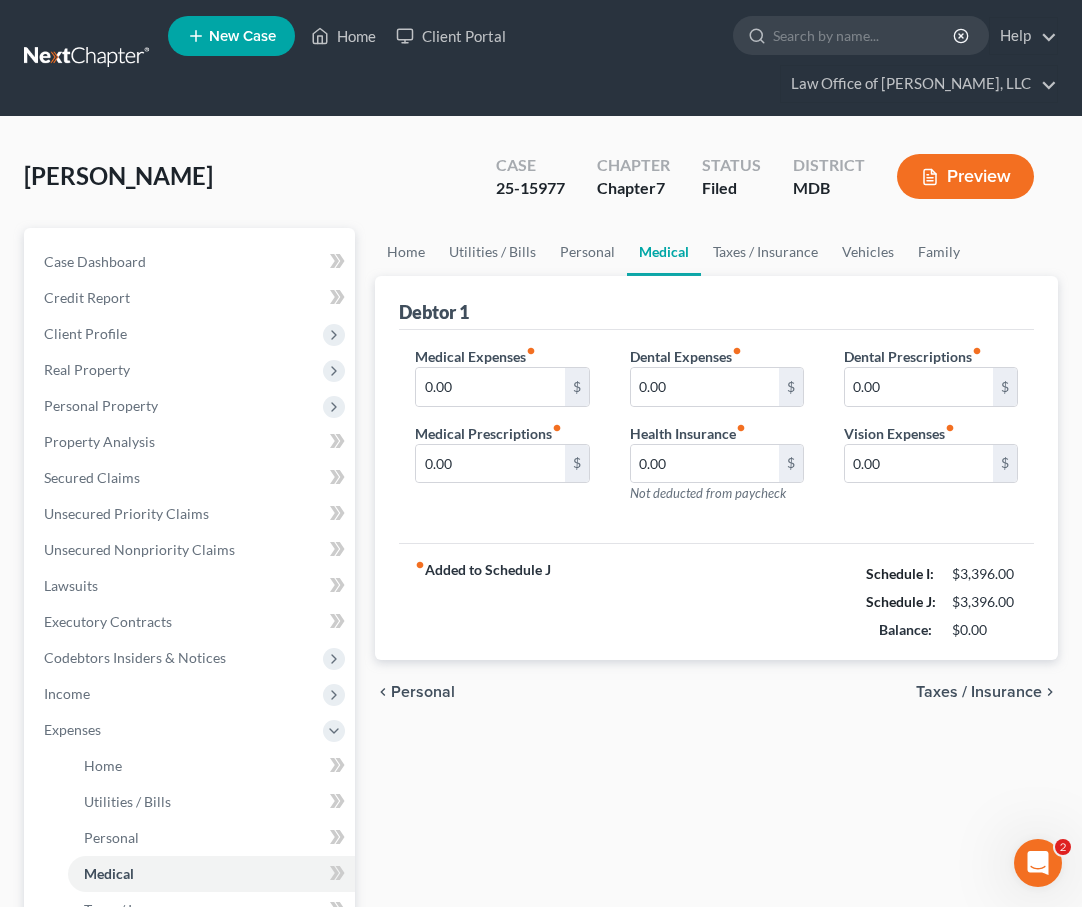 click on "Personal" at bounding box center [423, 692] 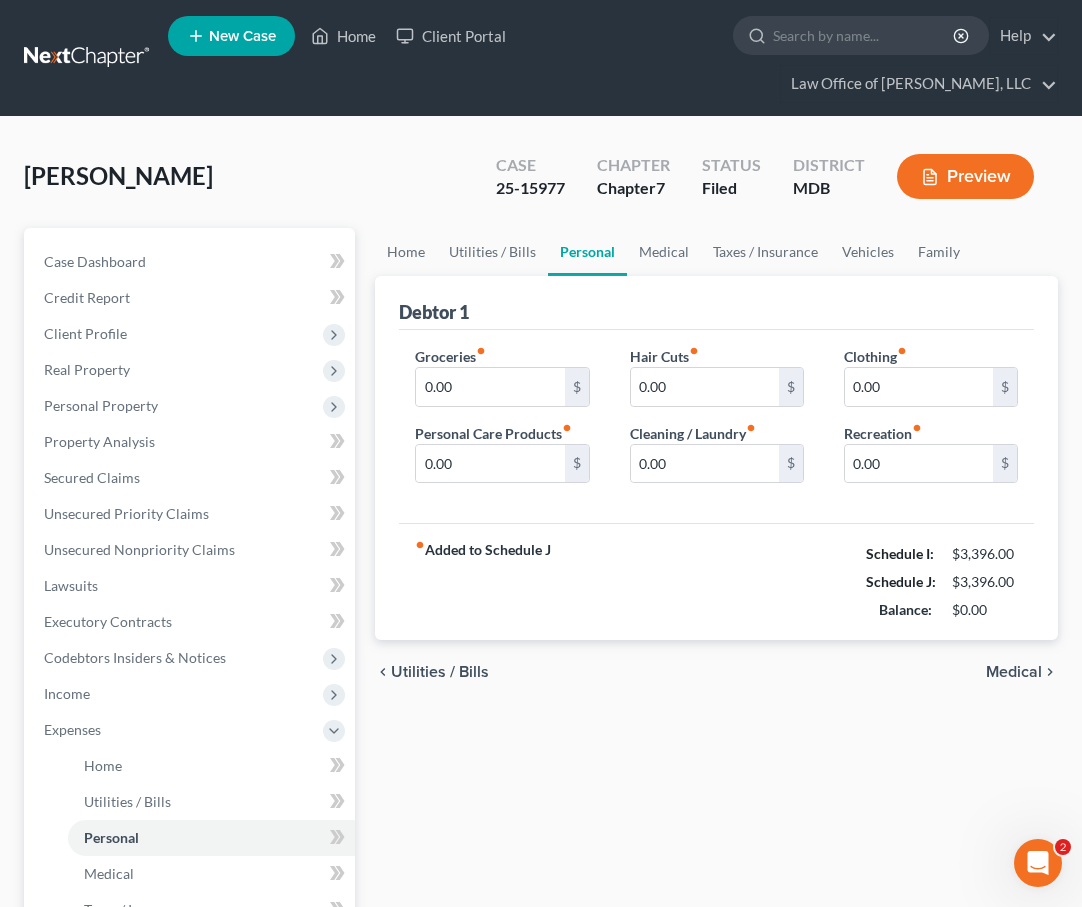 click on "Utilities / Bills" at bounding box center (440, 672) 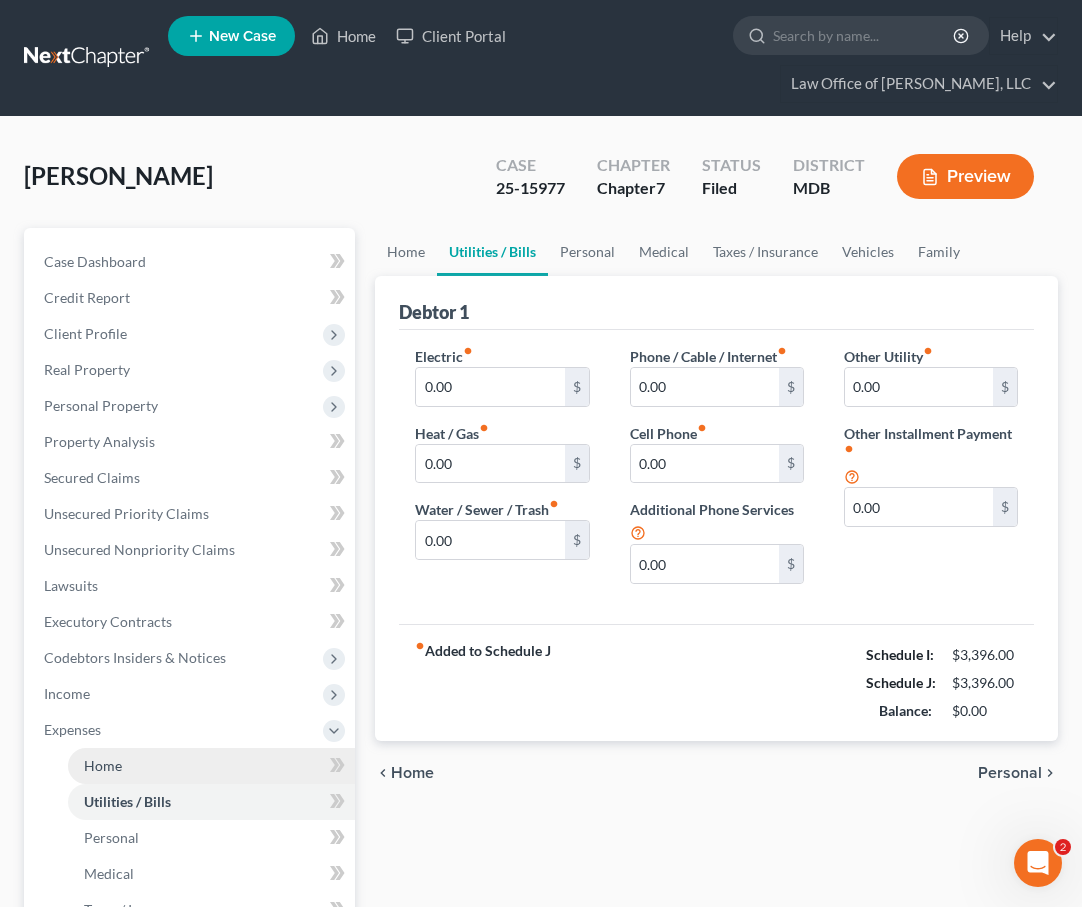 click on "Home" at bounding box center [103, 765] 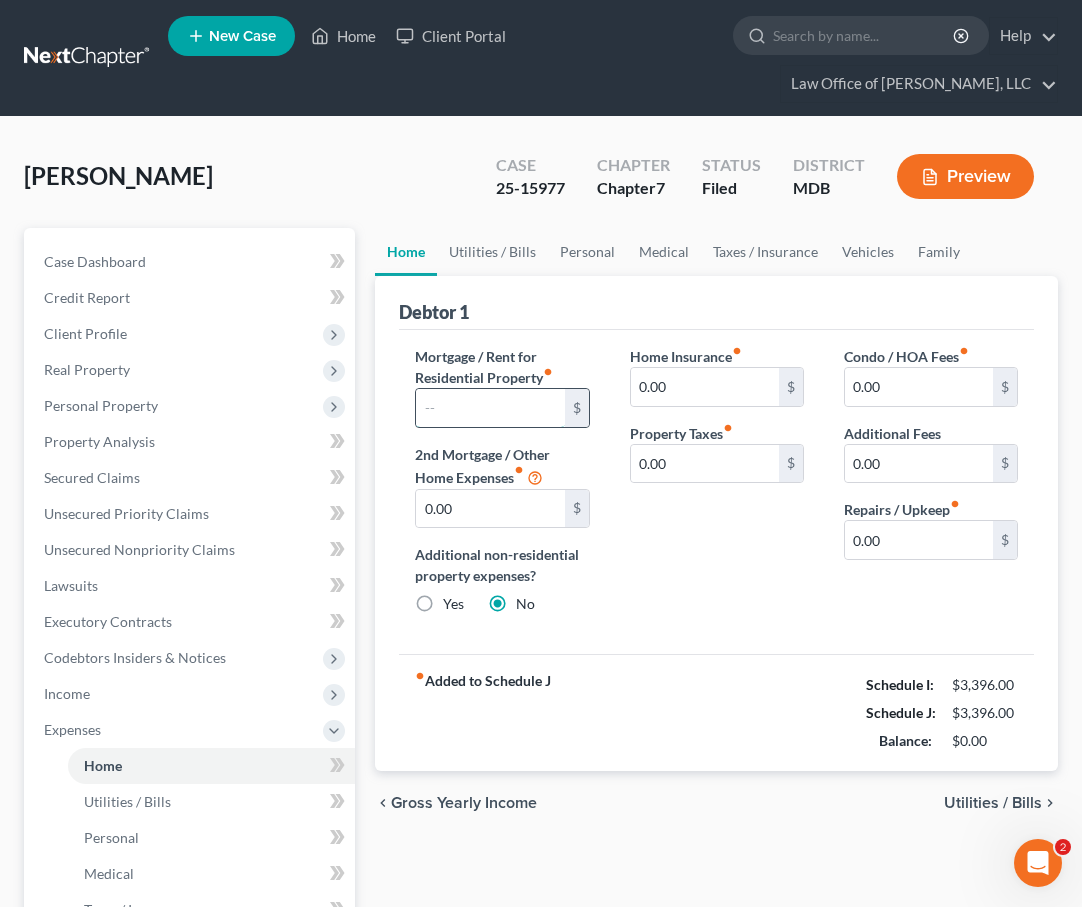 click at bounding box center [490, 408] 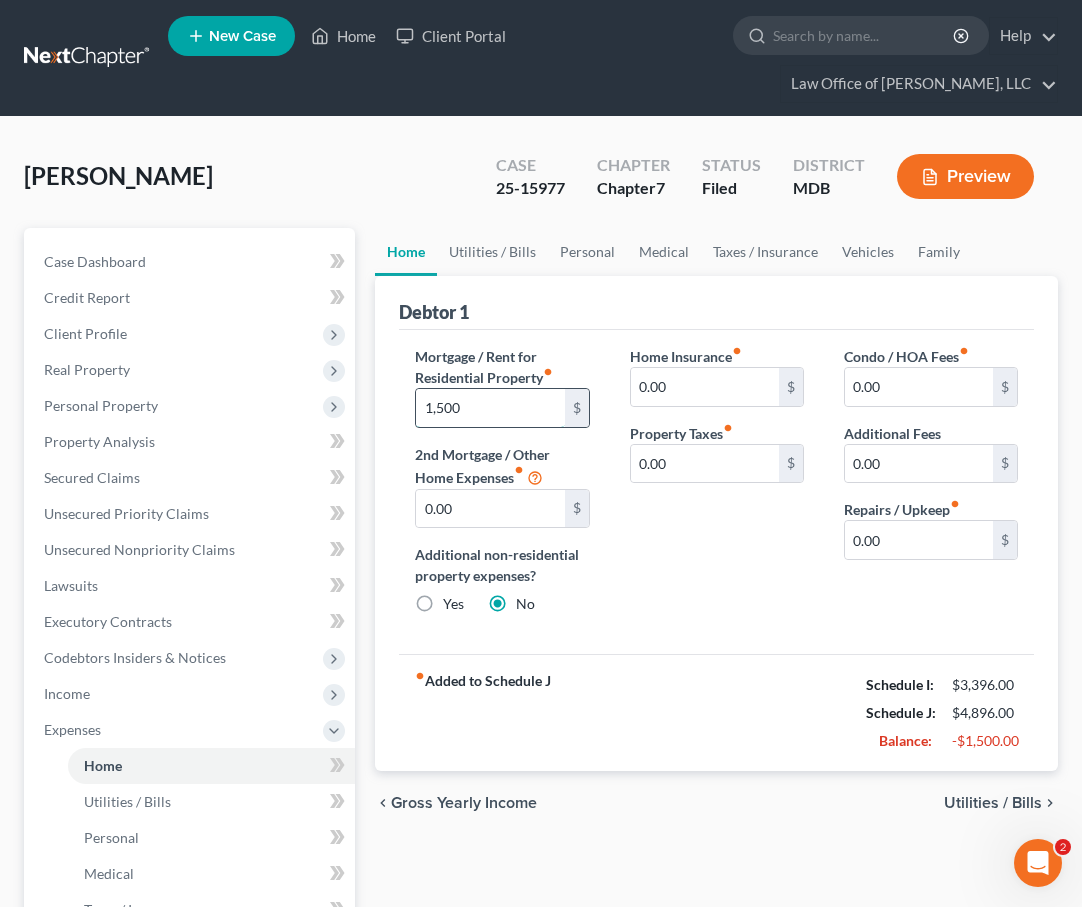 click on "1,500" at bounding box center [490, 408] 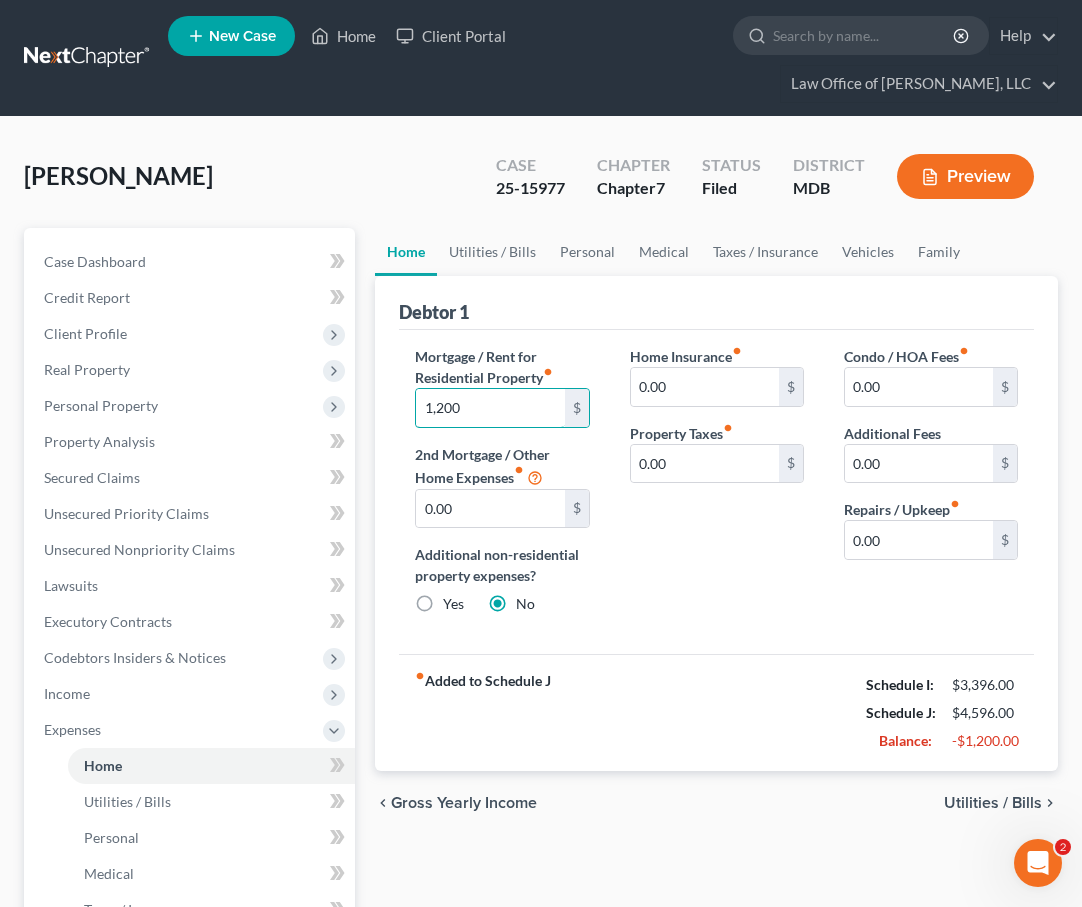 type on "1,200" 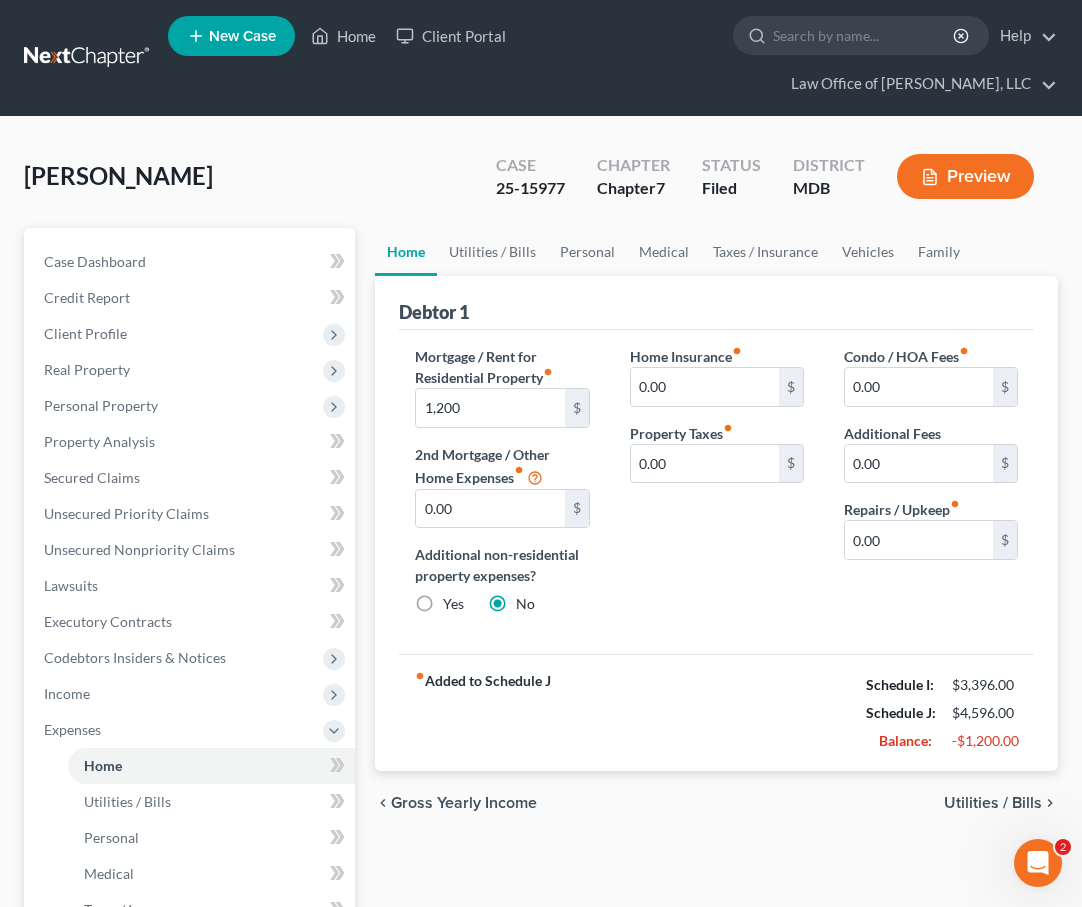 click on "Utilities / Bills" at bounding box center [993, 803] 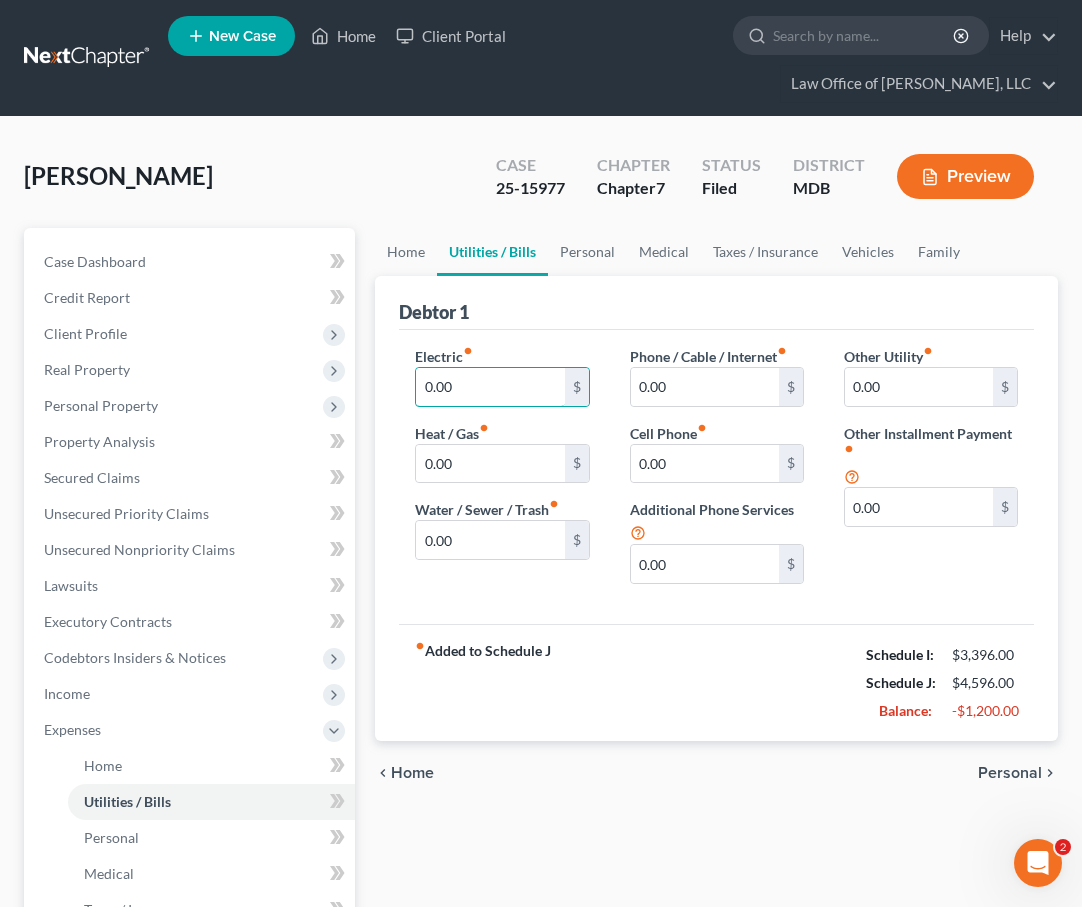 drag, startPoint x: 529, startPoint y: 383, endPoint x: 377, endPoint y: 383, distance: 152 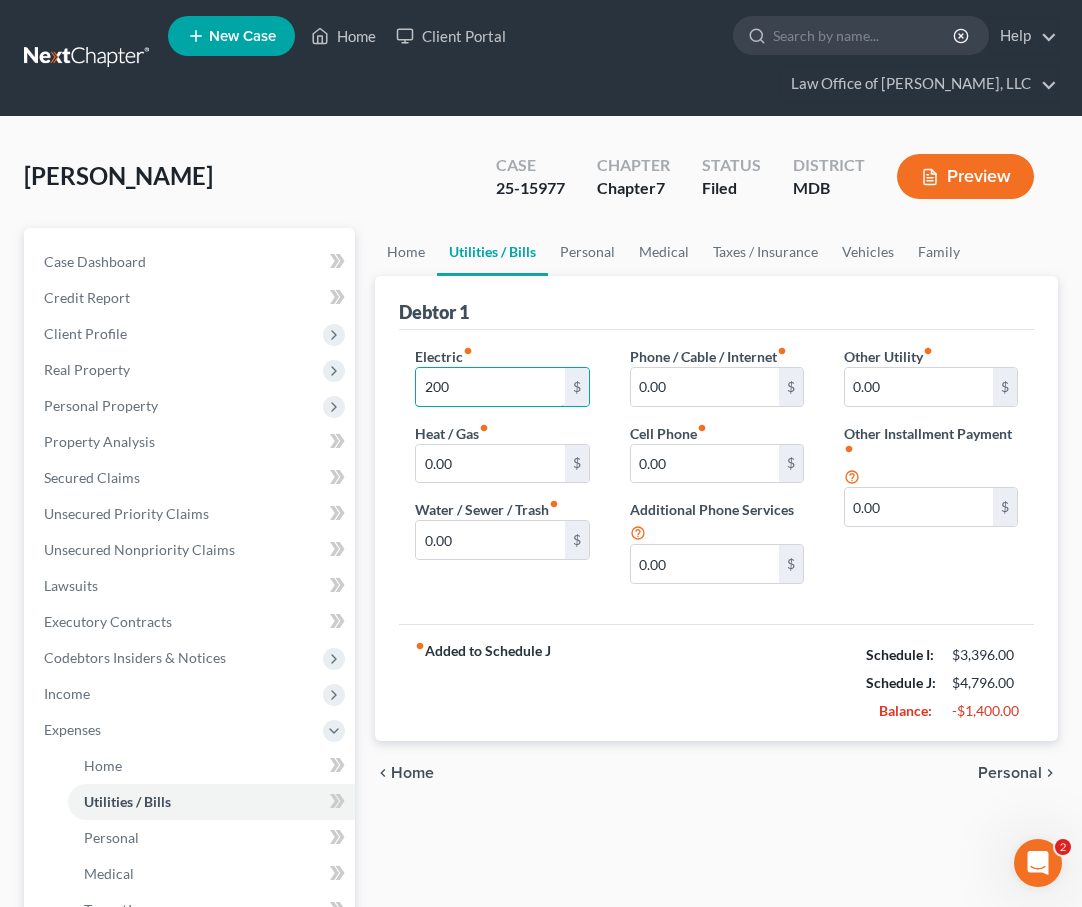 type on "200" 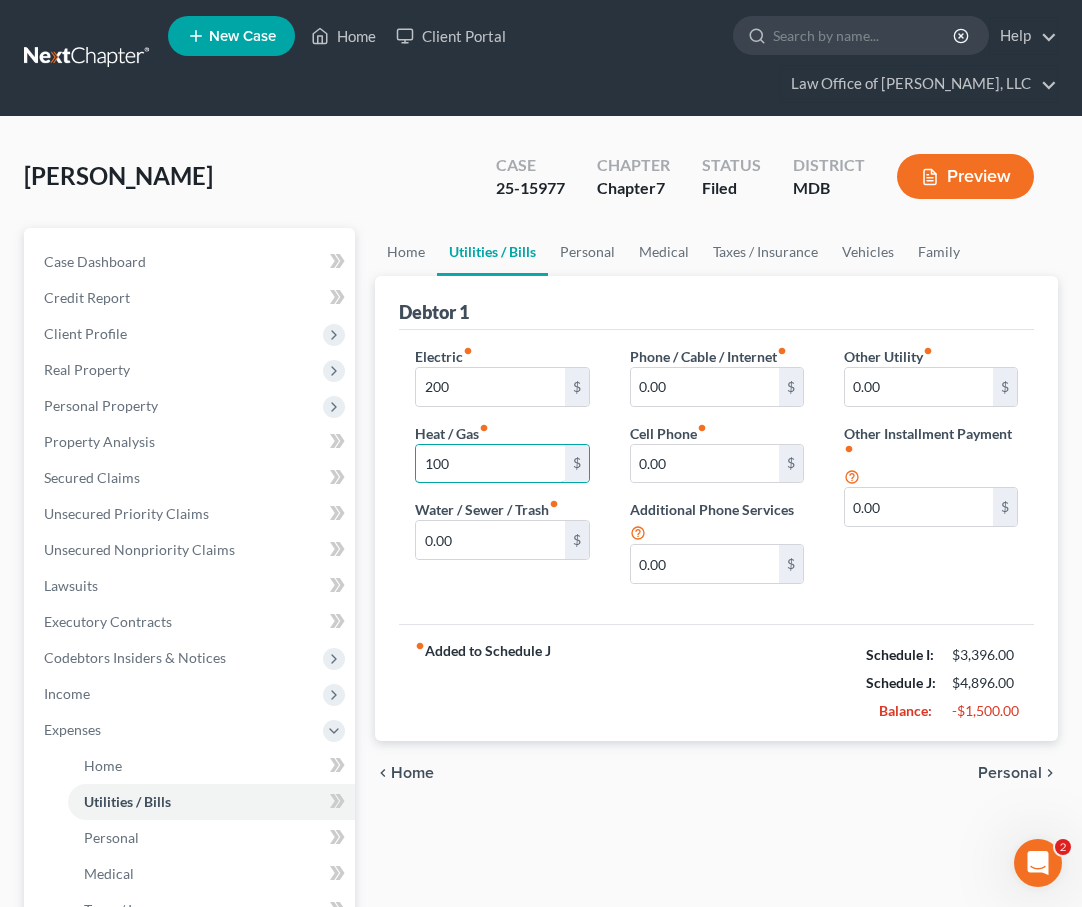 type on "100" 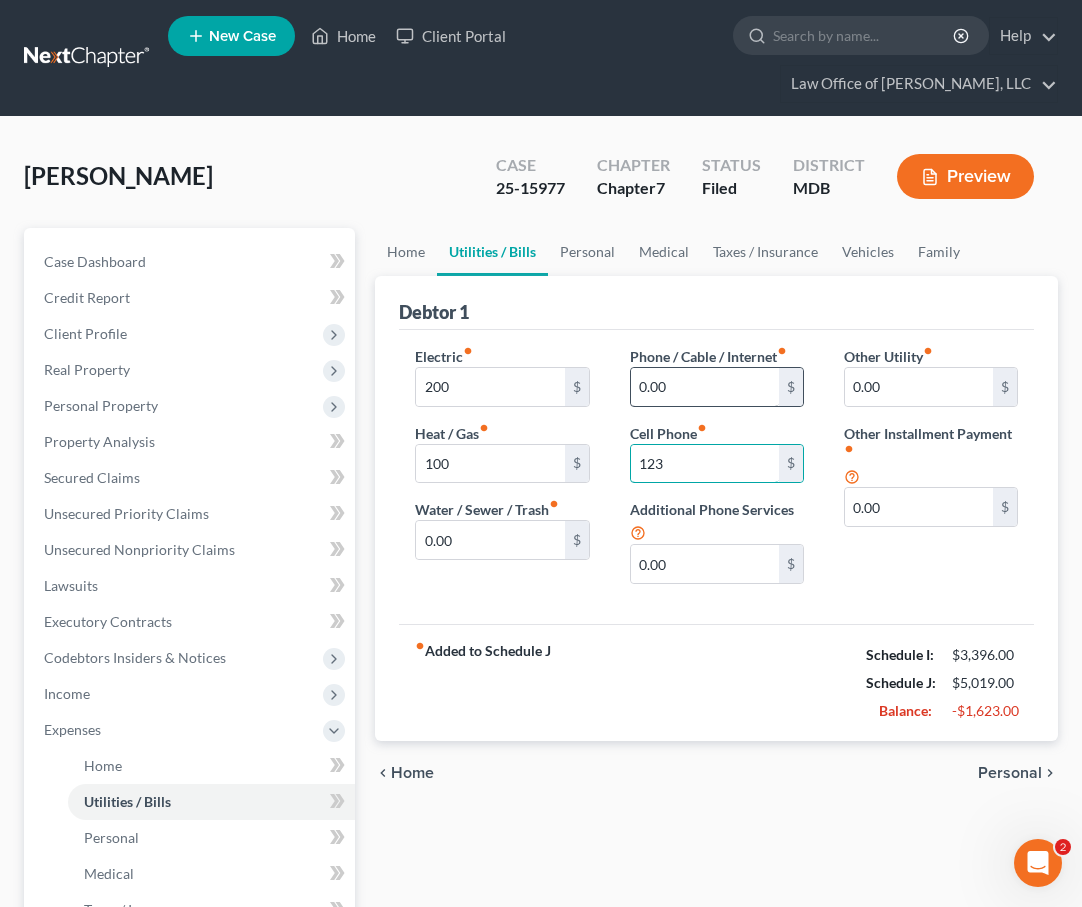 type on "123" 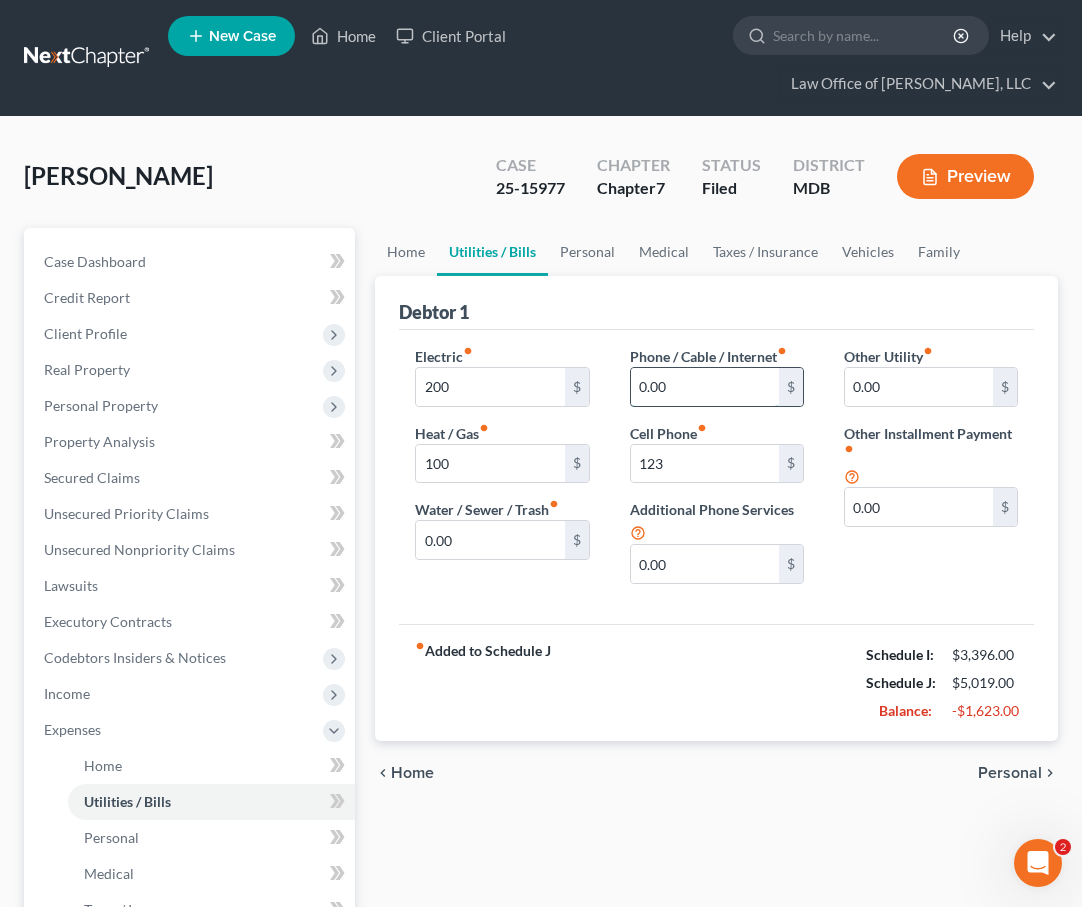 drag, startPoint x: 694, startPoint y: 392, endPoint x: 679, endPoint y: 400, distance: 17 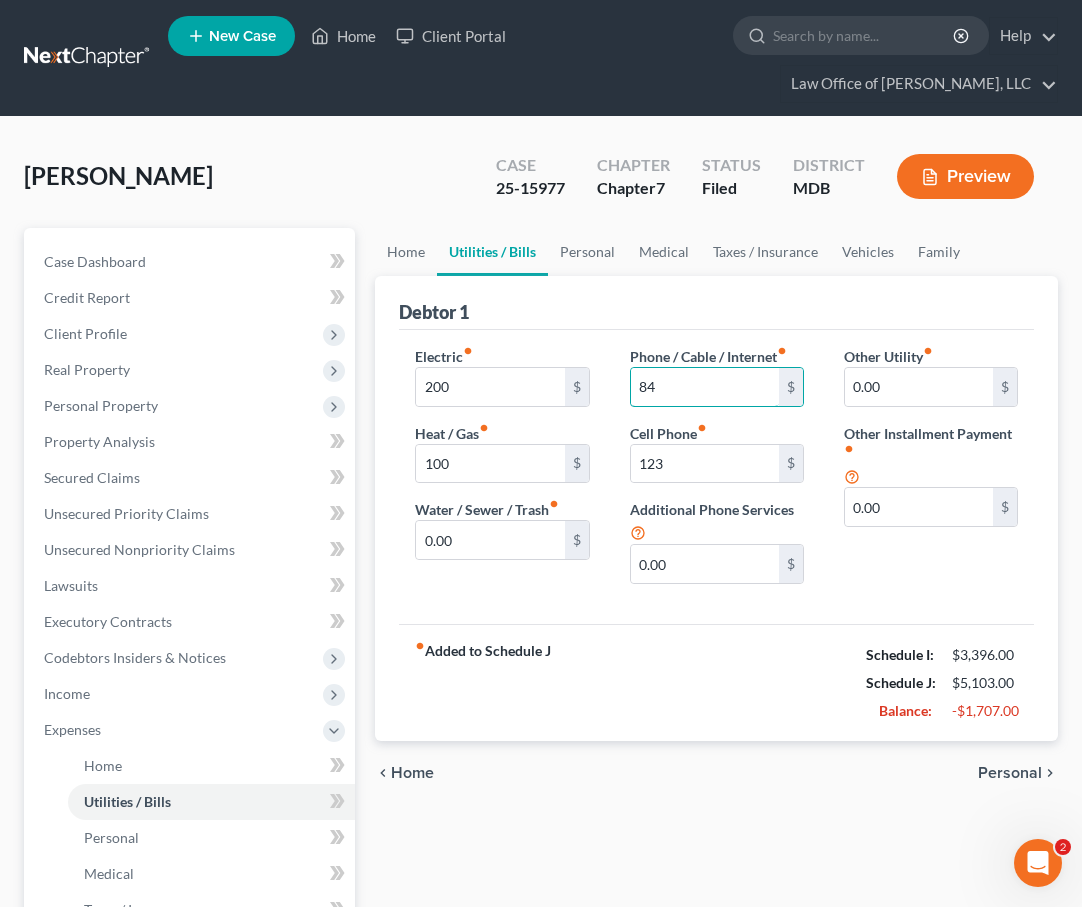 type on "84" 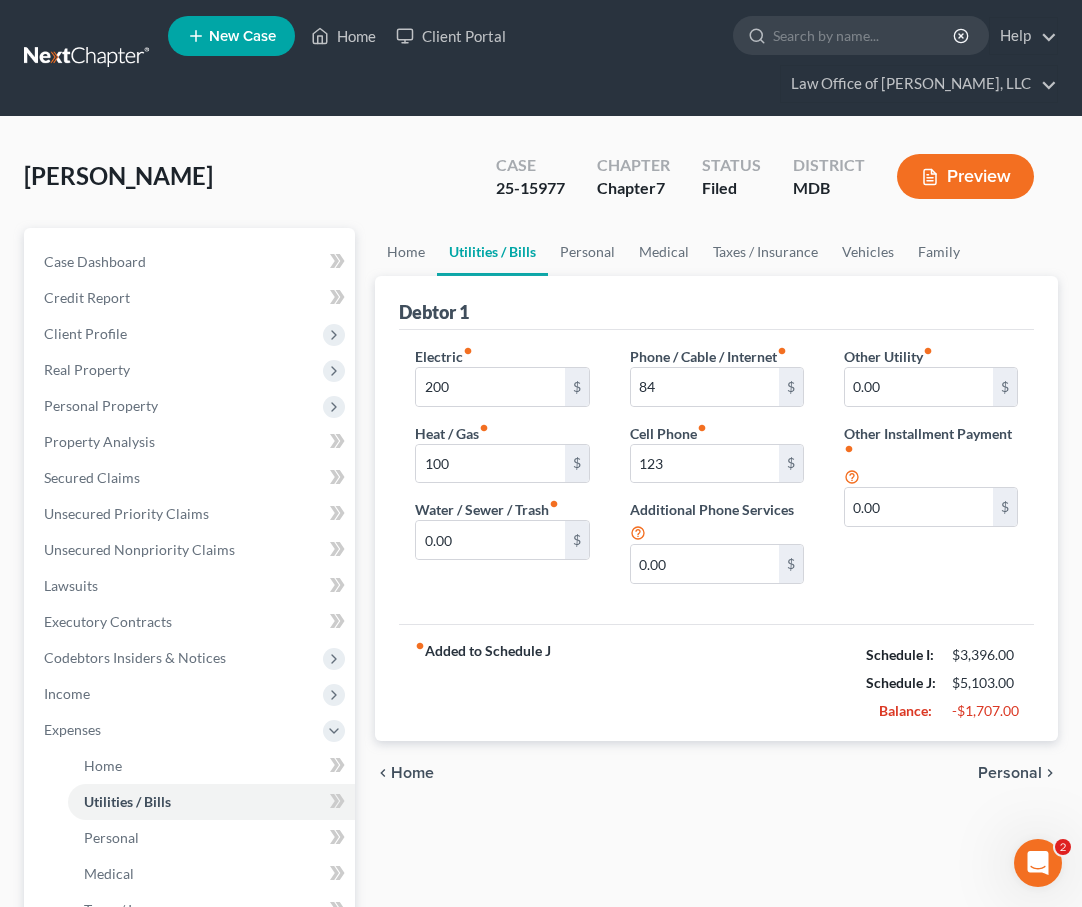 click on "fiber_manual_record  Added to Schedule J Schedule I: $3,396.00 Schedule J: $5,103.00 Balance: -$1,707.00" at bounding box center [716, 682] 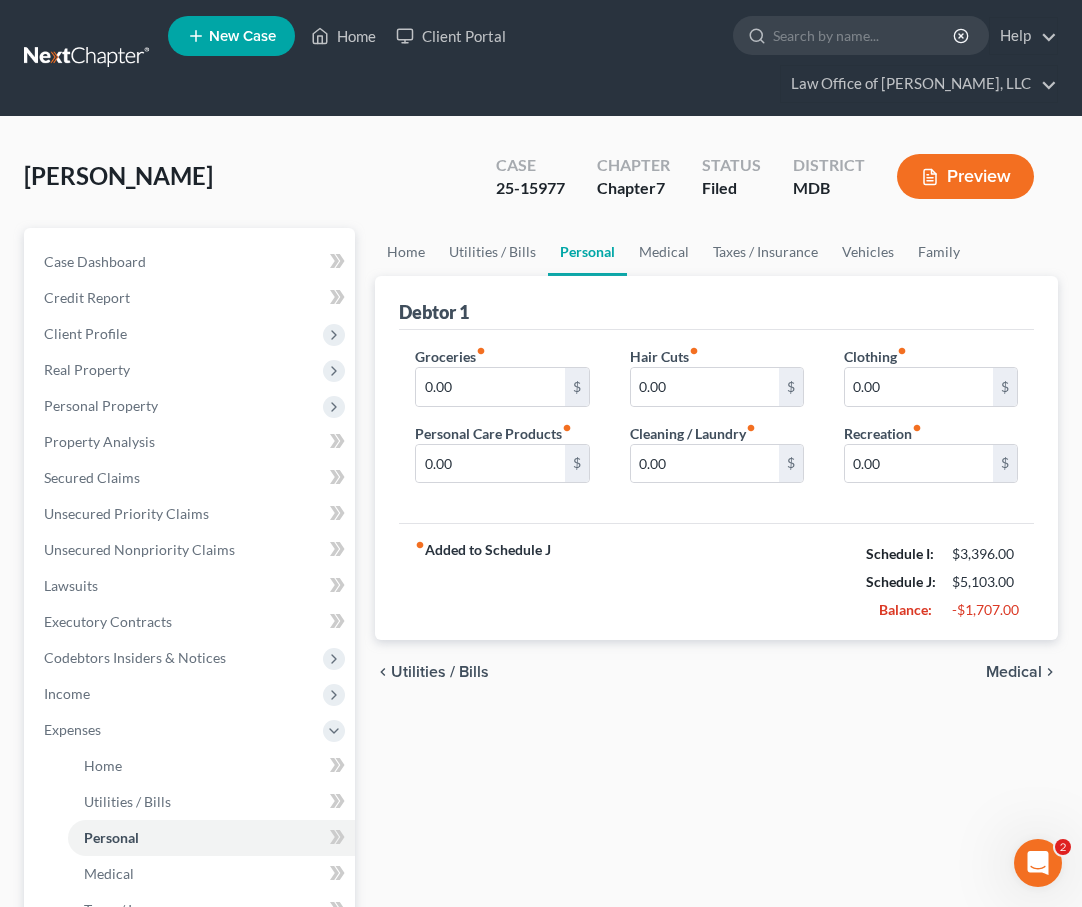click on "Medical" at bounding box center (1014, 672) 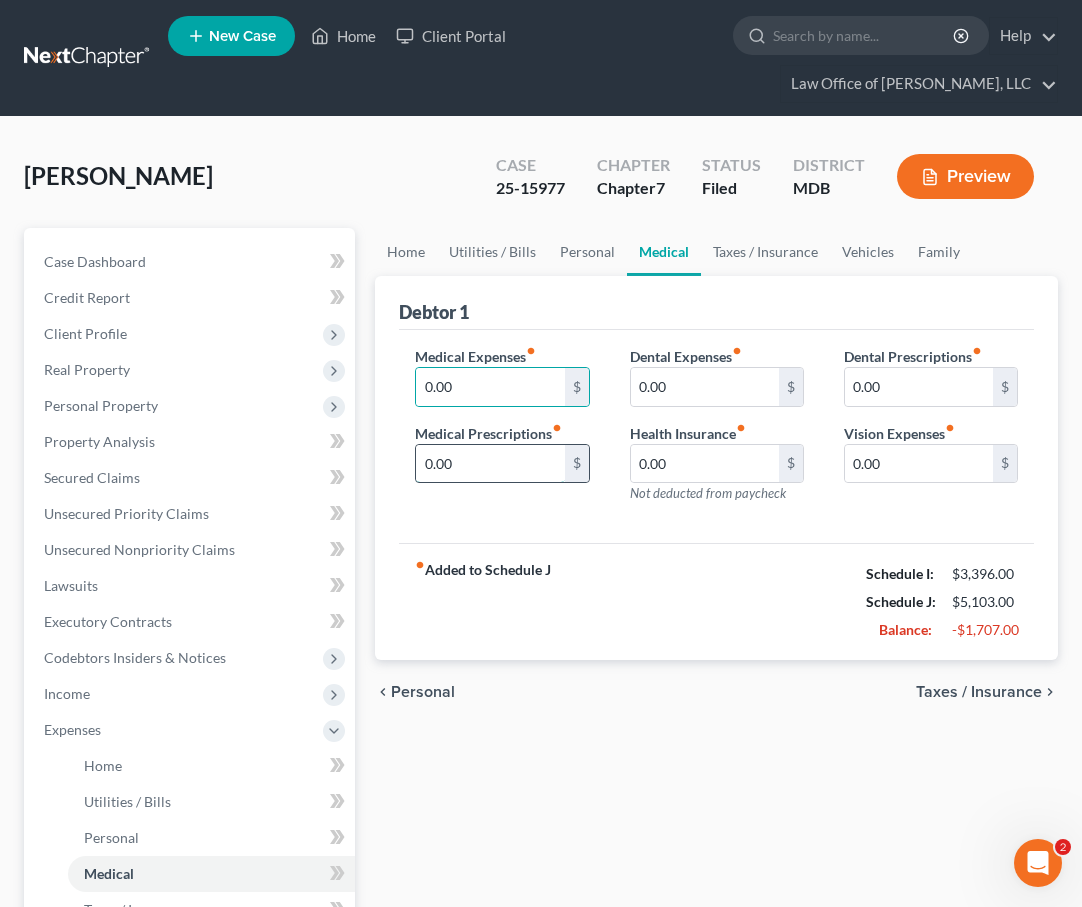 click on "0.00" at bounding box center (490, 464) 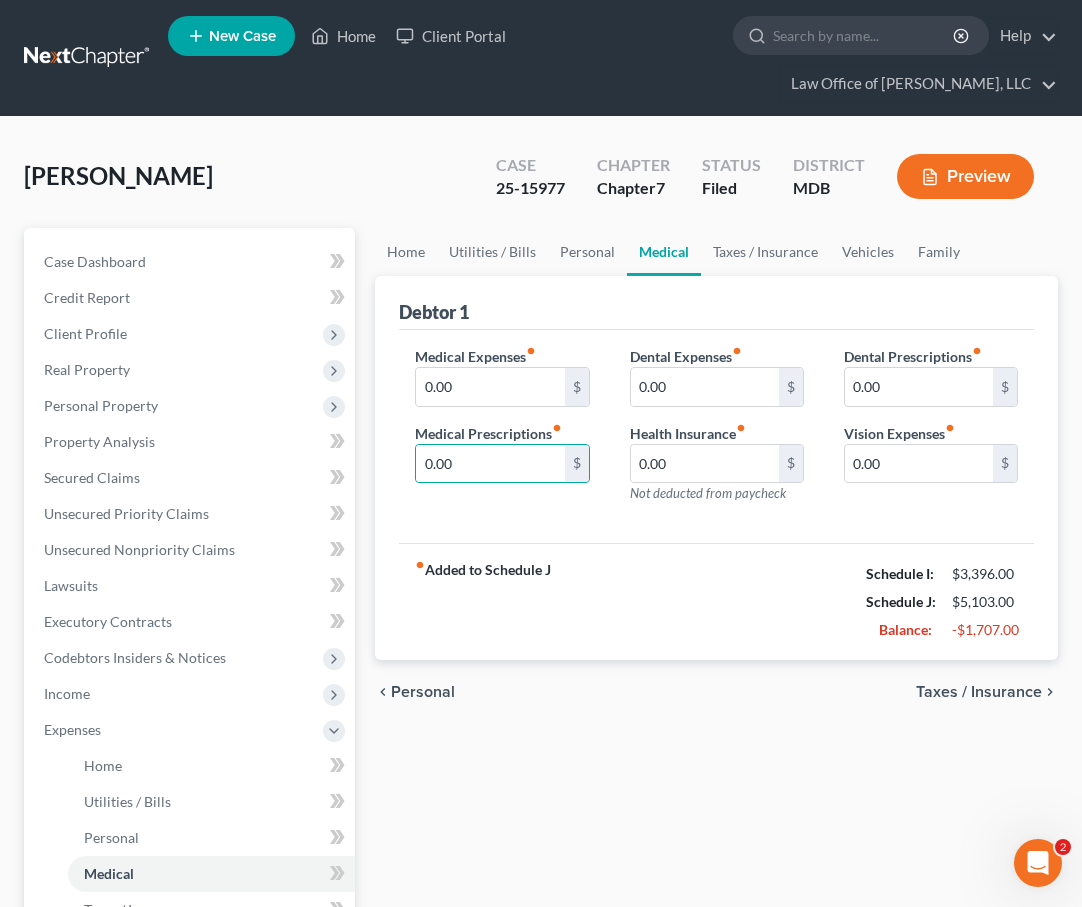 click on "Taxes / Insurance" at bounding box center [979, 692] 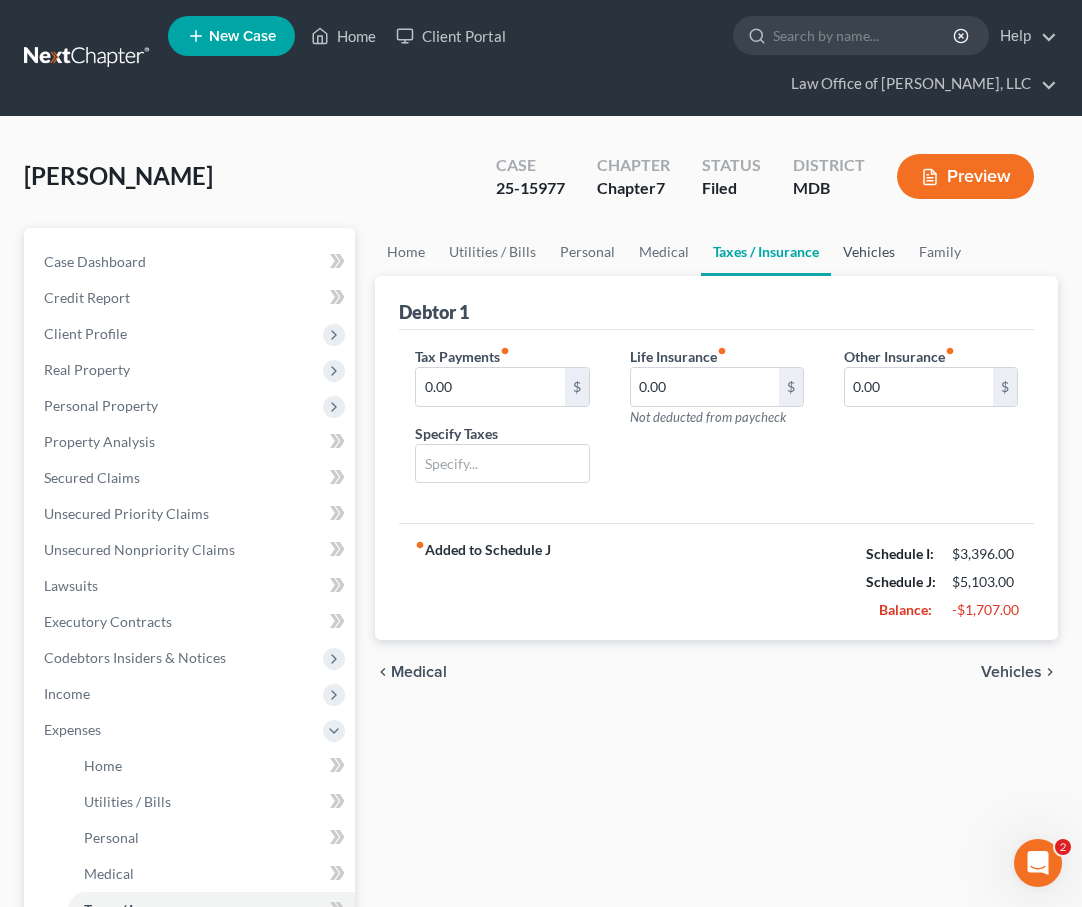 click on "Vehicles" at bounding box center (869, 252) 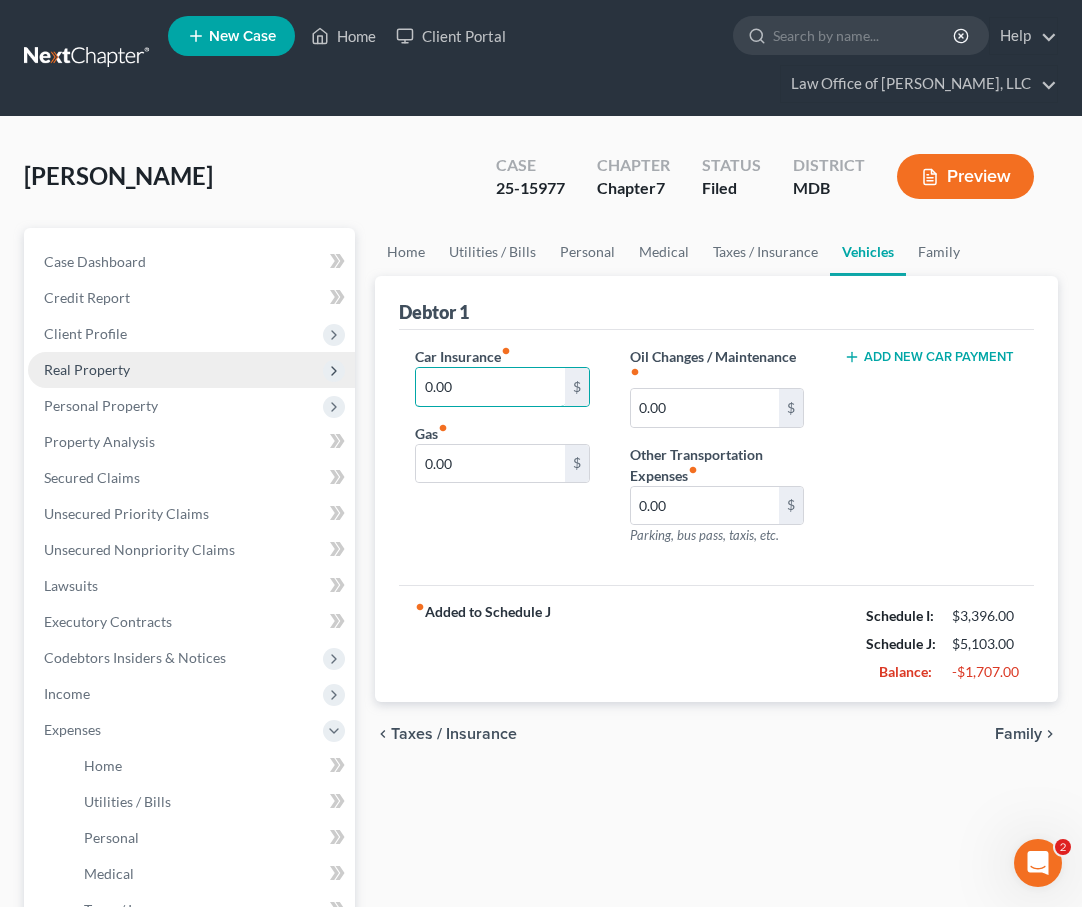 drag, startPoint x: 488, startPoint y: 389, endPoint x: 323, endPoint y: 374, distance: 165.68042 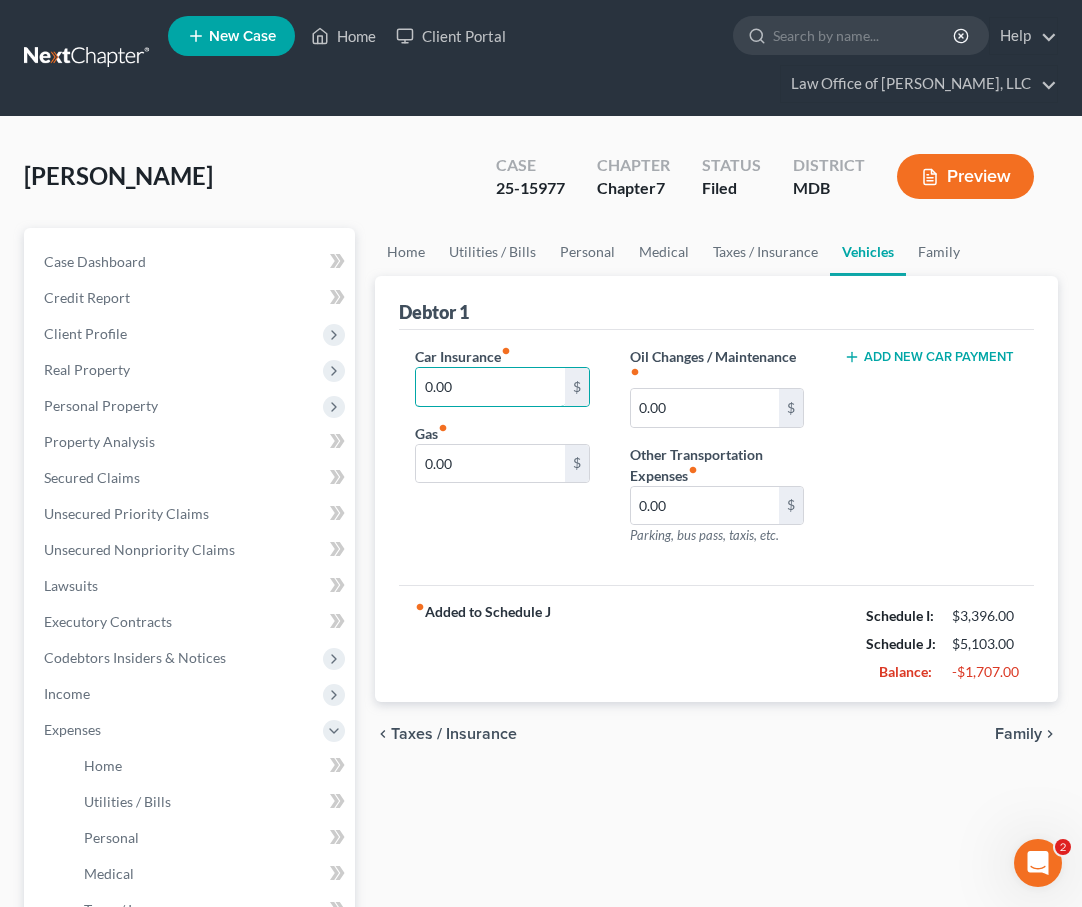 drag, startPoint x: 469, startPoint y: 384, endPoint x: 411, endPoint y: 384, distance: 58 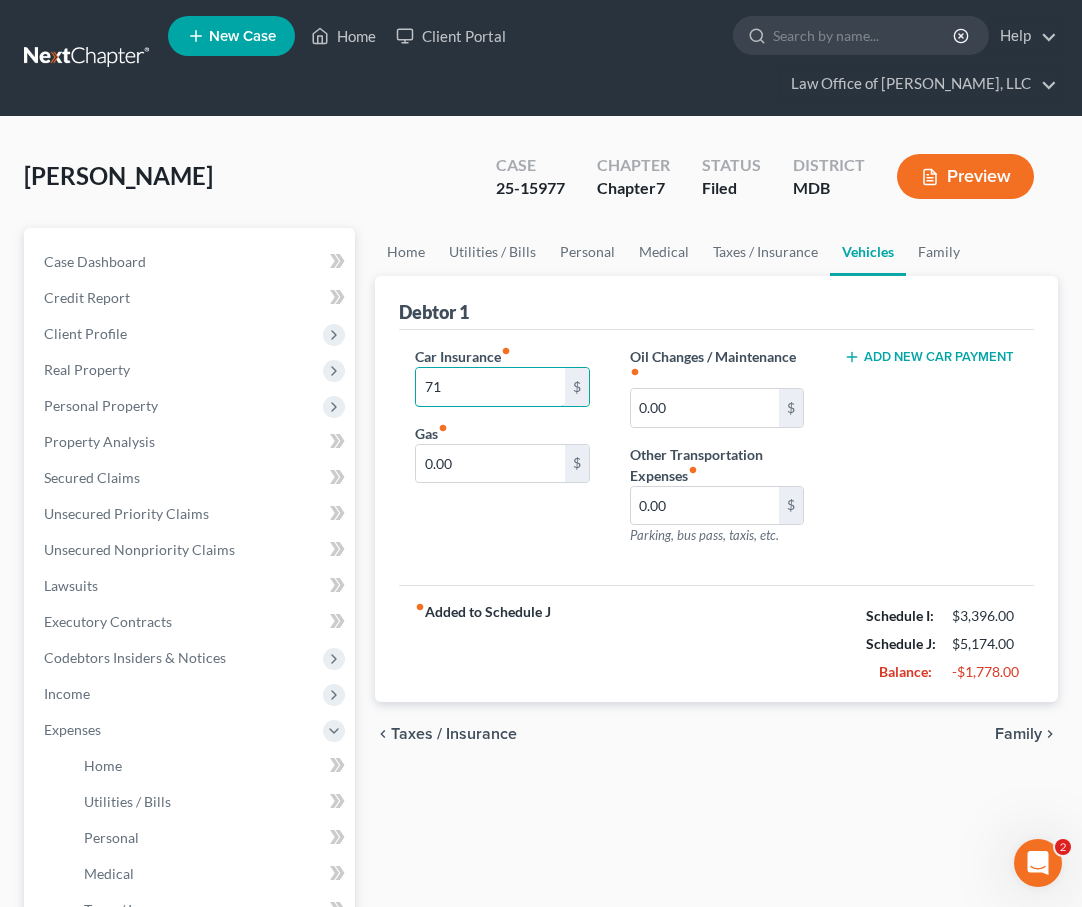 type on "71" 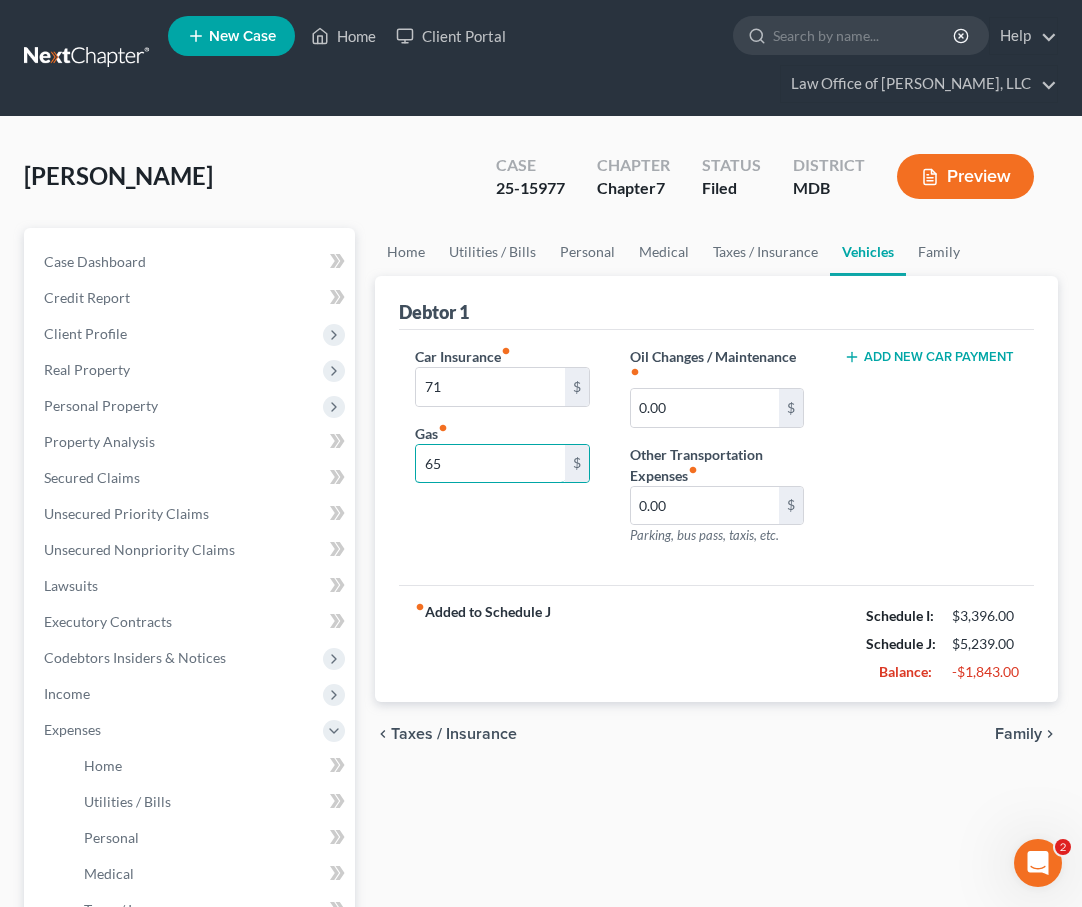 type on "65" 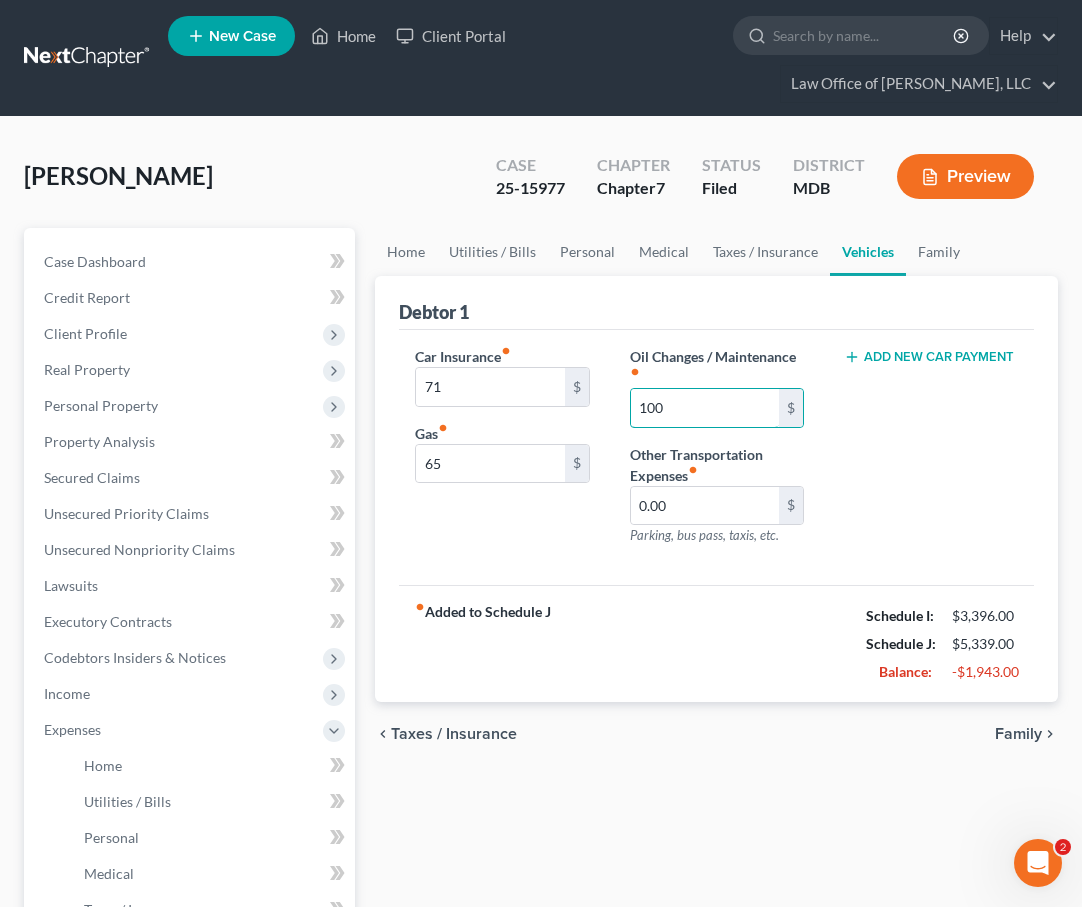 type on "100" 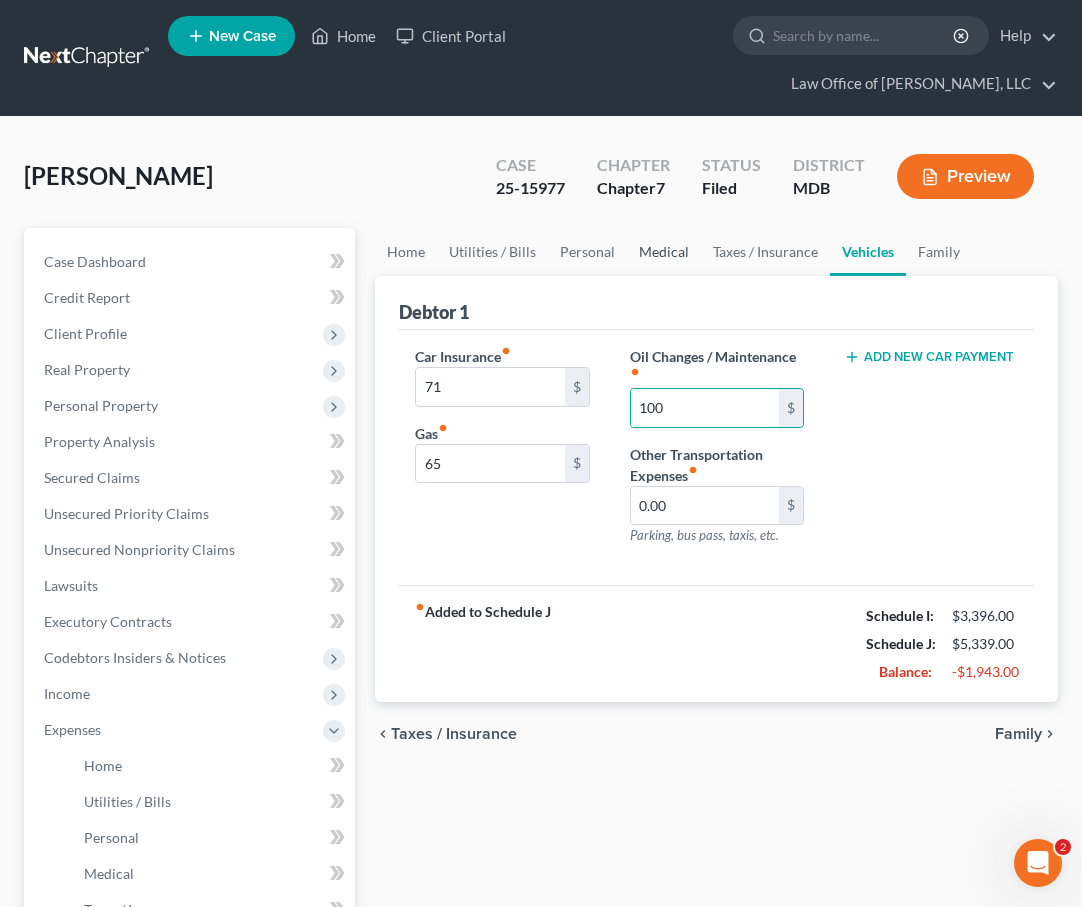 click on "Medical" at bounding box center [664, 252] 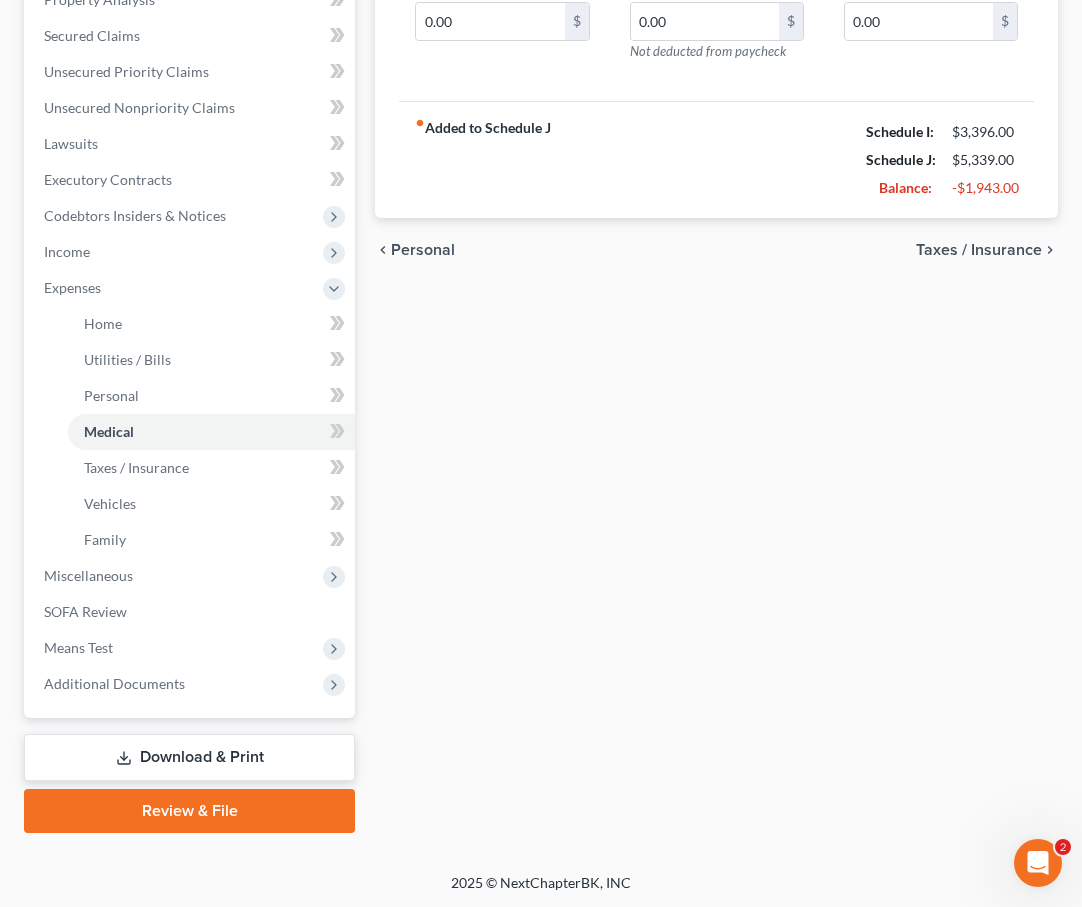 scroll, scrollTop: 0, scrollLeft: 0, axis: both 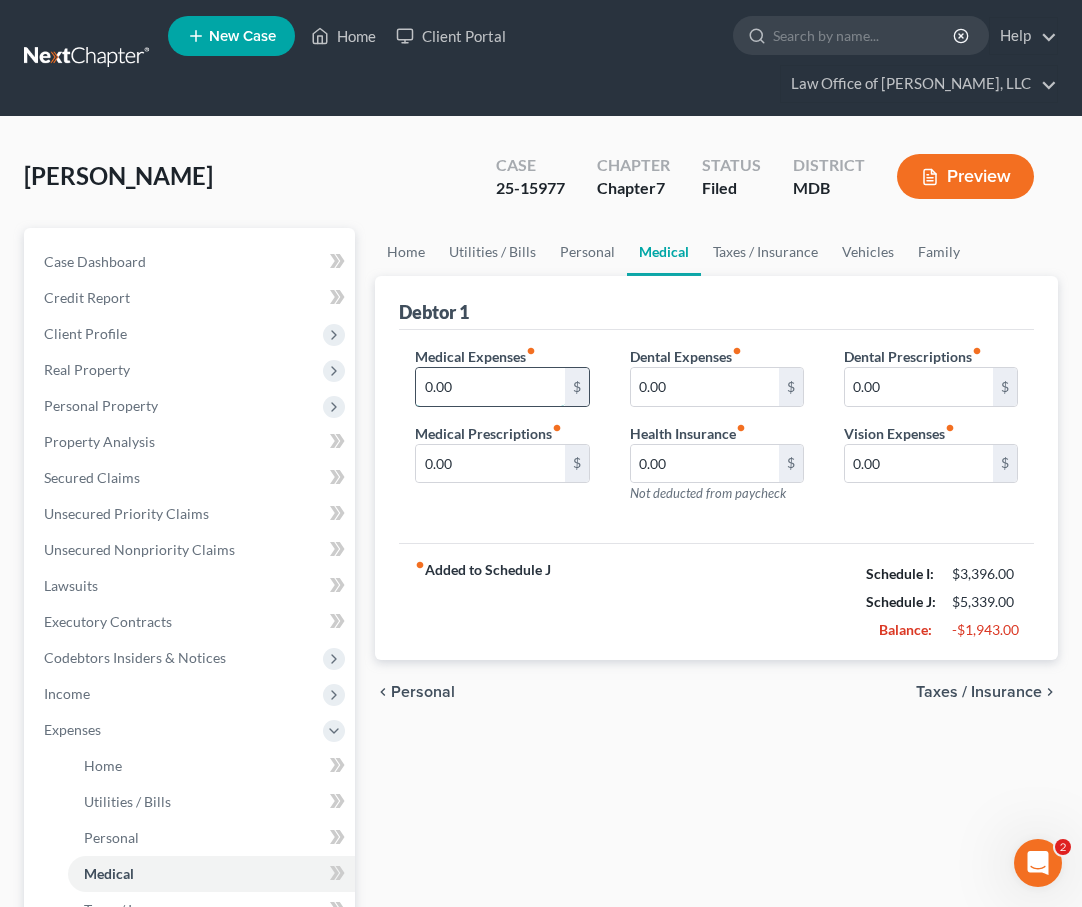 drag, startPoint x: 451, startPoint y: 383, endPoint x: 491, endPoint y: 381, distance: 40.04997 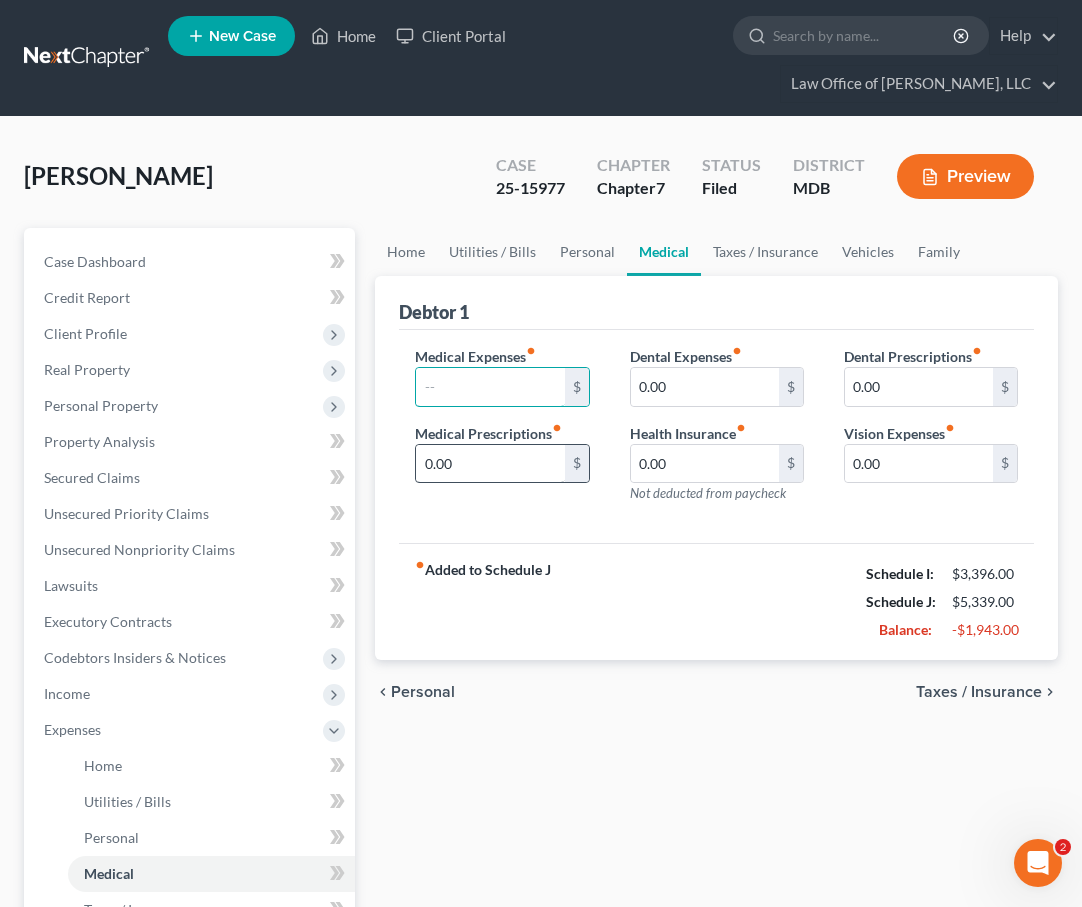 type 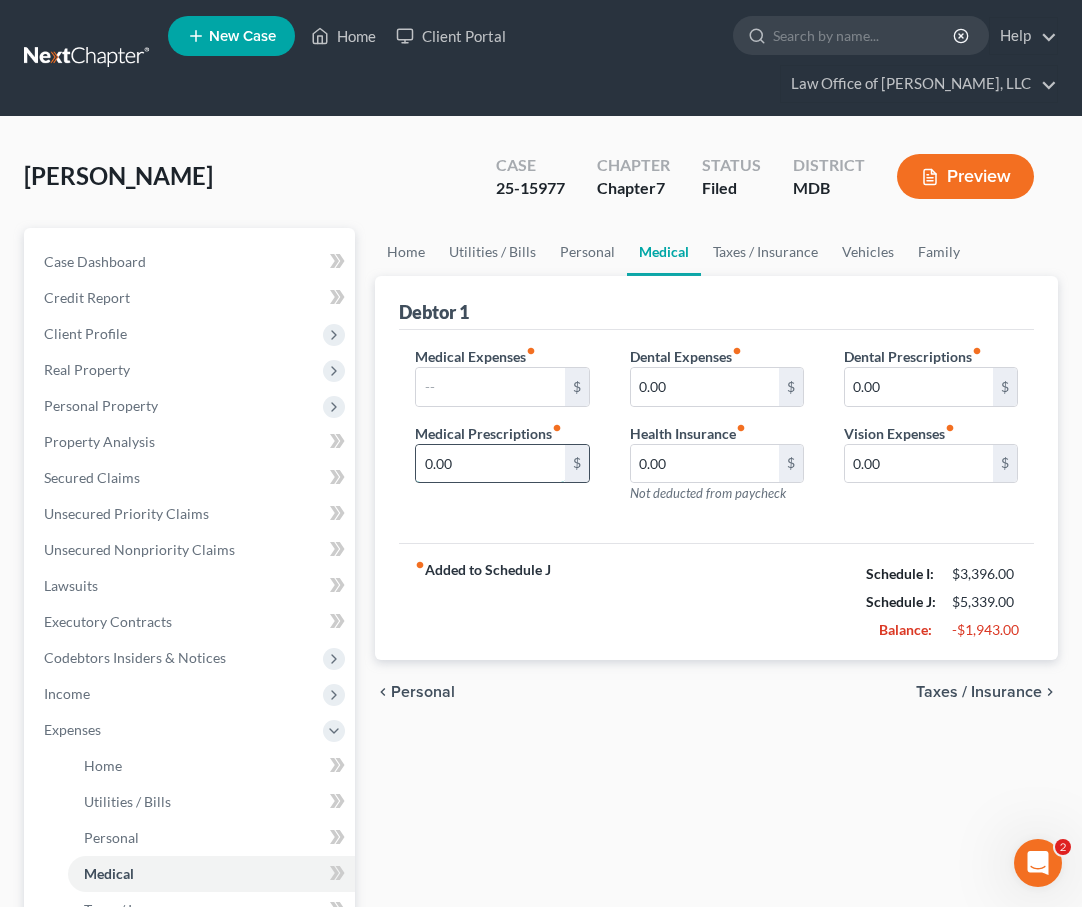 click on "0.00" at bounding box center [490, 464] 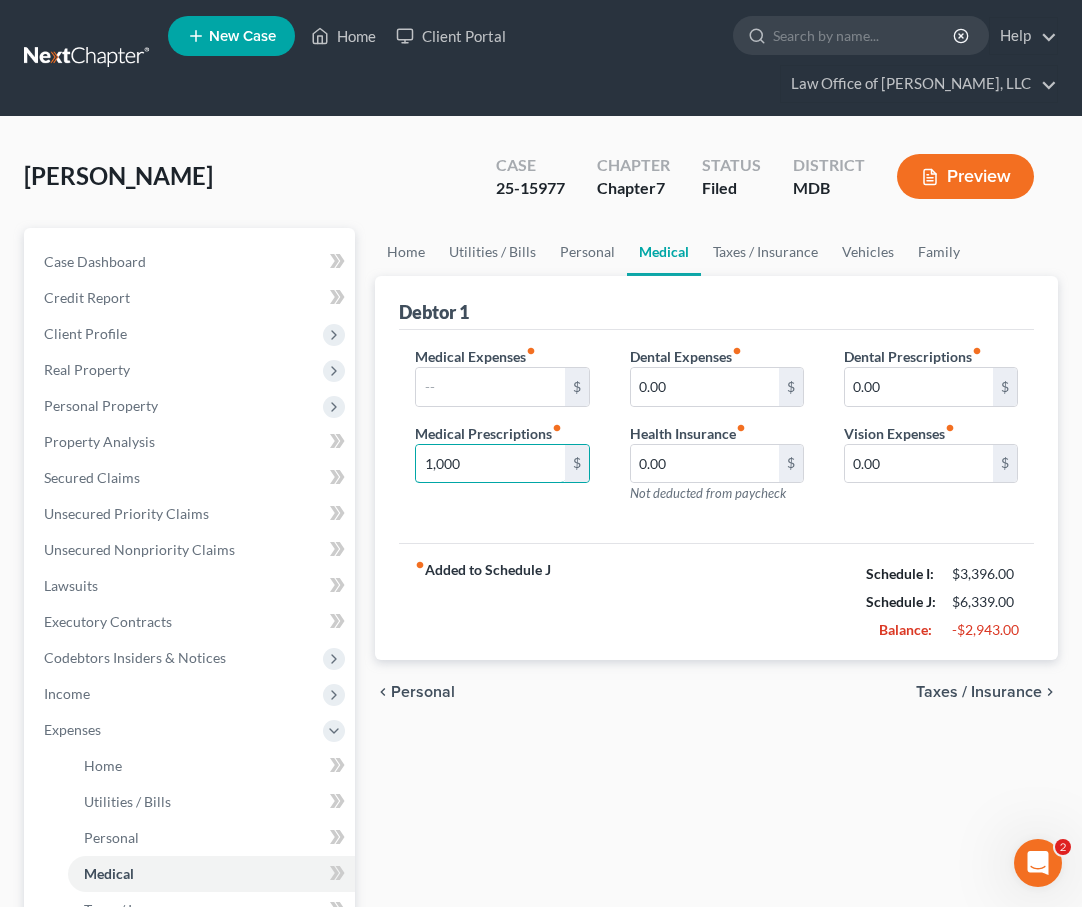 type on "1,000" 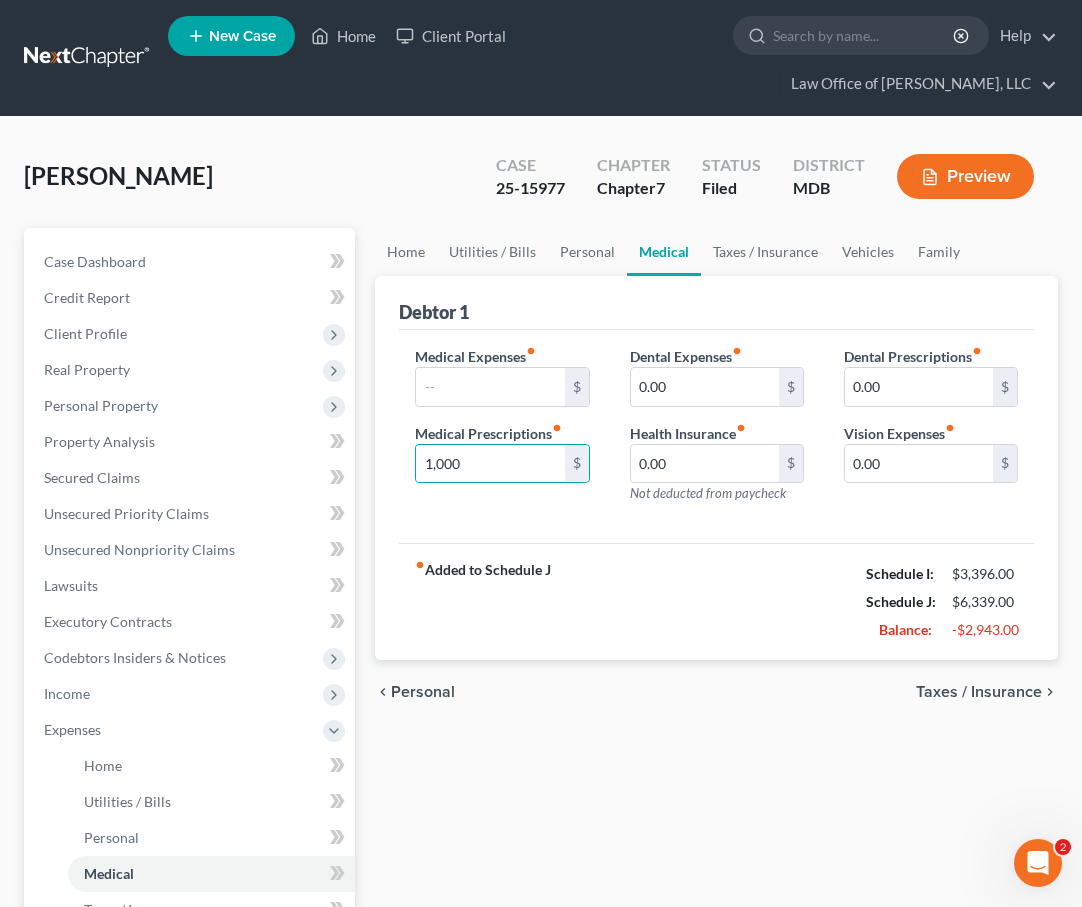 click on "Personal" at bounding box center [423, 692] 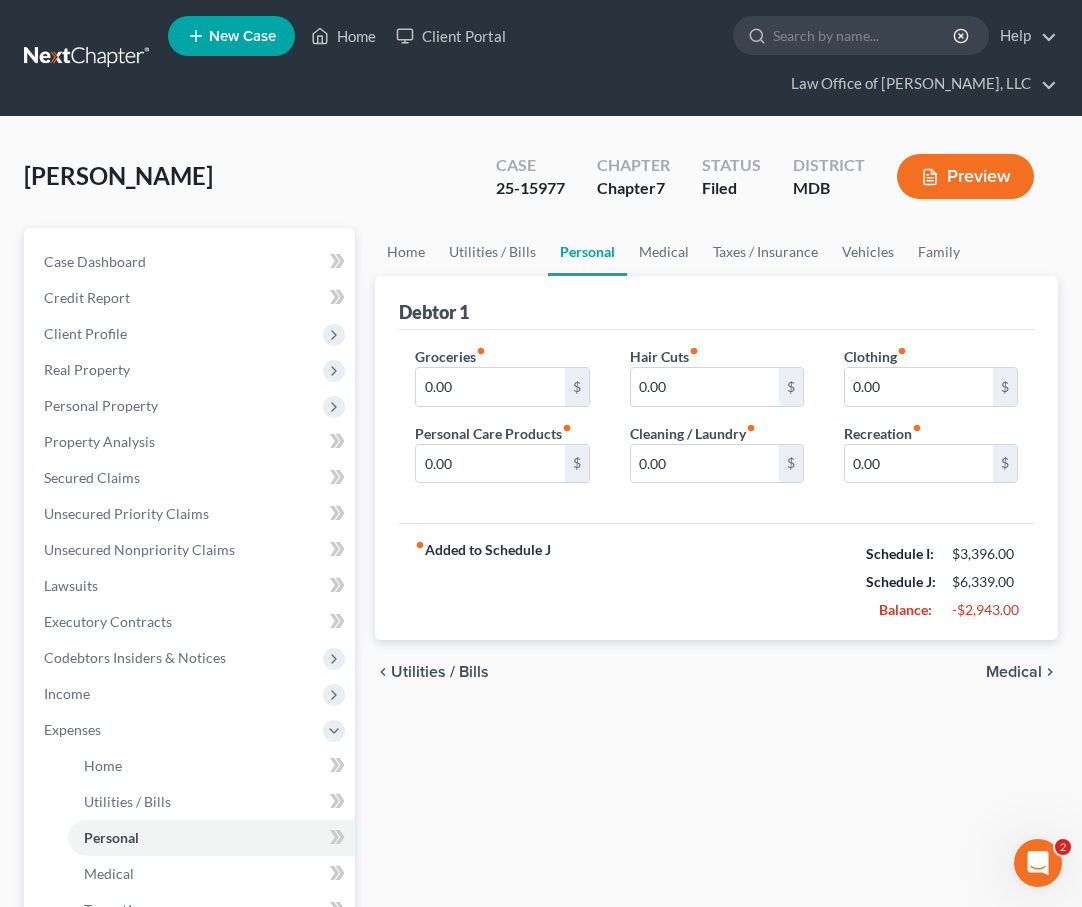 click on "Medical" at bounding box center [1014, 672] 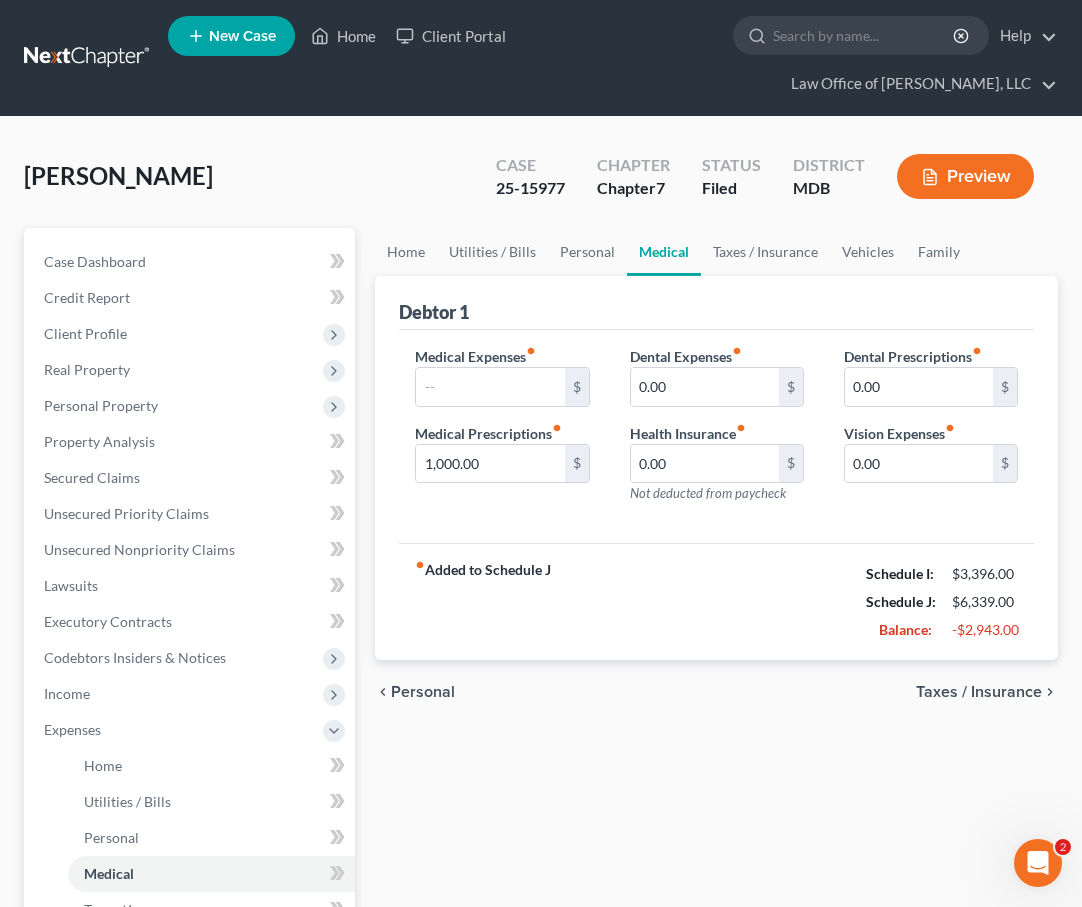 click on "Personal" at bounding box center [423, 692] 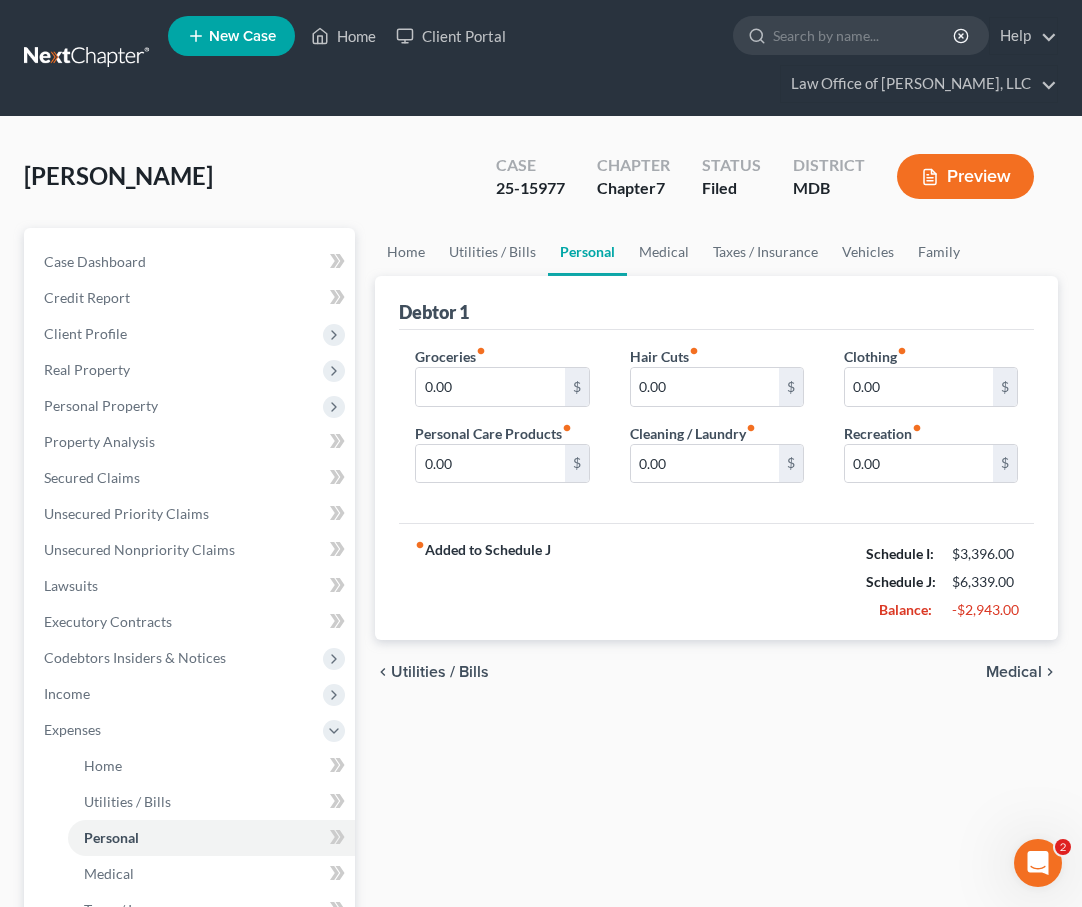 click on "Utilities / Bills" at bounding box center (440, 672) 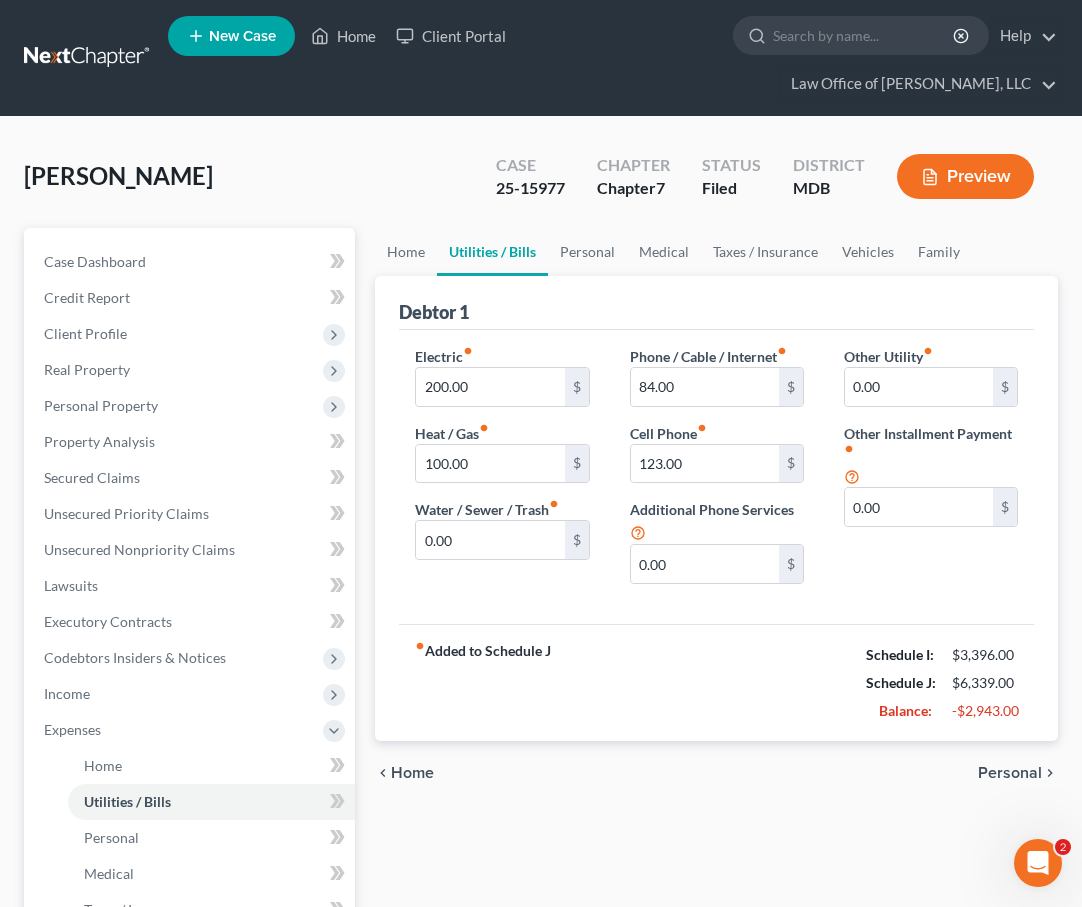 click on "Home" at bounding box center [412, 773] 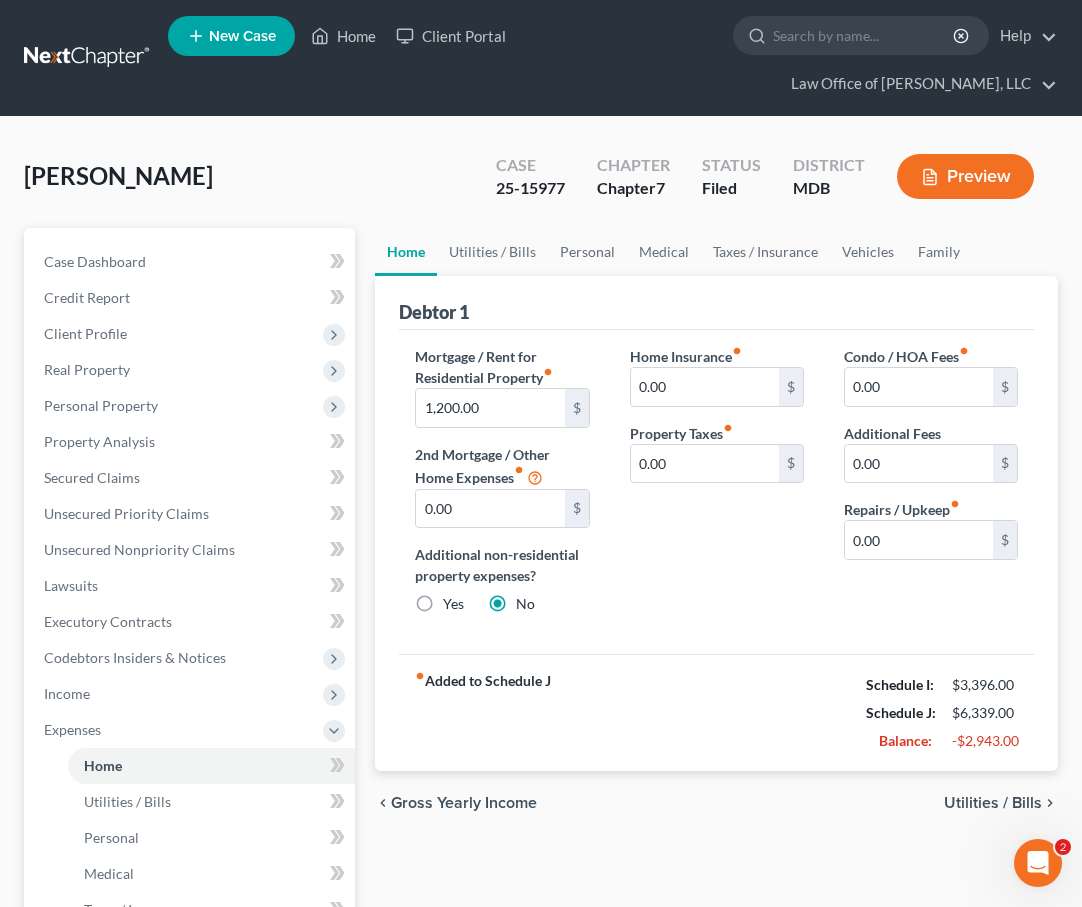 click on "Gross Yearly Income" at bounding box center (464, 803) 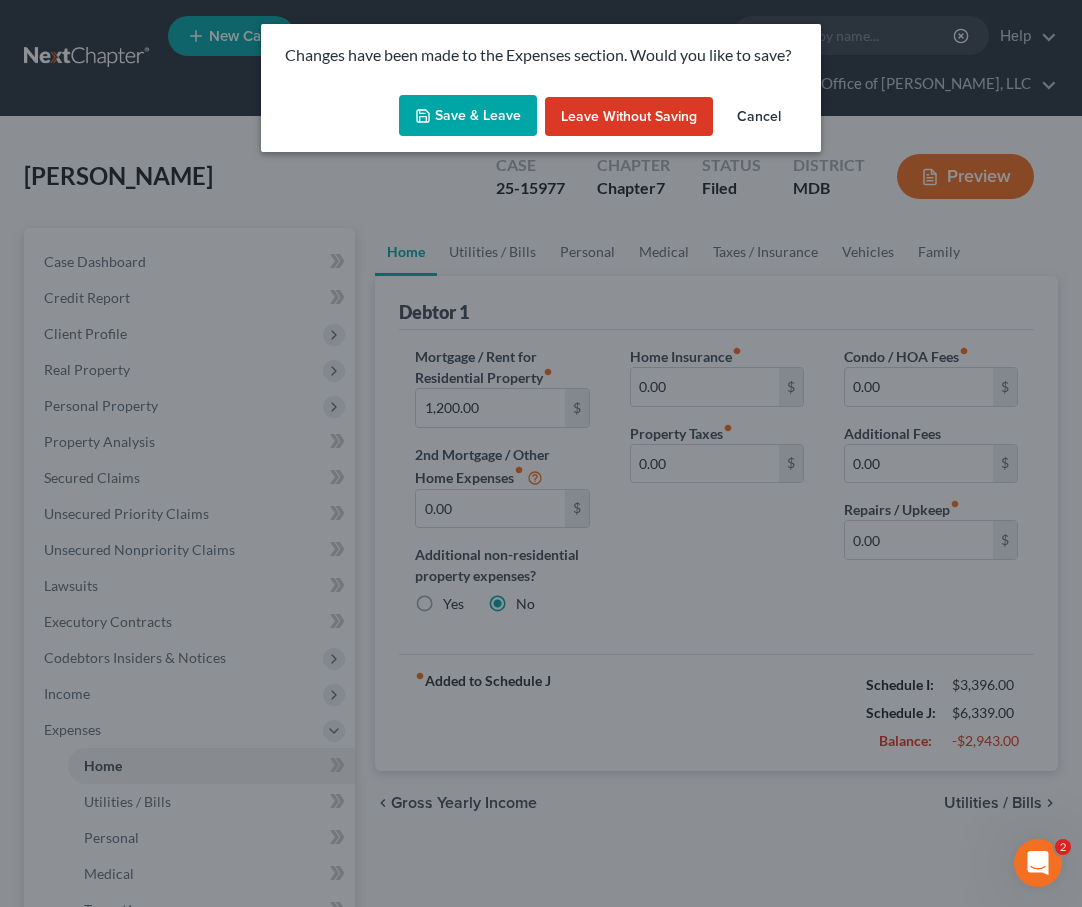 click on "Save & Leave" at bounding box center (468, 116) 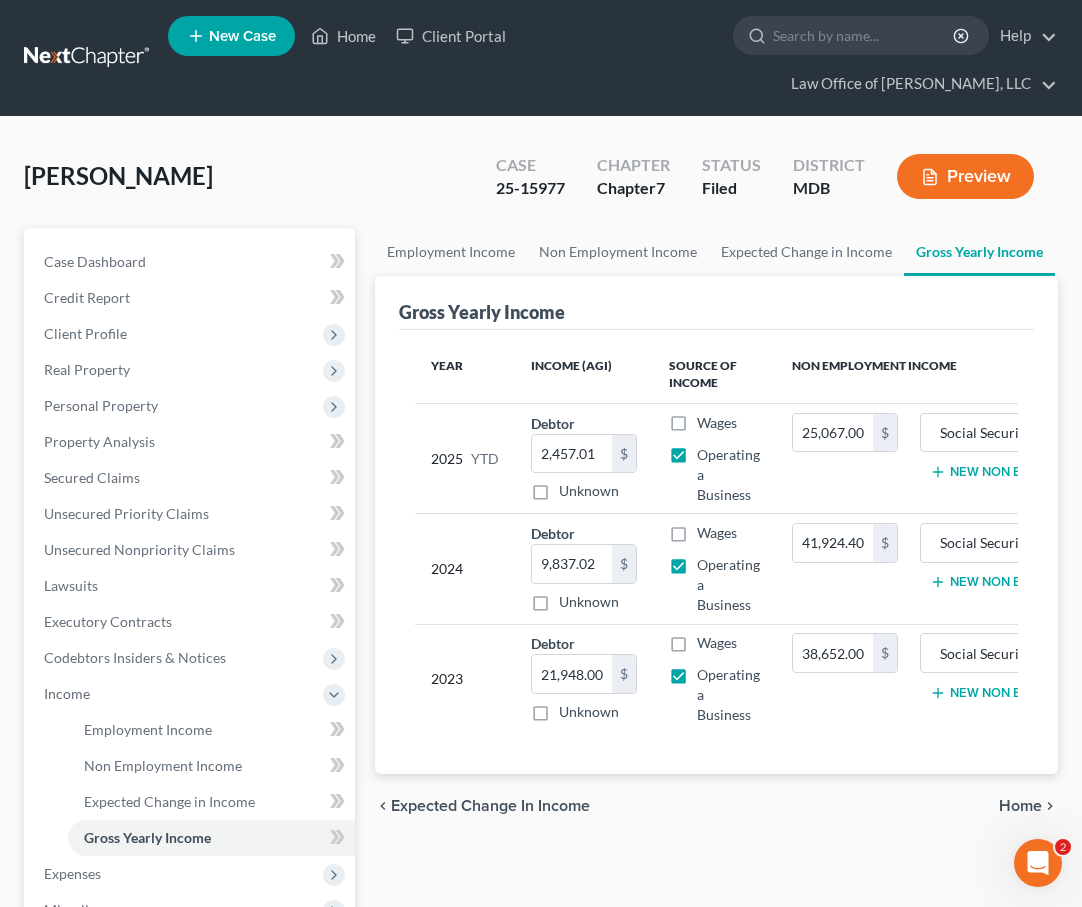 click on "Expected Change in Income" at bounding box center (490, 806) 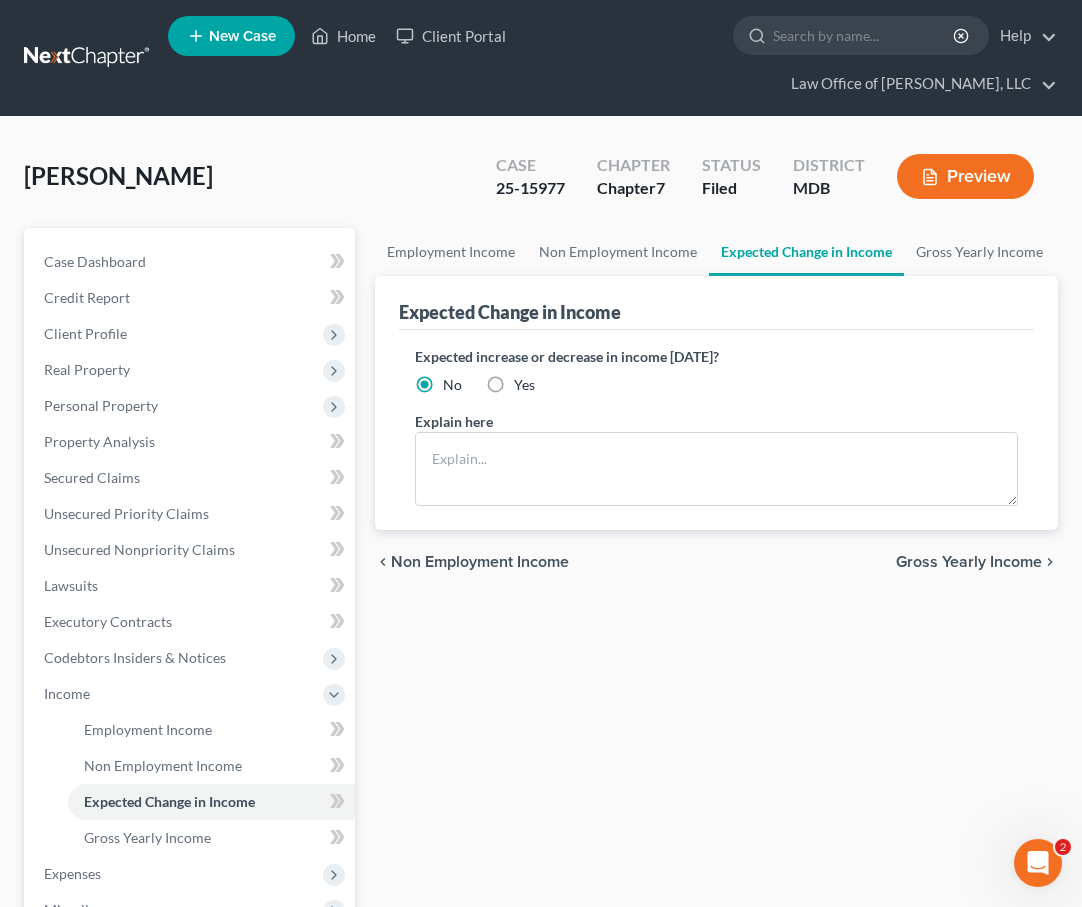 click on "Non Employment Income" at bounding box center (480, 562) 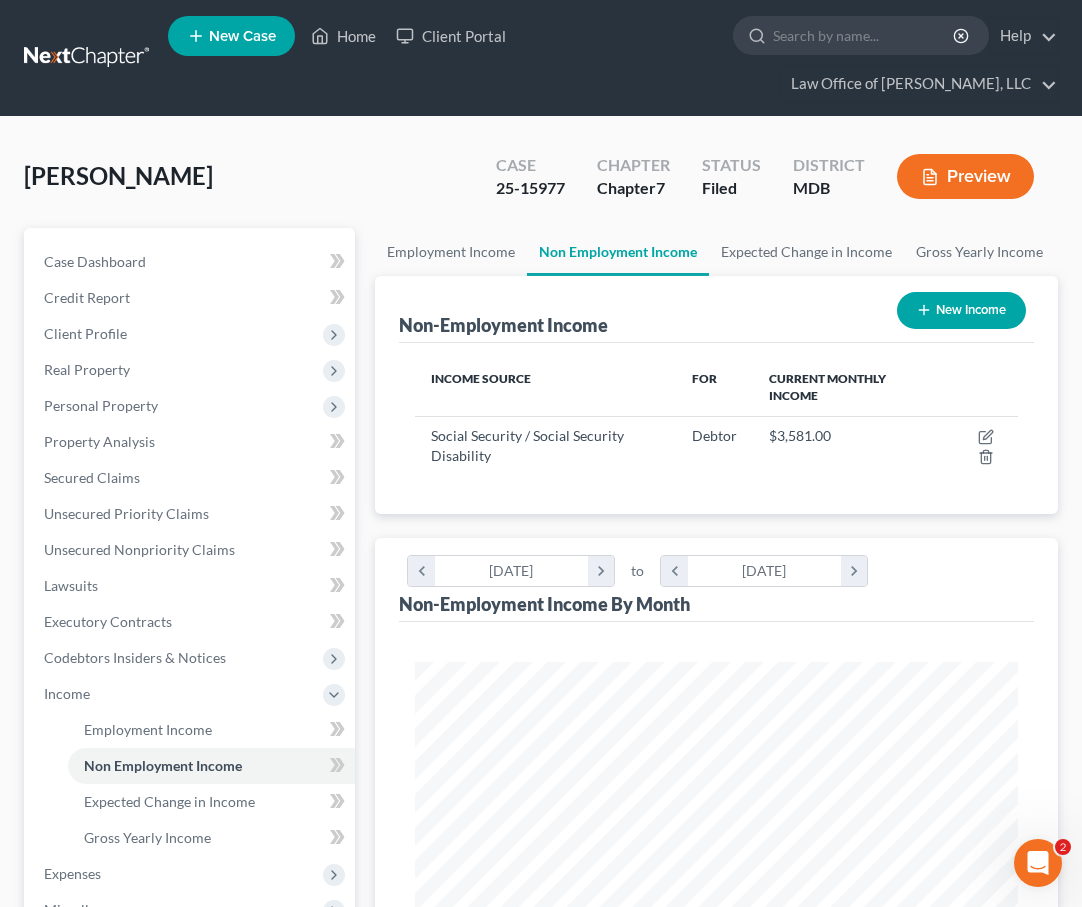 scroll, scrollTop: 999699, scrollLeft: 999357, axis: both 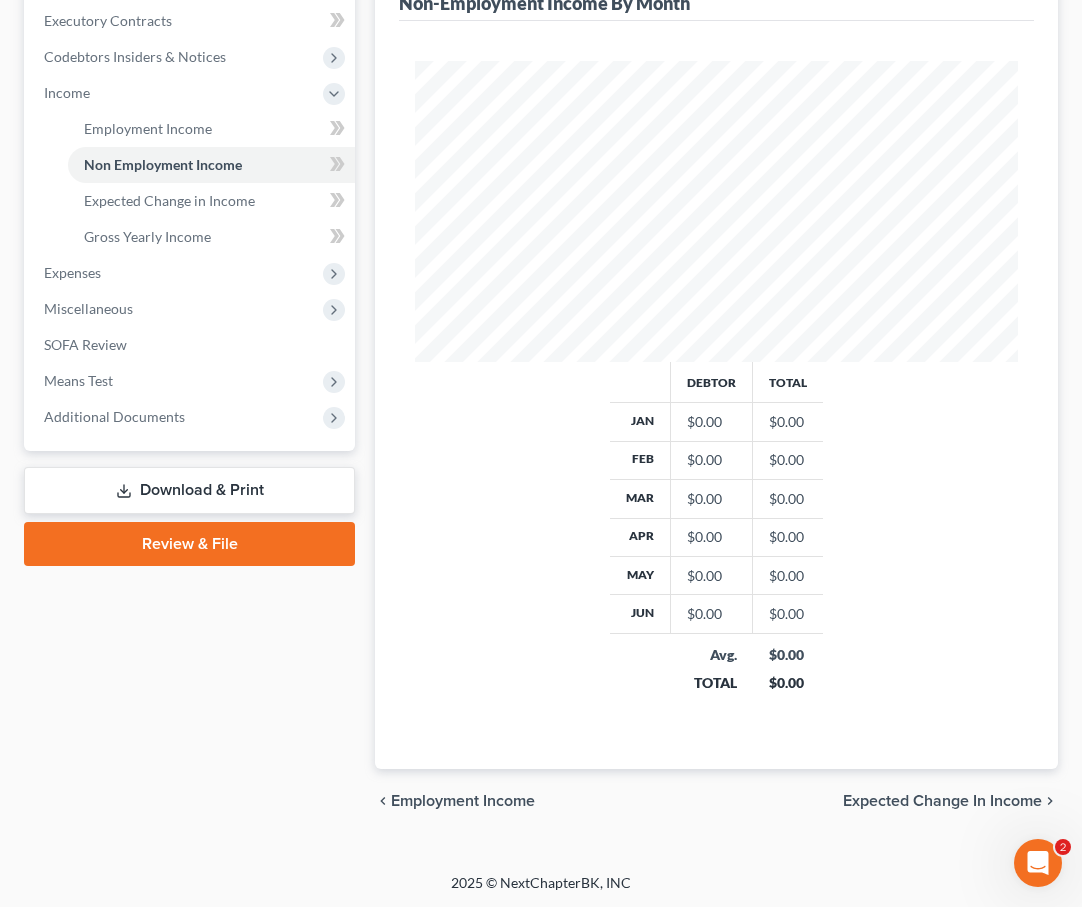 click on "Employment Income" at bounding box center [463, 801] 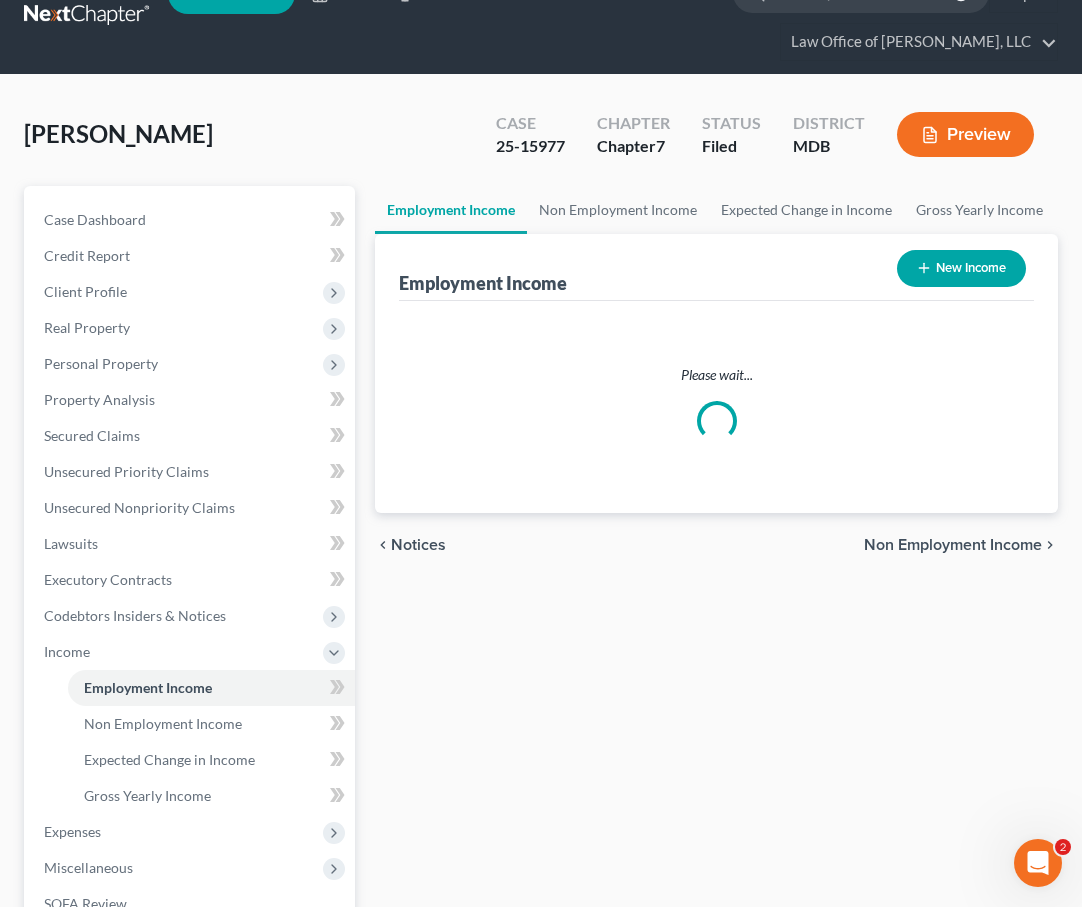 scroll, scrollTop: 0, scrollLeft: 0, axis: both 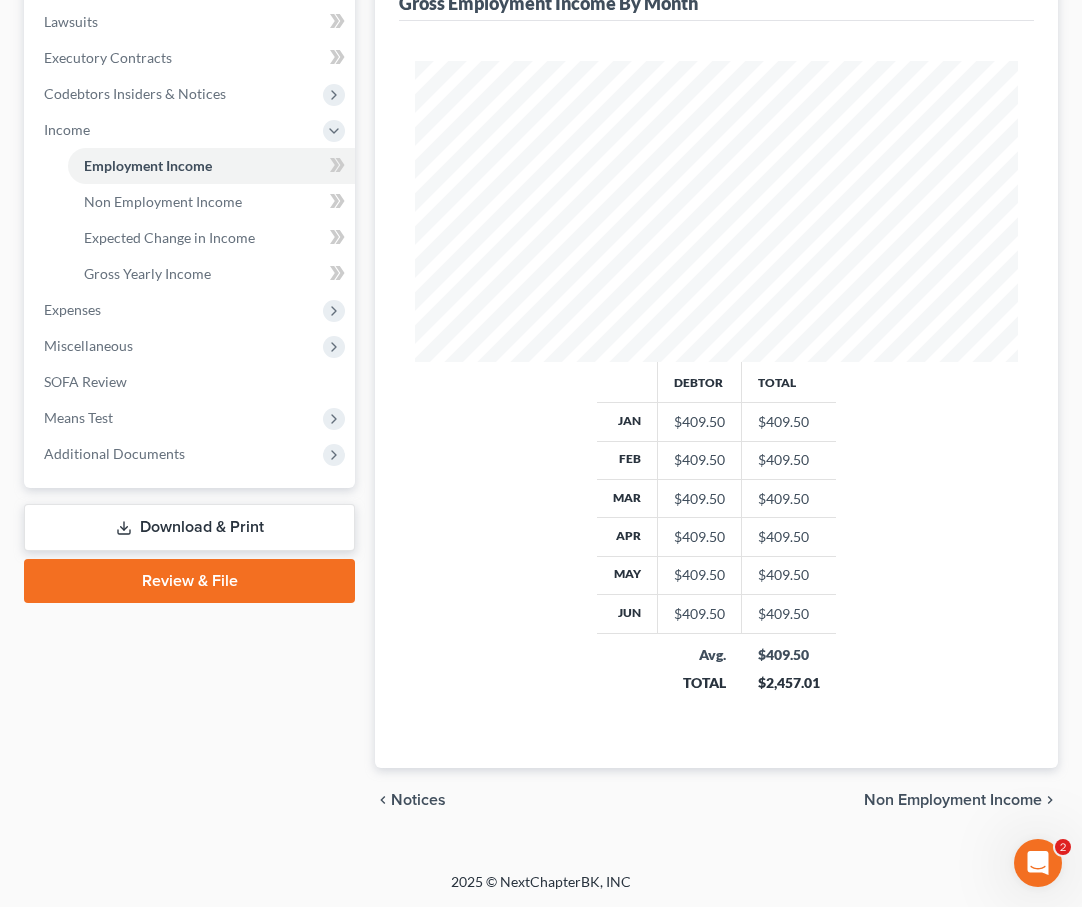 click on "Notices" at bounding box center (418, 800) 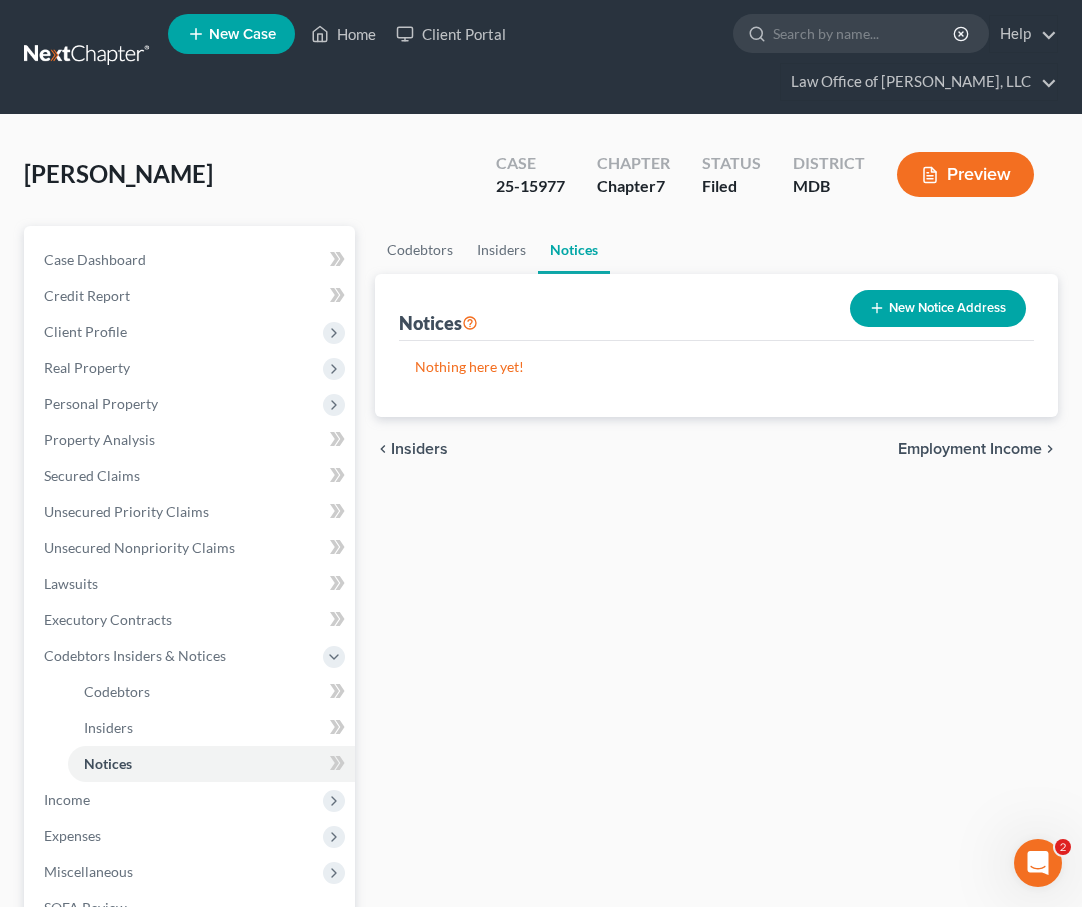 scroll, scrollTop: 0, scrollLeft: 0, axis: both 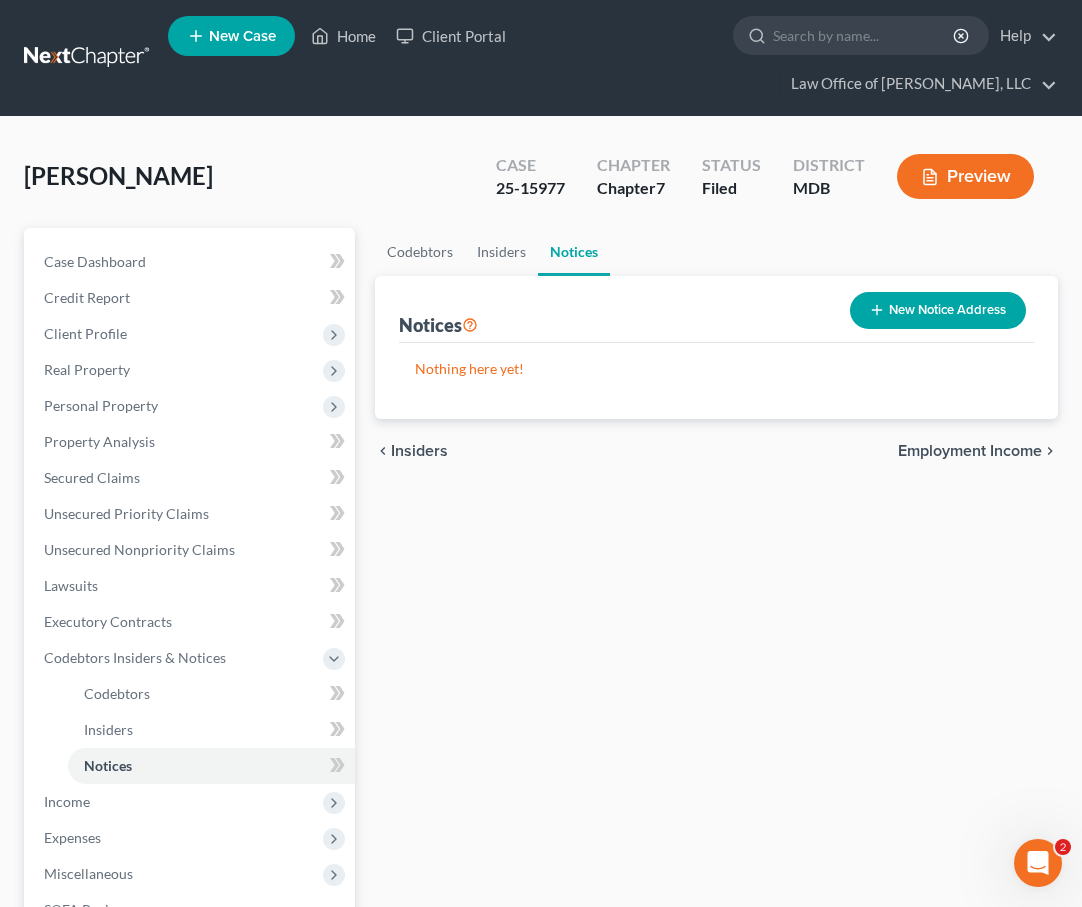 click on "Insiders" at bounding box center (419, 451) 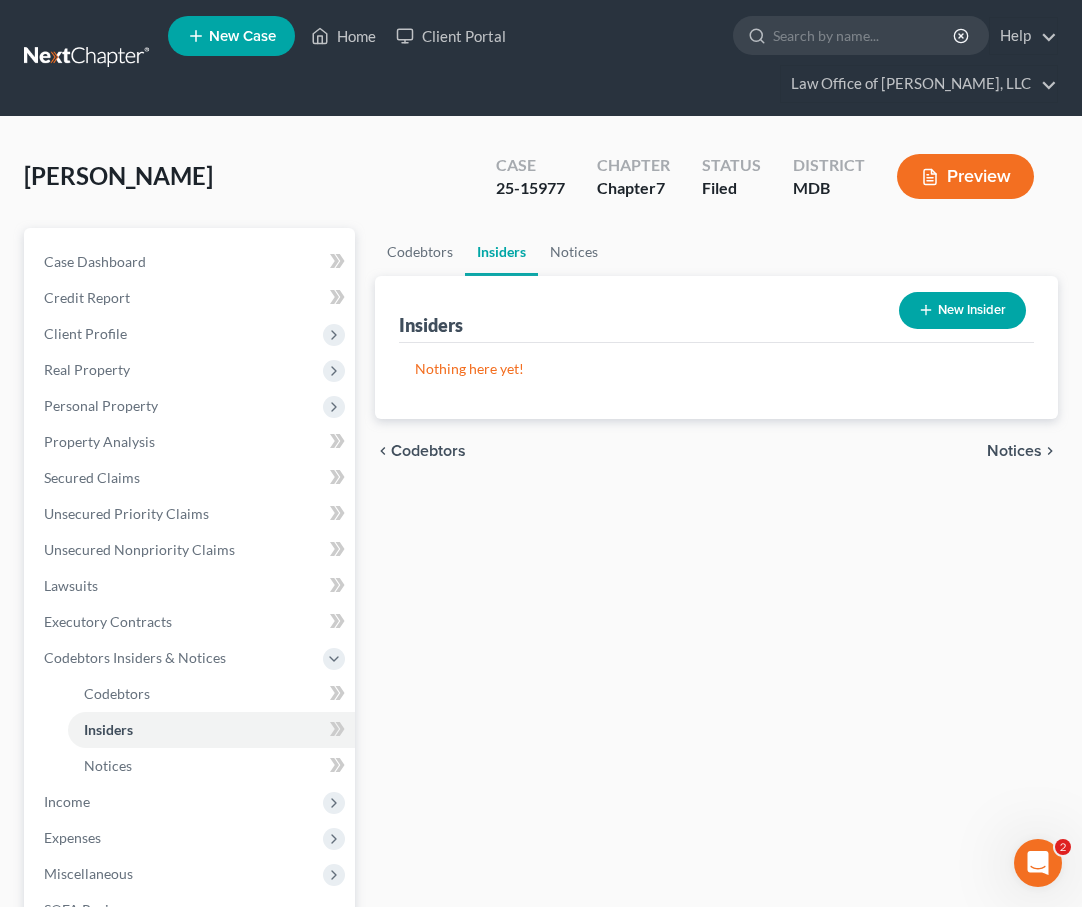 click on "Codebtors" at bounding box center [428, 451] 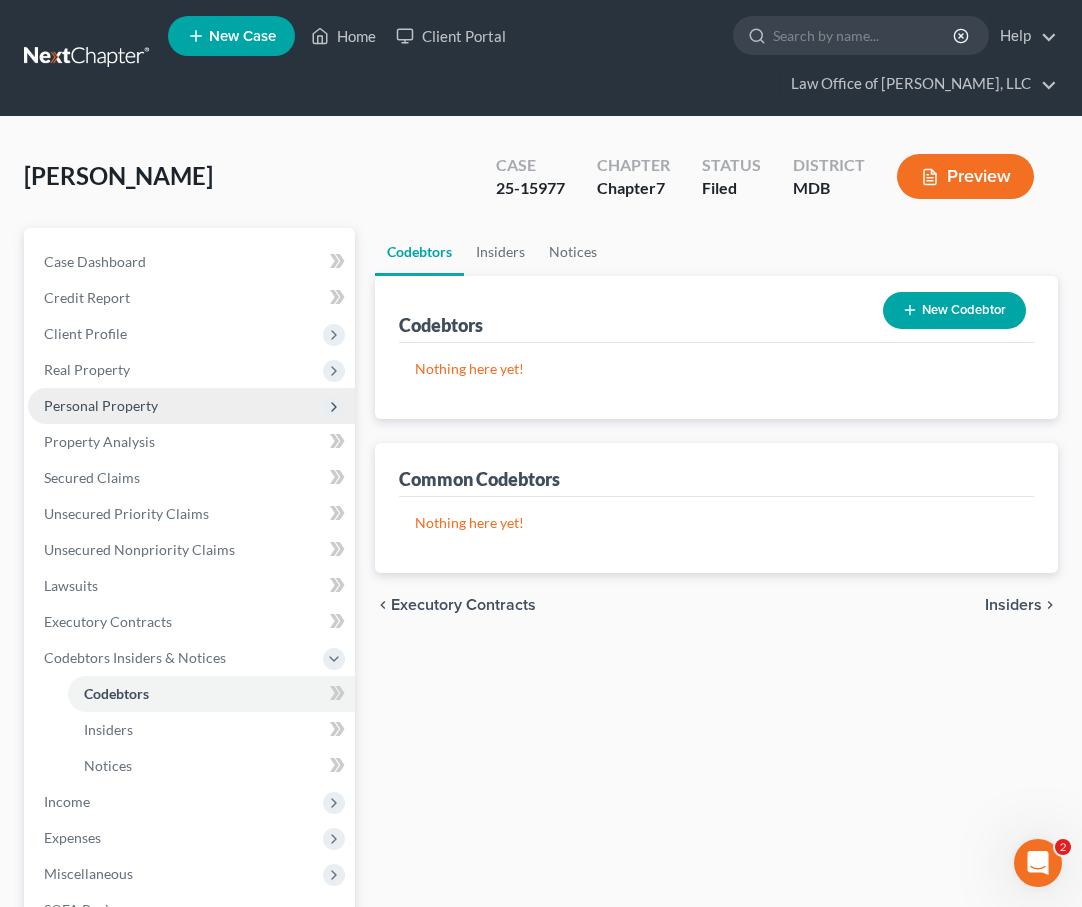 click on "Personal Property" at bounding box center (101, 405) 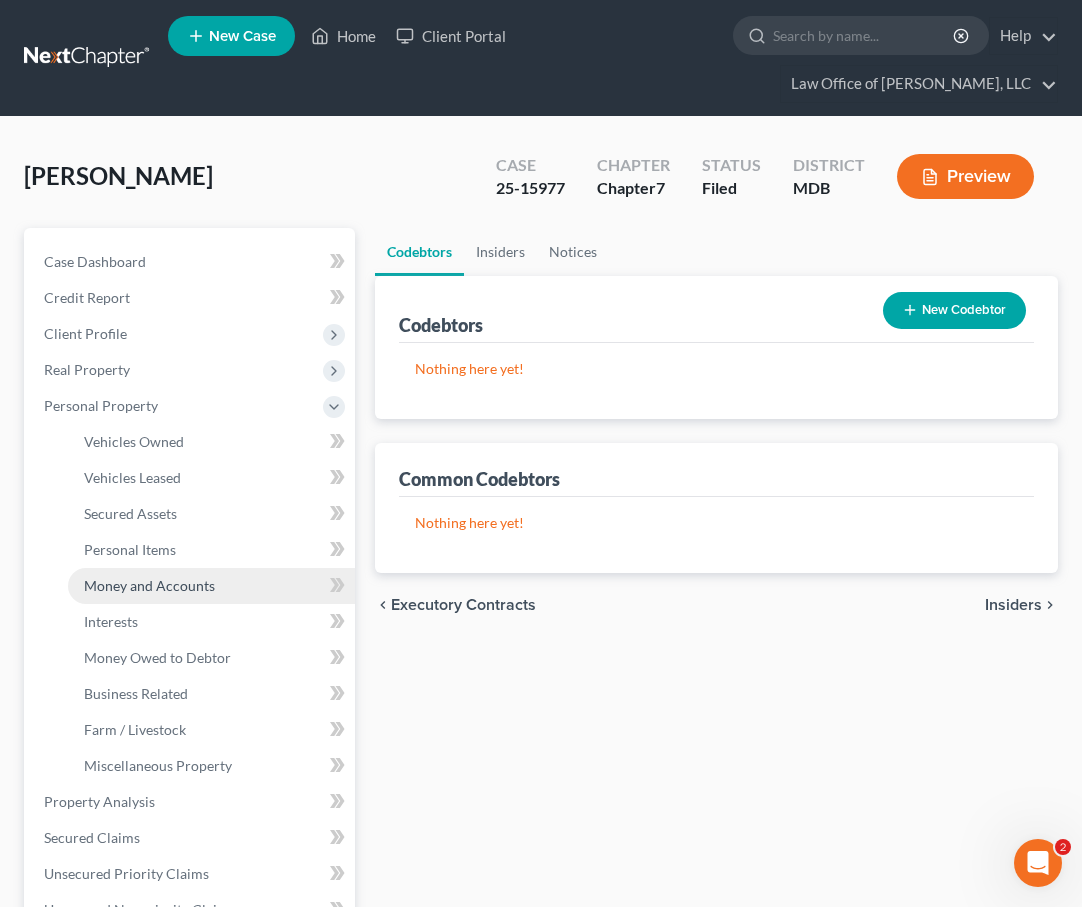 click on "Money and Accounts" at bounding box center [211, 586] 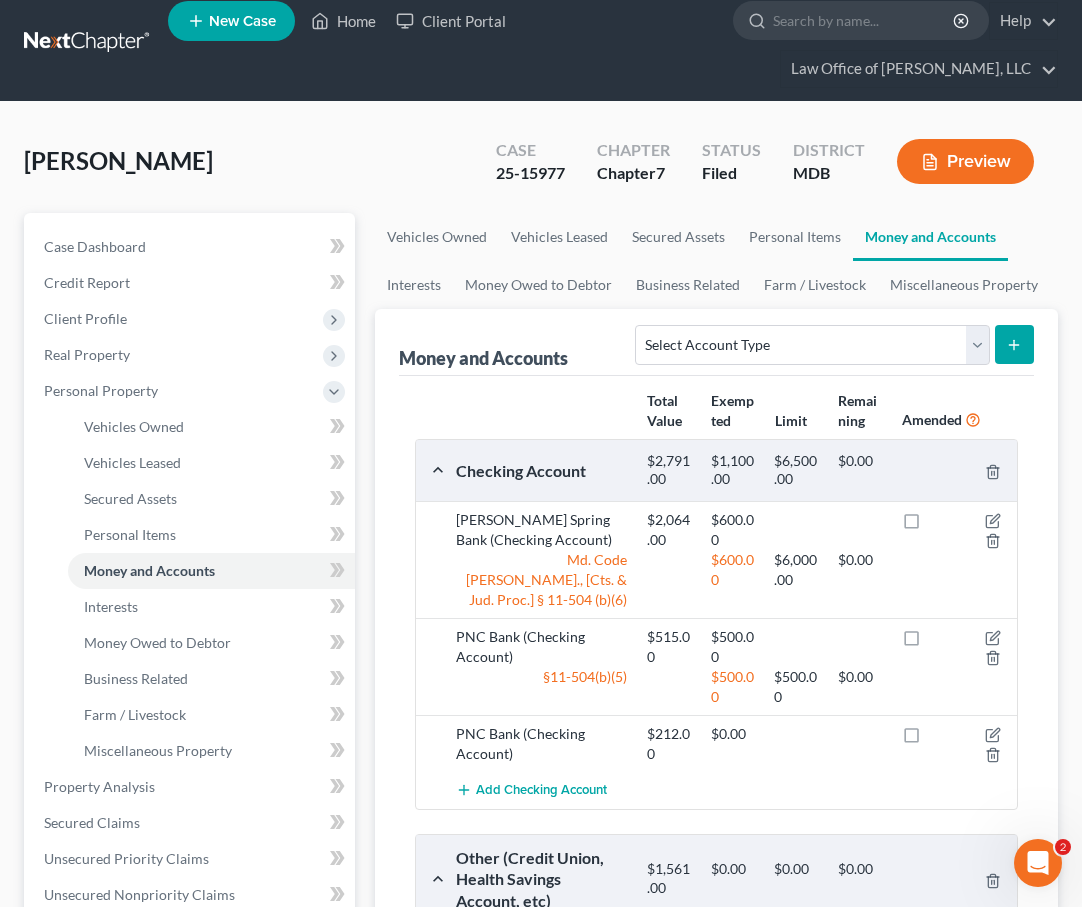 scroll, scrollTop: 14, scrollLeft: 0, axis: vertical 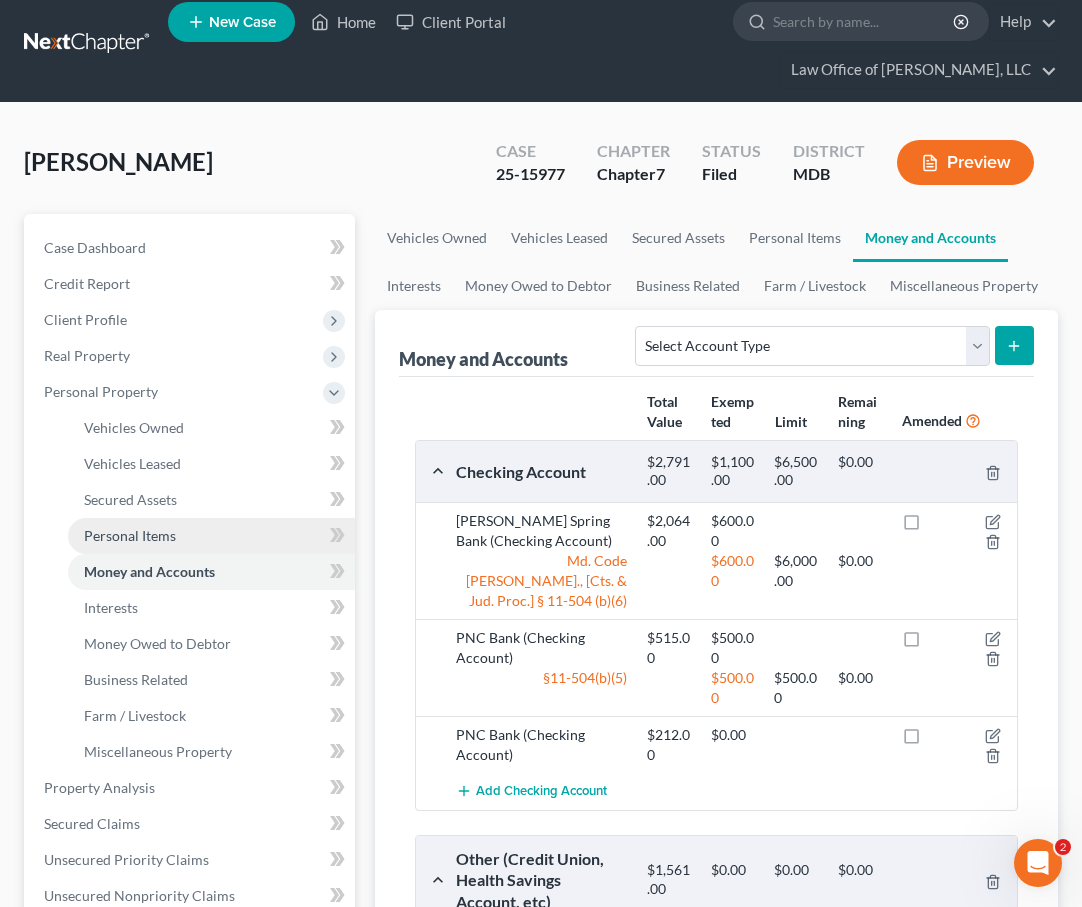 click on "Personal Items" at bounding box center [130, 535] 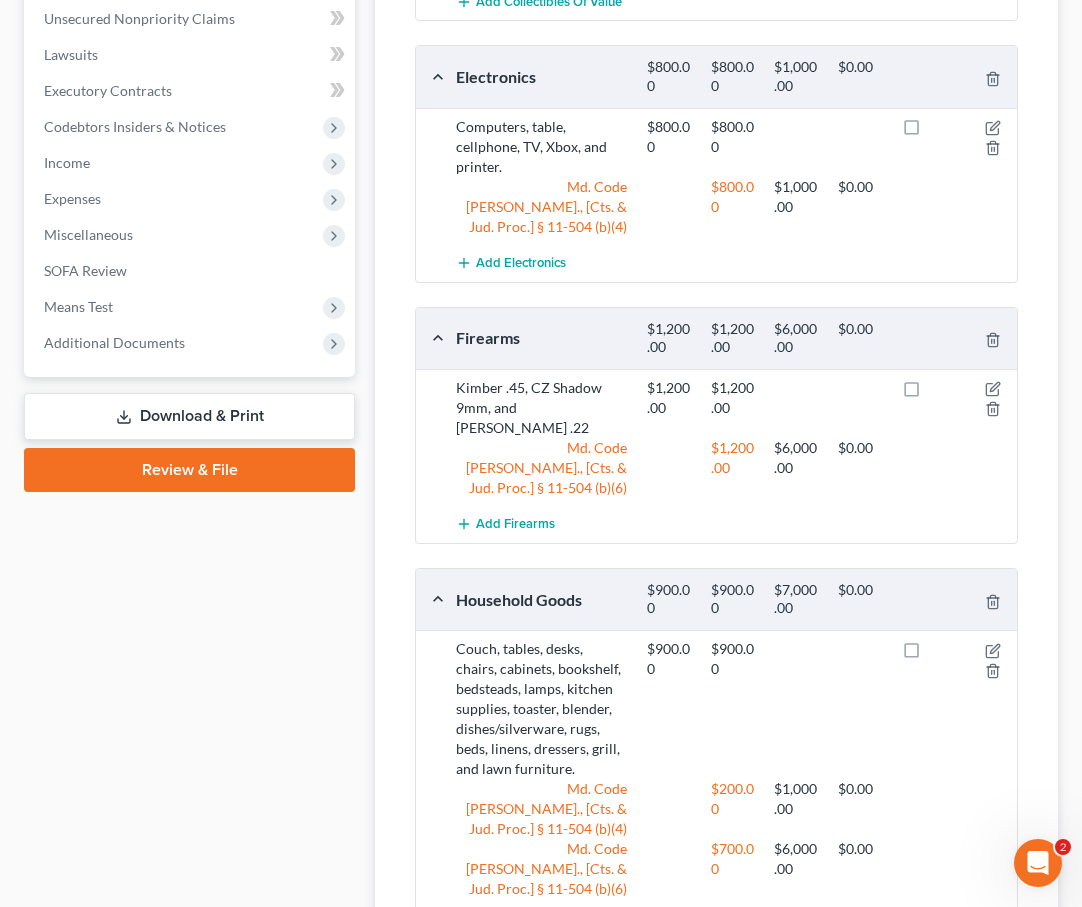 scroll, scrollTop: 868, scrollLeft: 0, axis: vertical 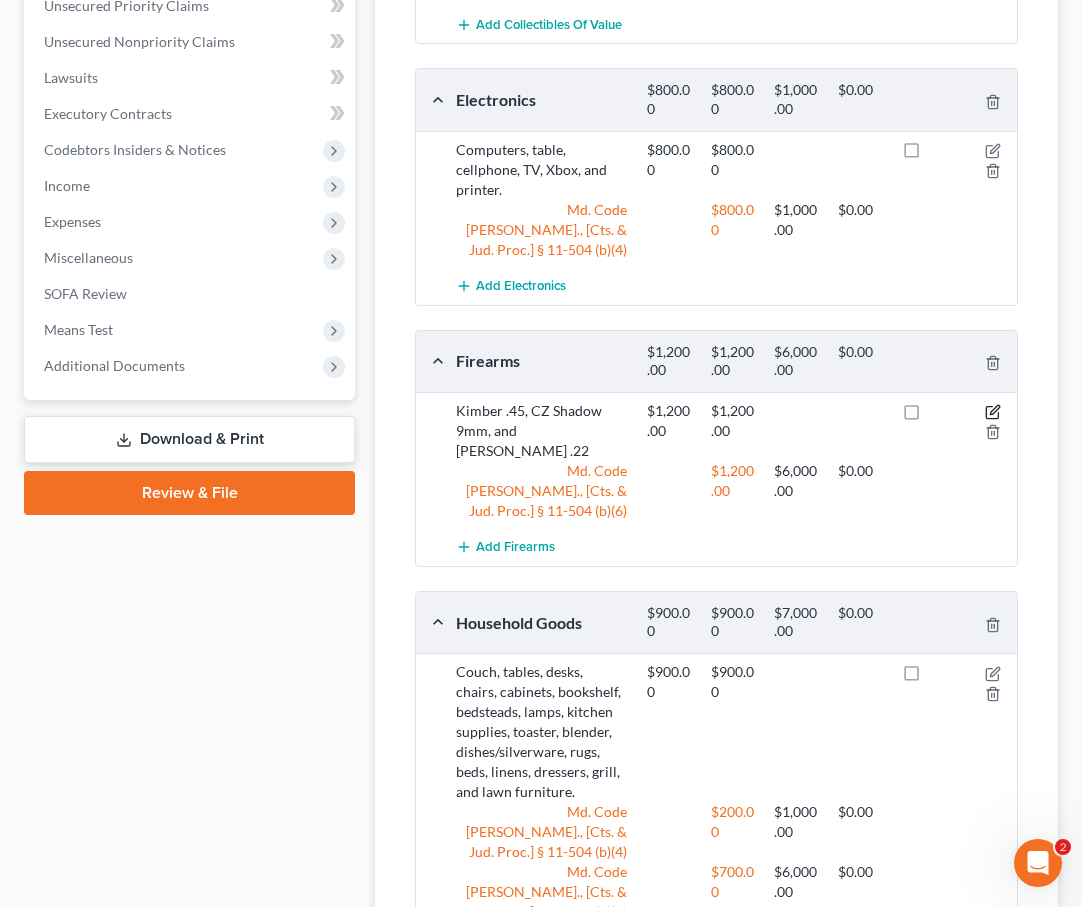 click 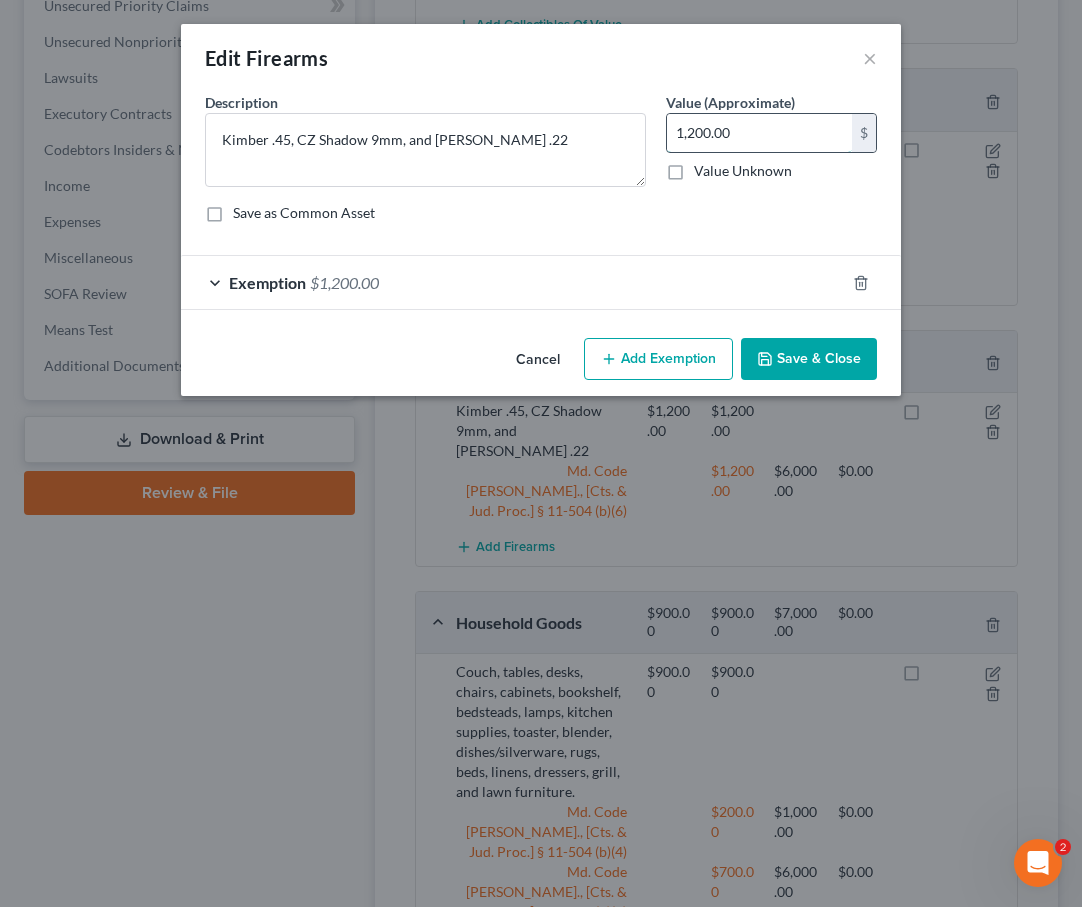 click on "1,200.00" at bounding box center [759, 133] 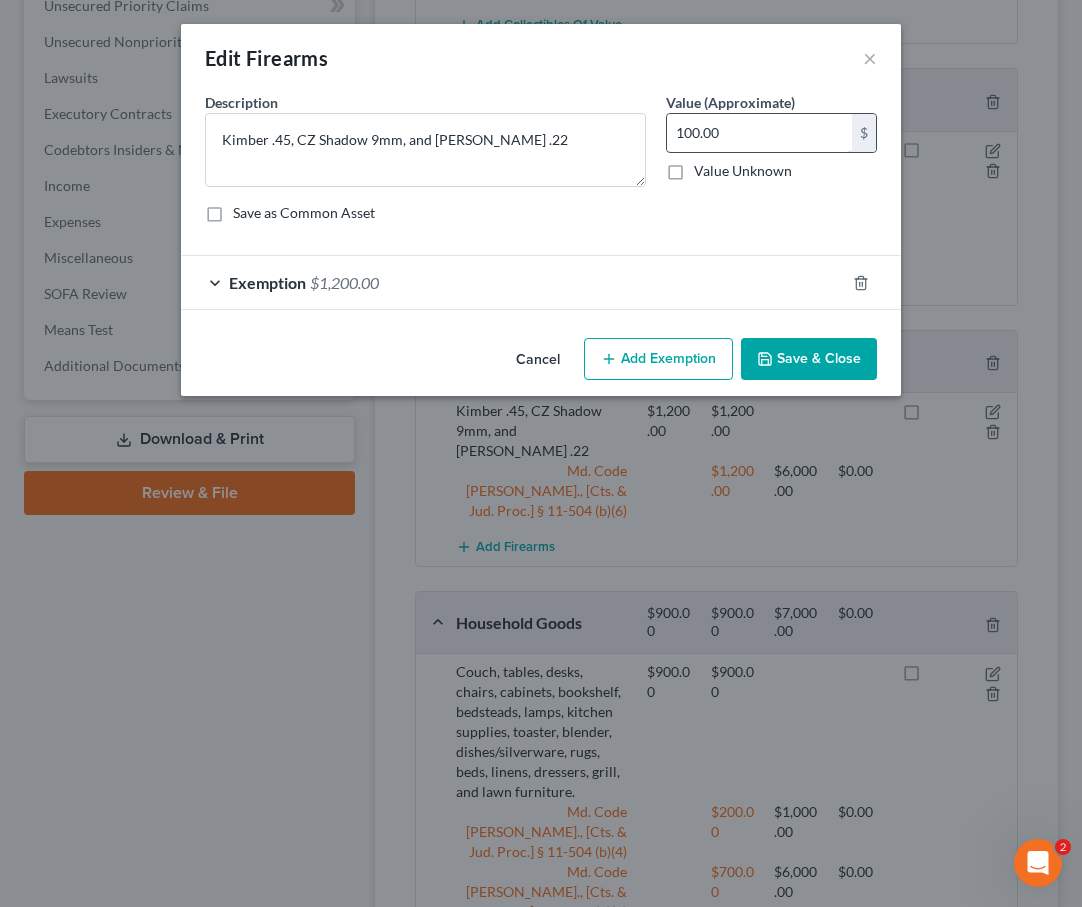 click on "100.00" at bounding box center [759, 133] 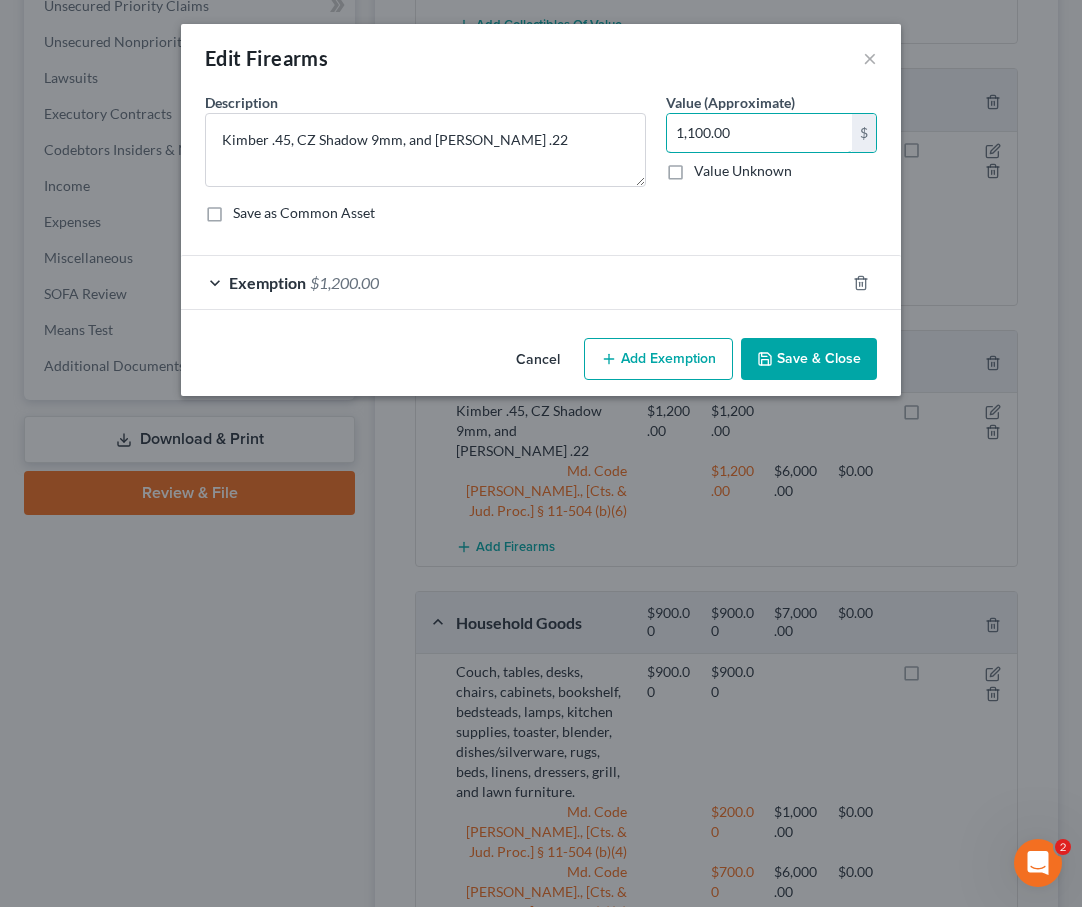 type on "1,100.00" 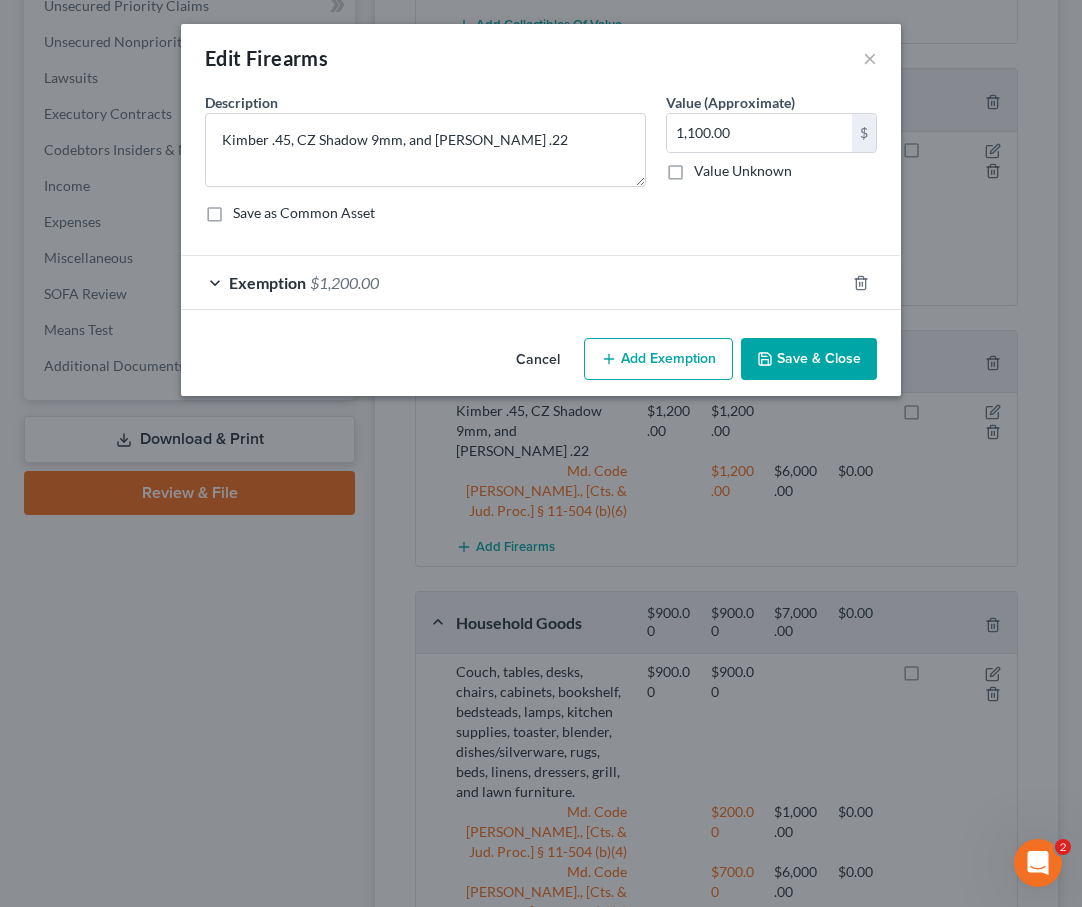 click on "$1,200.00" at bounding box center (344, 282) 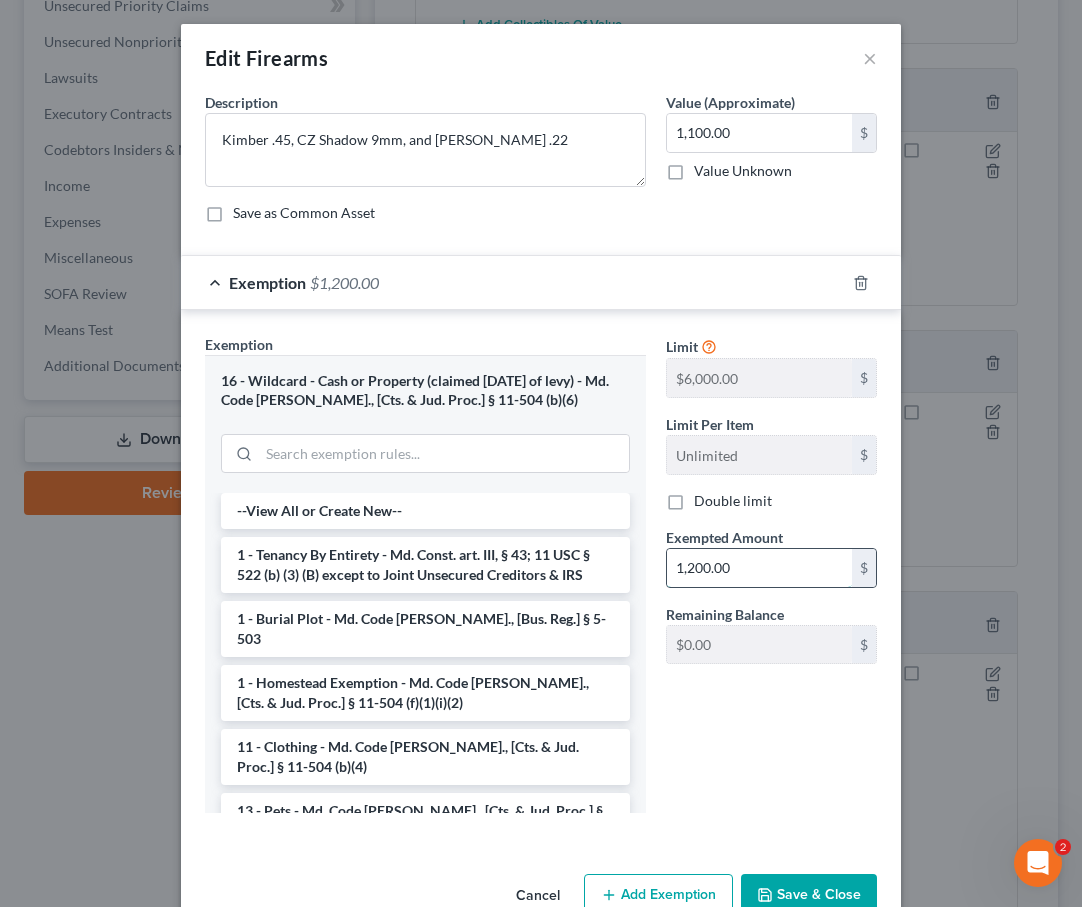 click on "1,200.00" at bounding box center [759, 568] 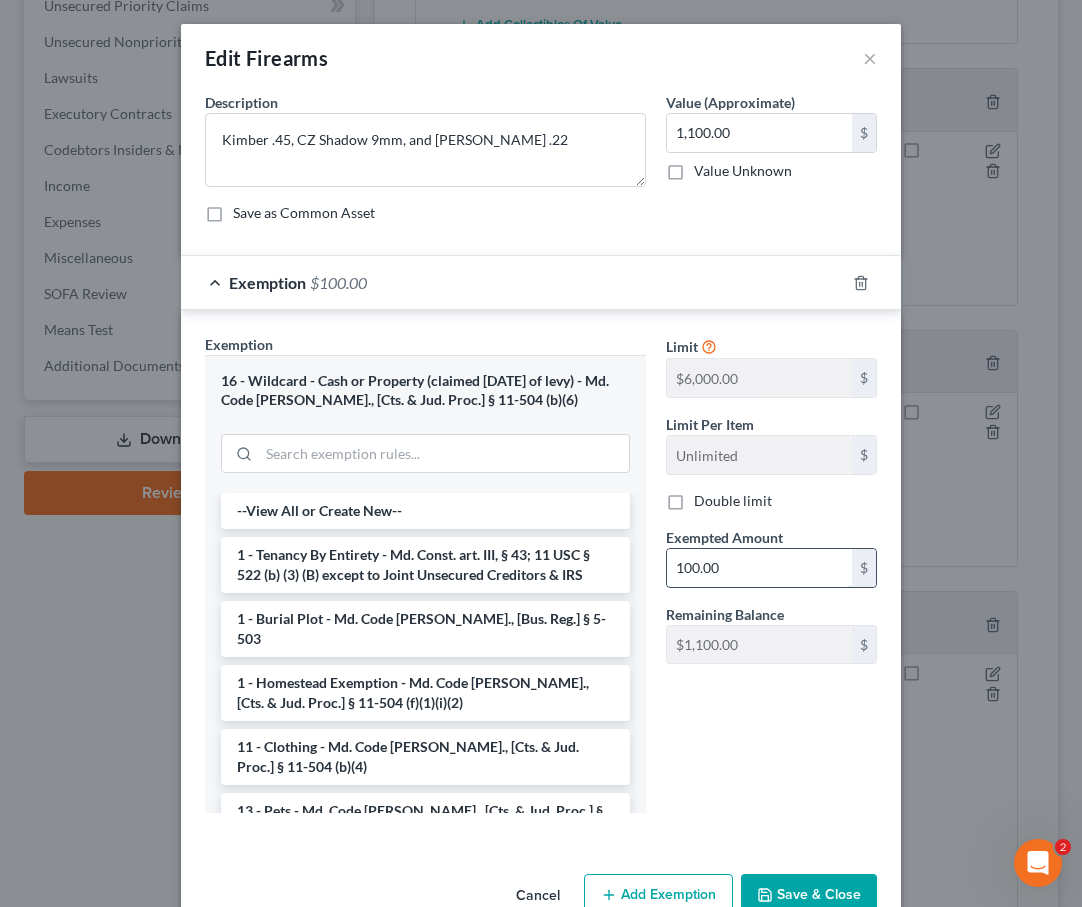 type on "100.00" 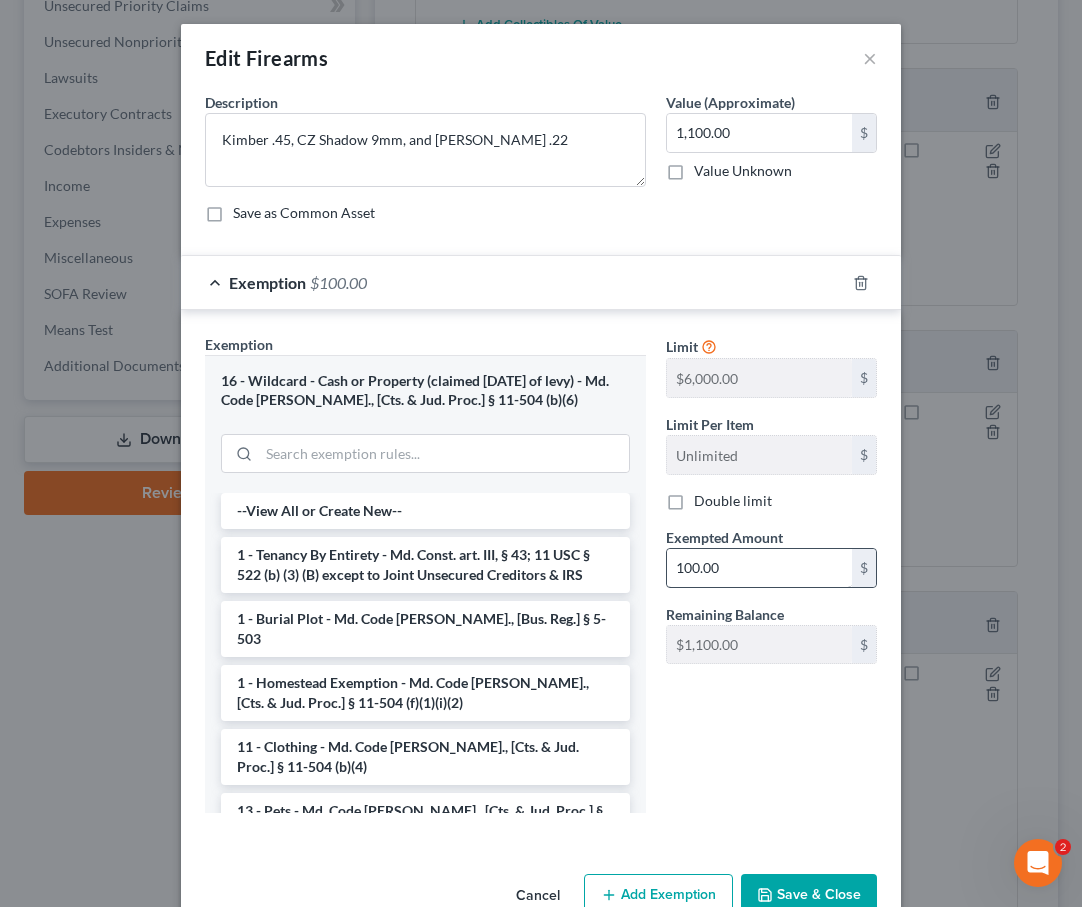 type 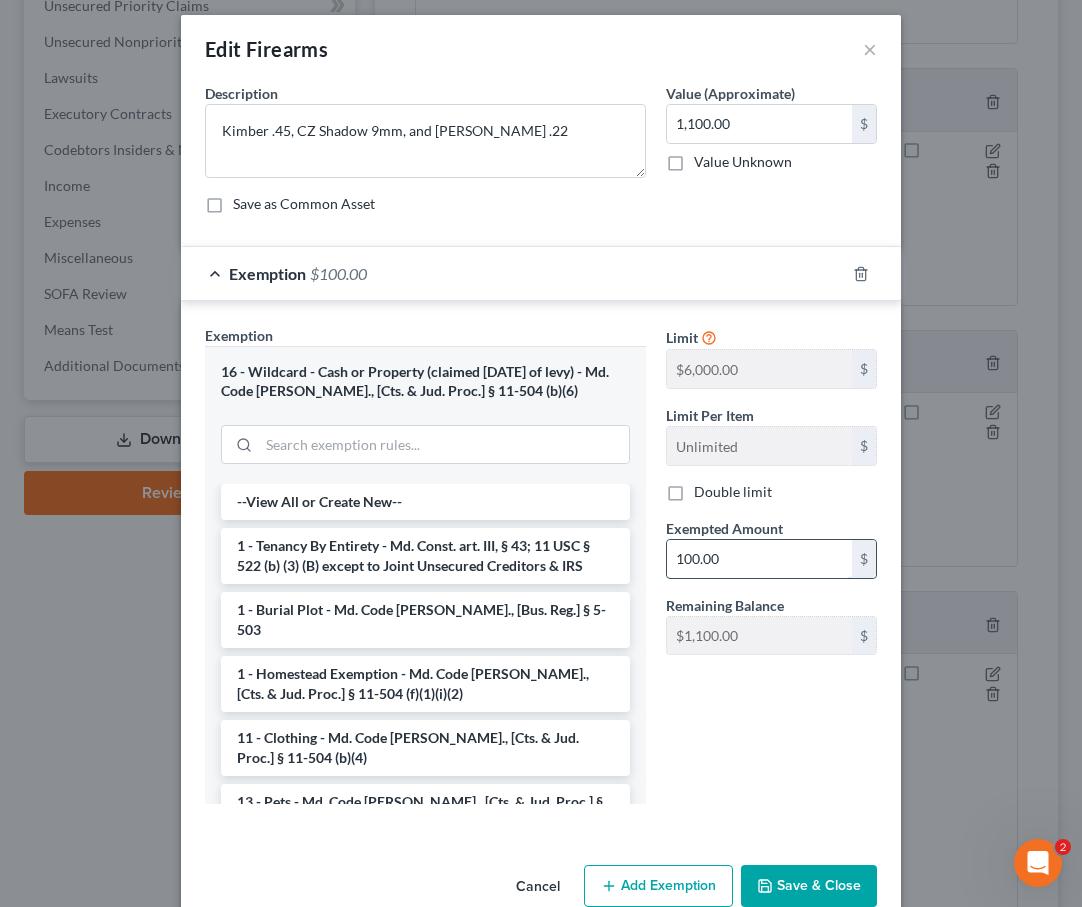 click on "100.00" at bounding box center (759, 559) 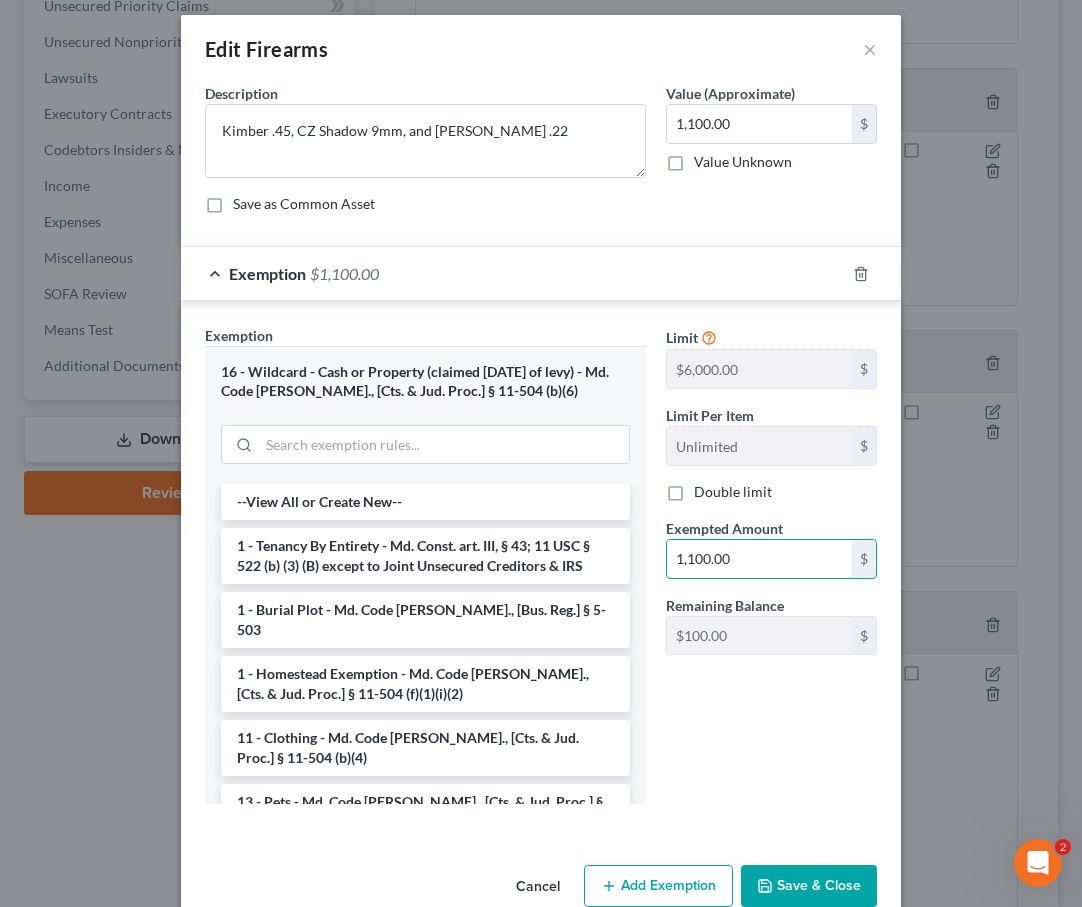 scroll, scrollTop: 49, scrollLeft: 0, axis: vertical 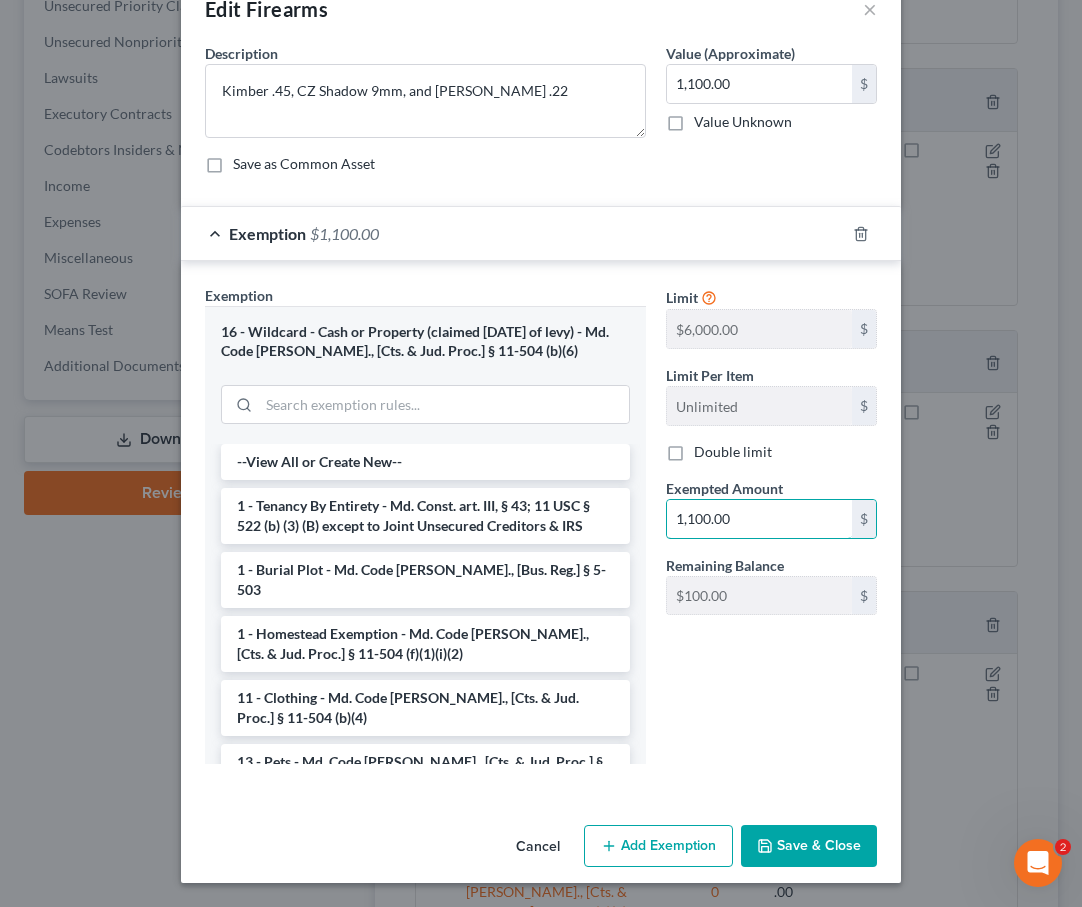 type on "1,100.00" 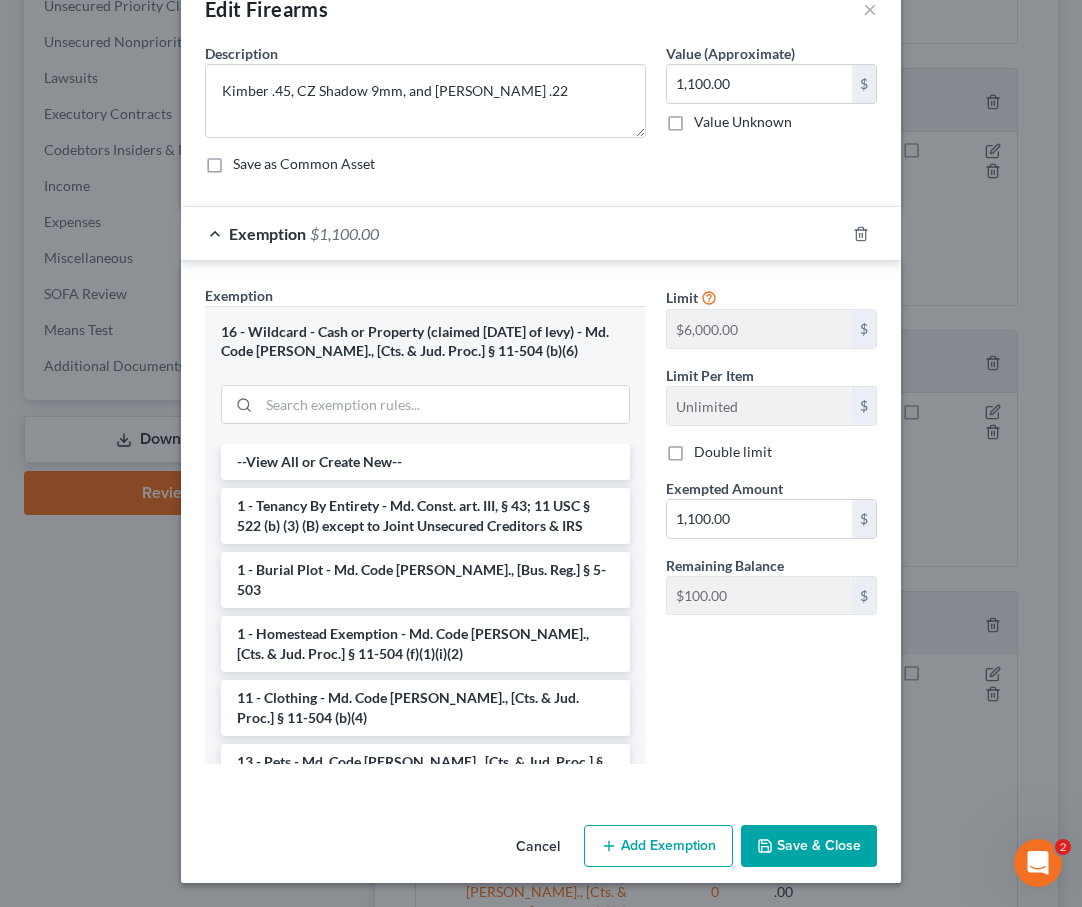 click on "Save & Close" at bounding box center (809, 846) 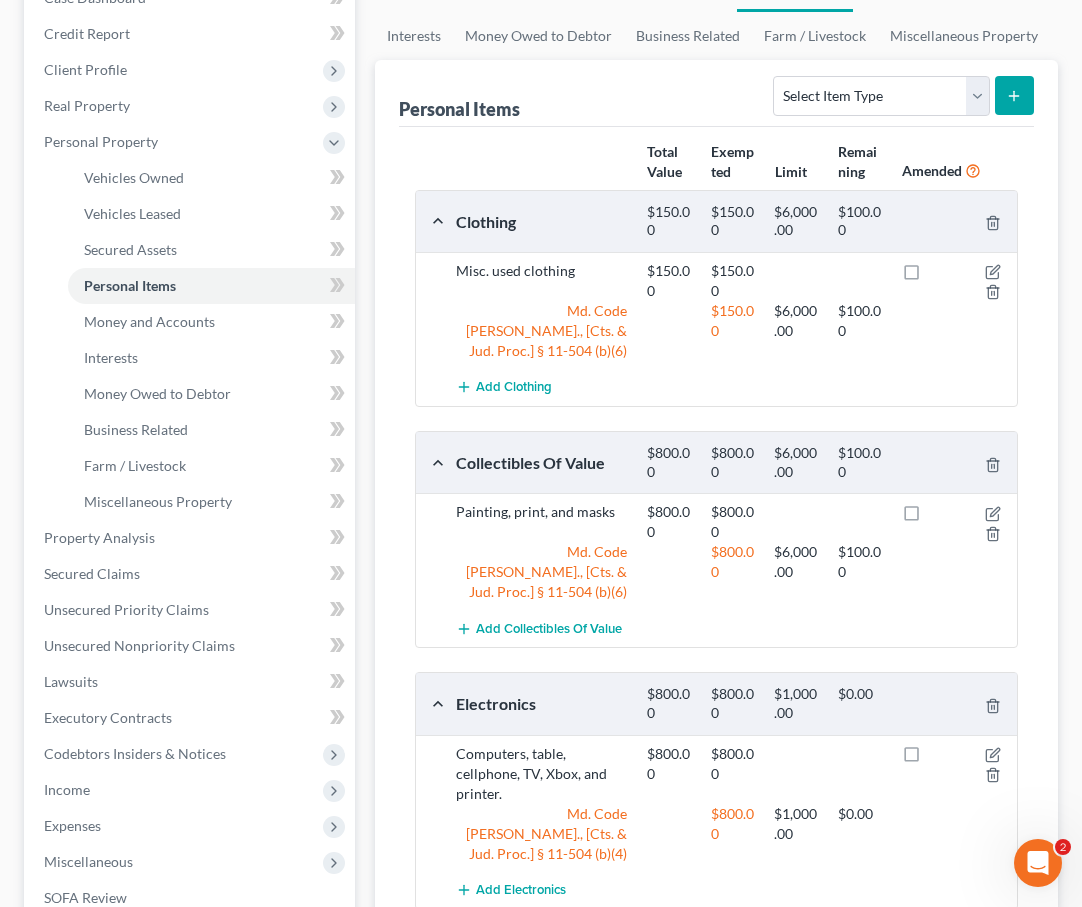scroll, scrollTop: 262, scrollLeft: 0, axis: vertical 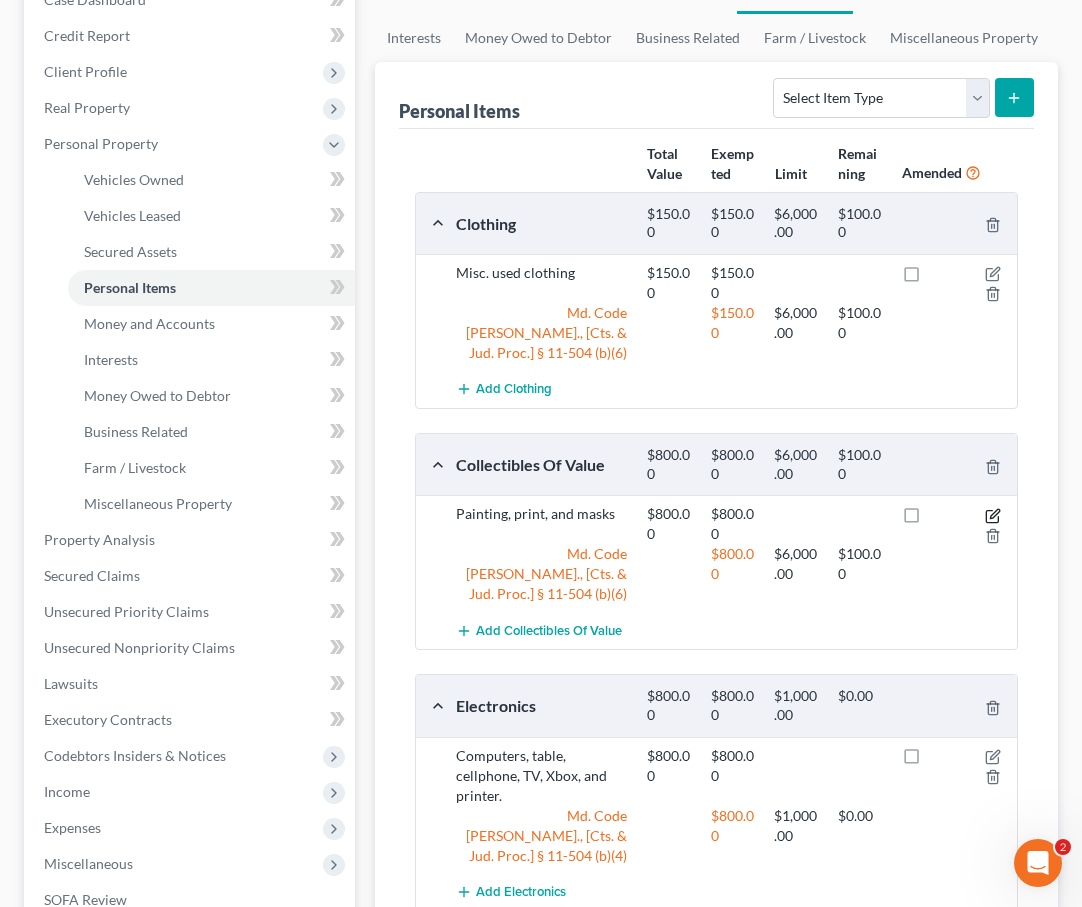 click 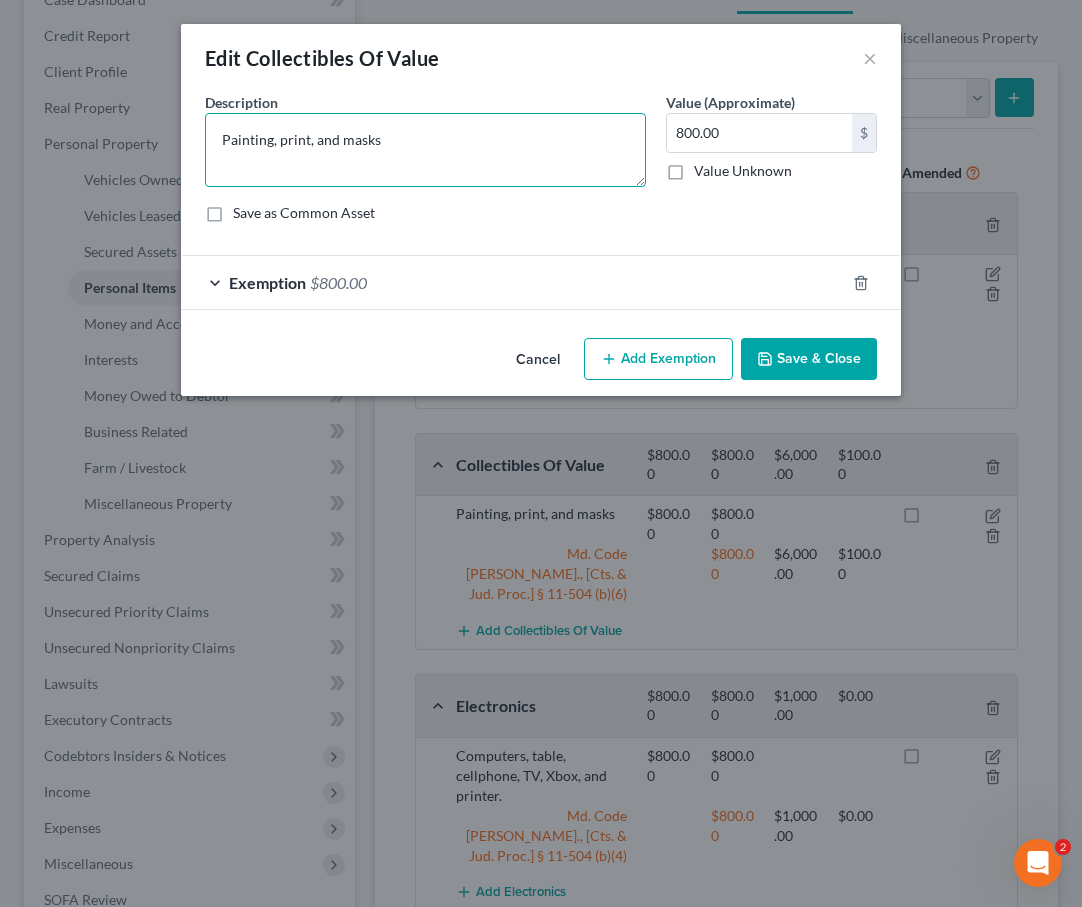 click on "Painting, print, and masks" at bounding box center (425, 150) 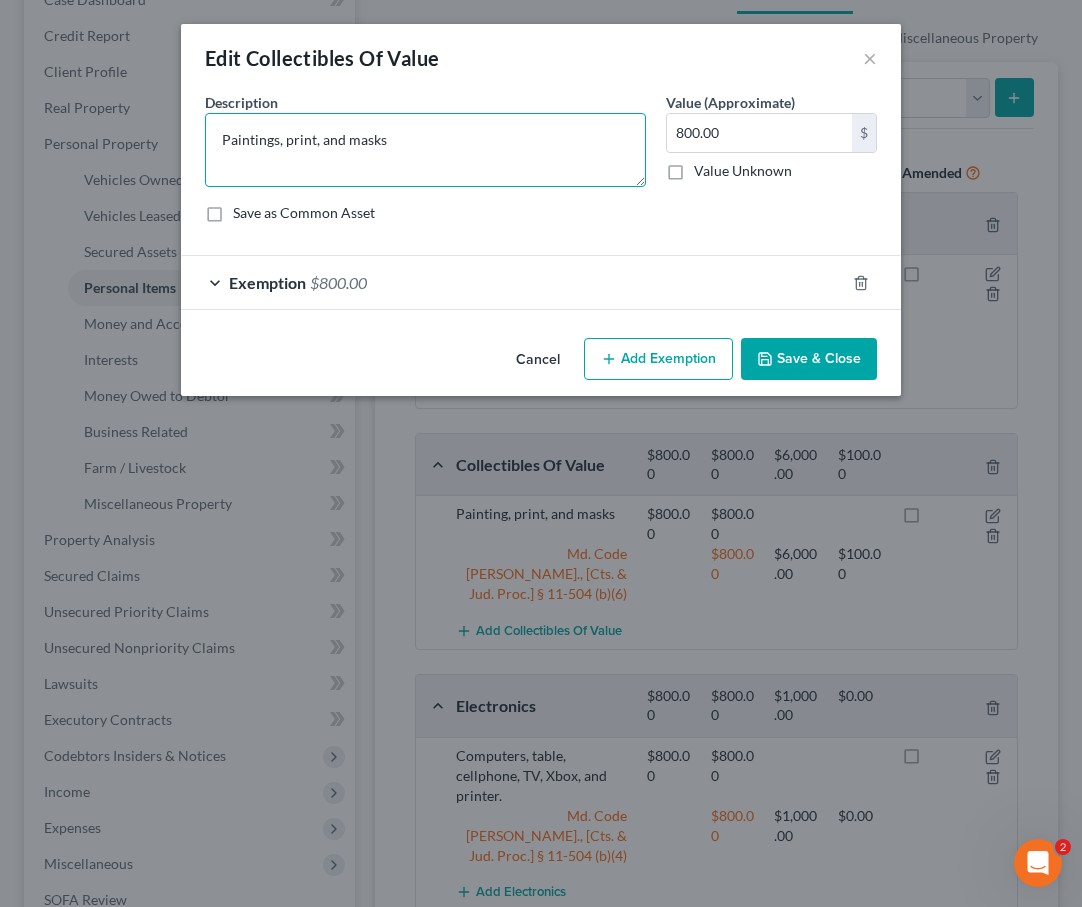 type on "Paintings, print, and masks" 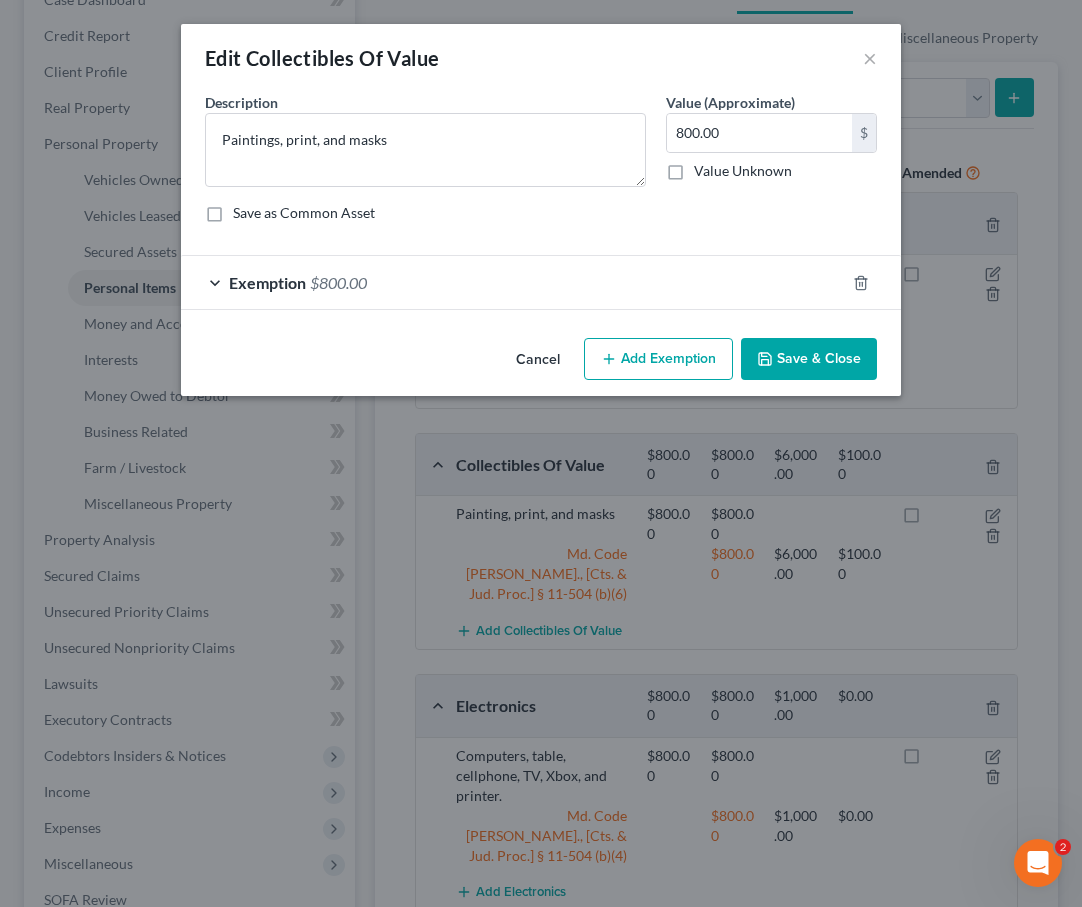 click on "Save & Close" at bounding box center (809, 359) 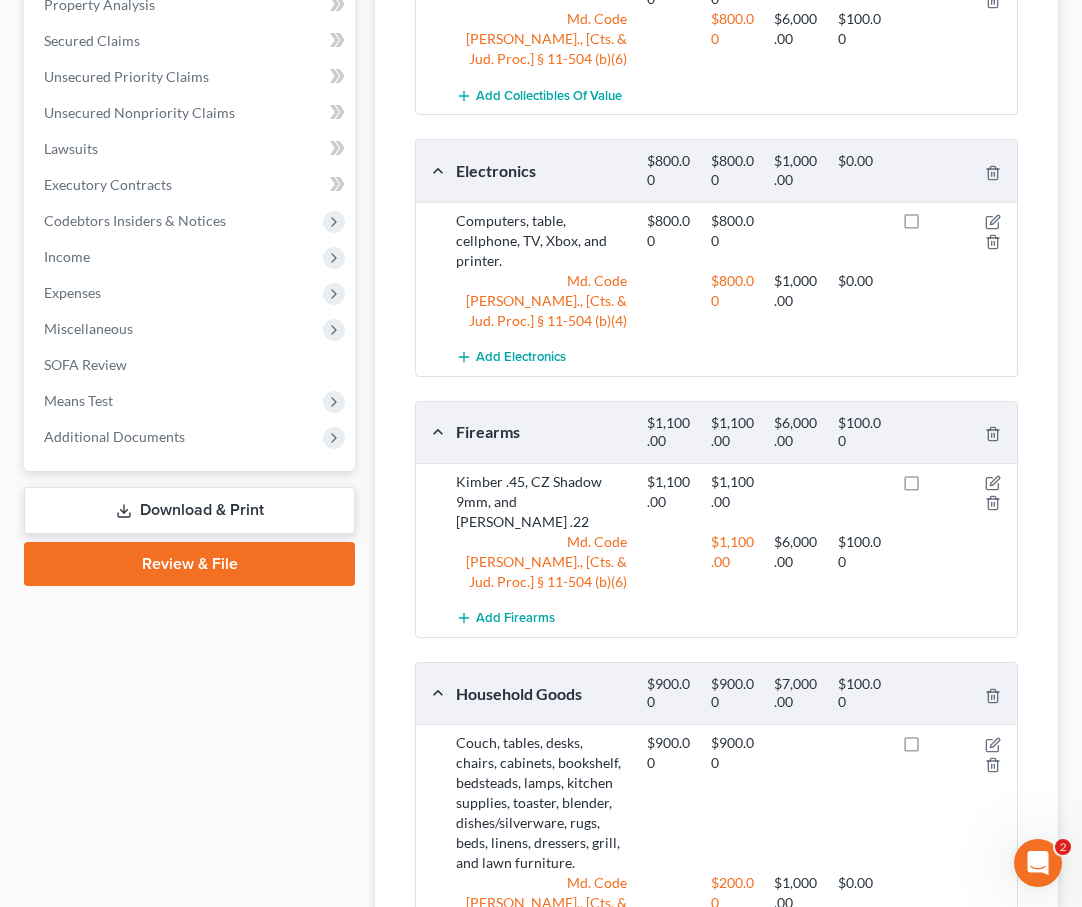 scroll, scrollTop: 1203, scrollLeft: 0, axis: vertical 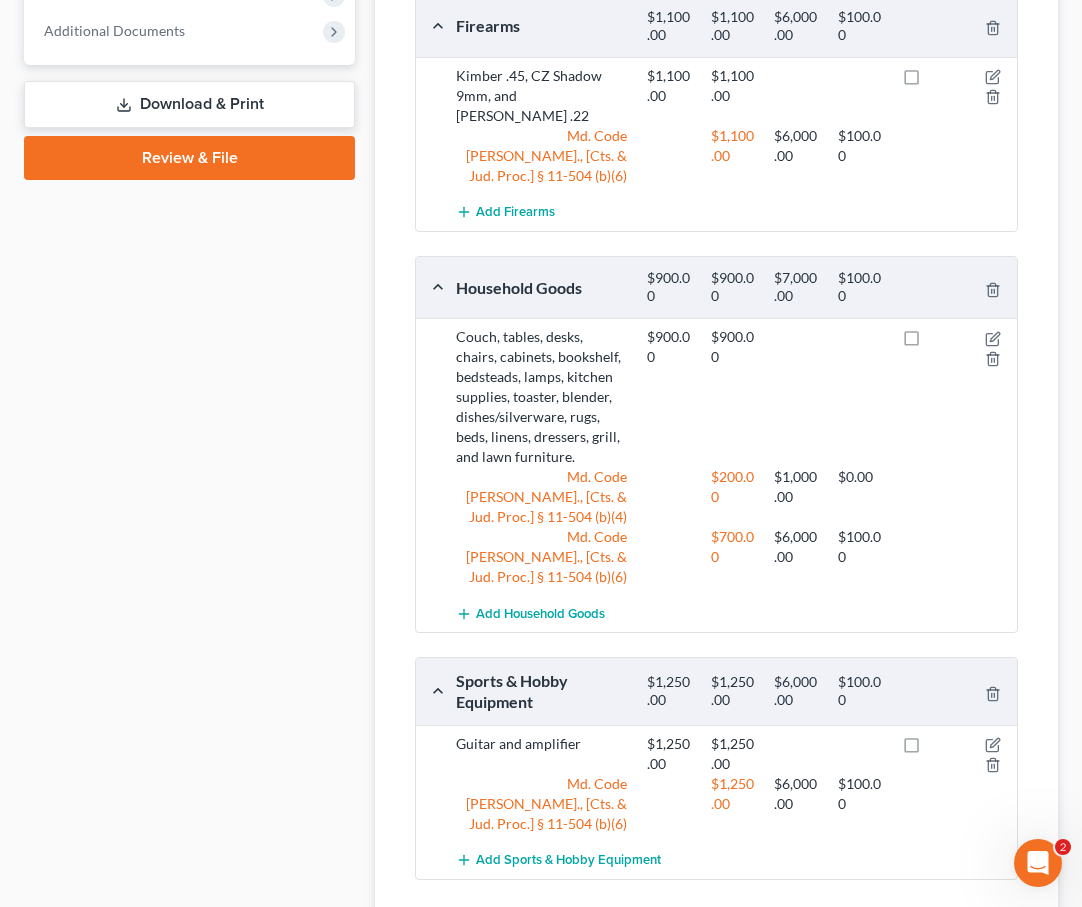 click on "Money and Accounts" at bounding box center (966, 960) 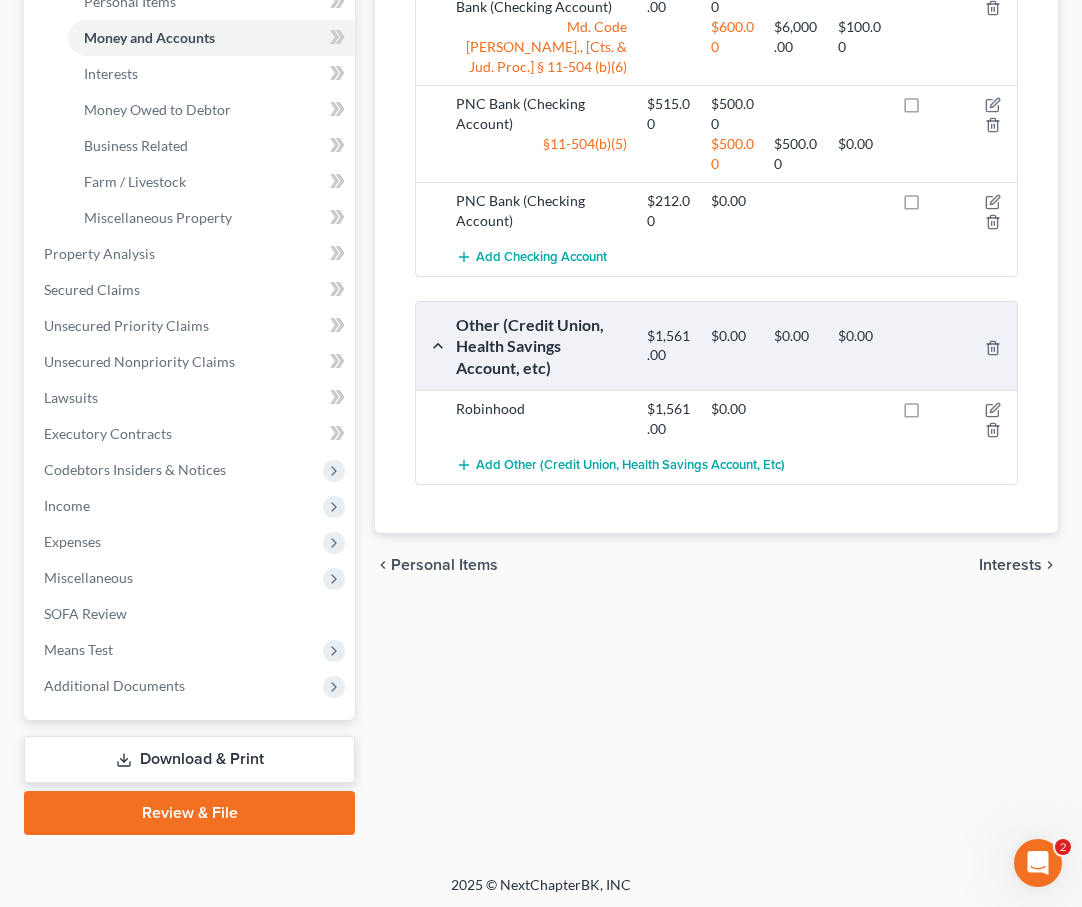 scroll, scrollTop: 550, scrollLeft: 0, axis: vertical 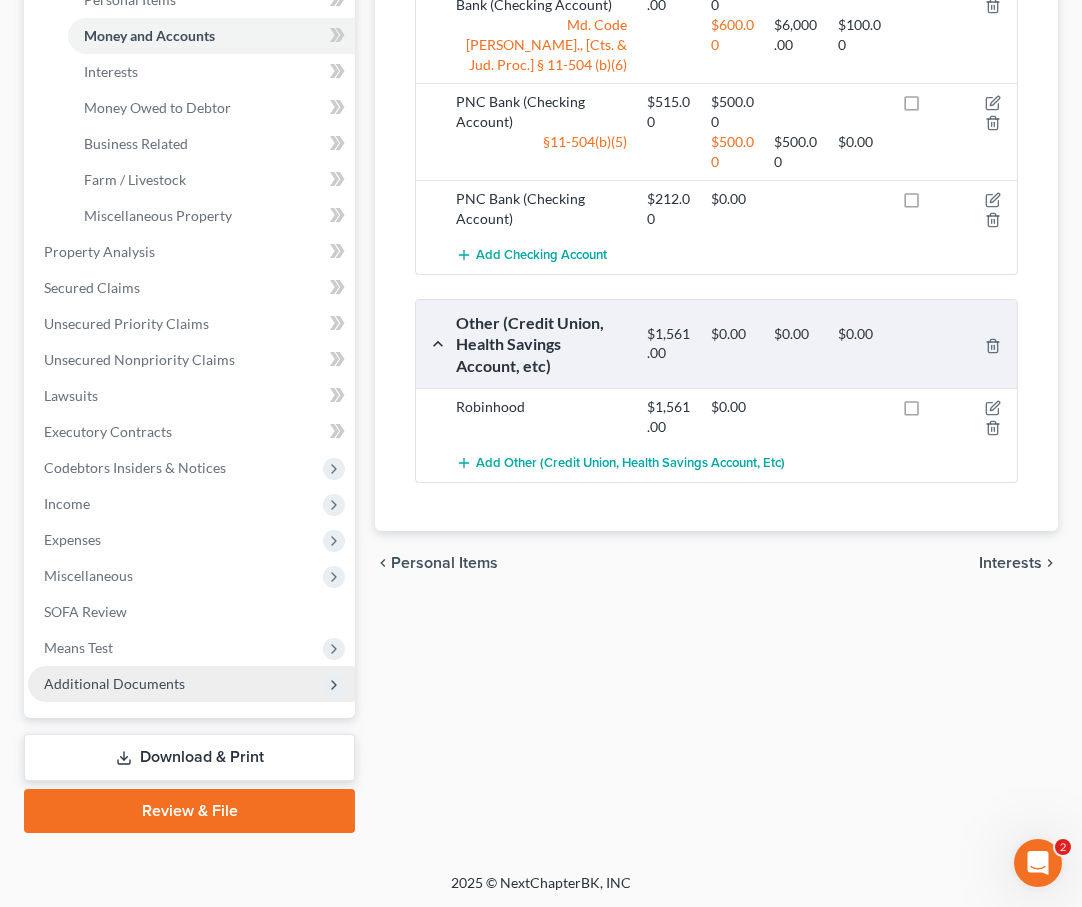 click on "Additional Documents" at bounding box center (114, 683) 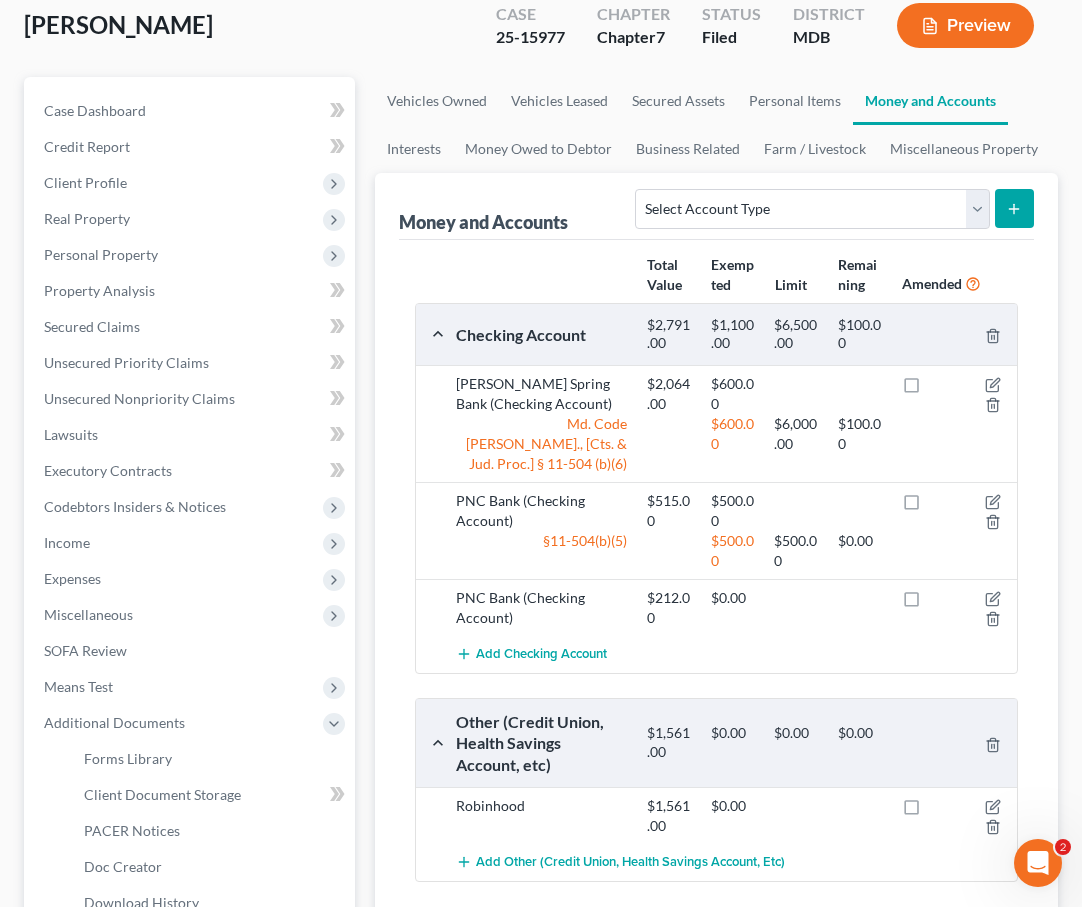 scroll, scrollTop: 153, scrollLeft: 0, axis: vertical 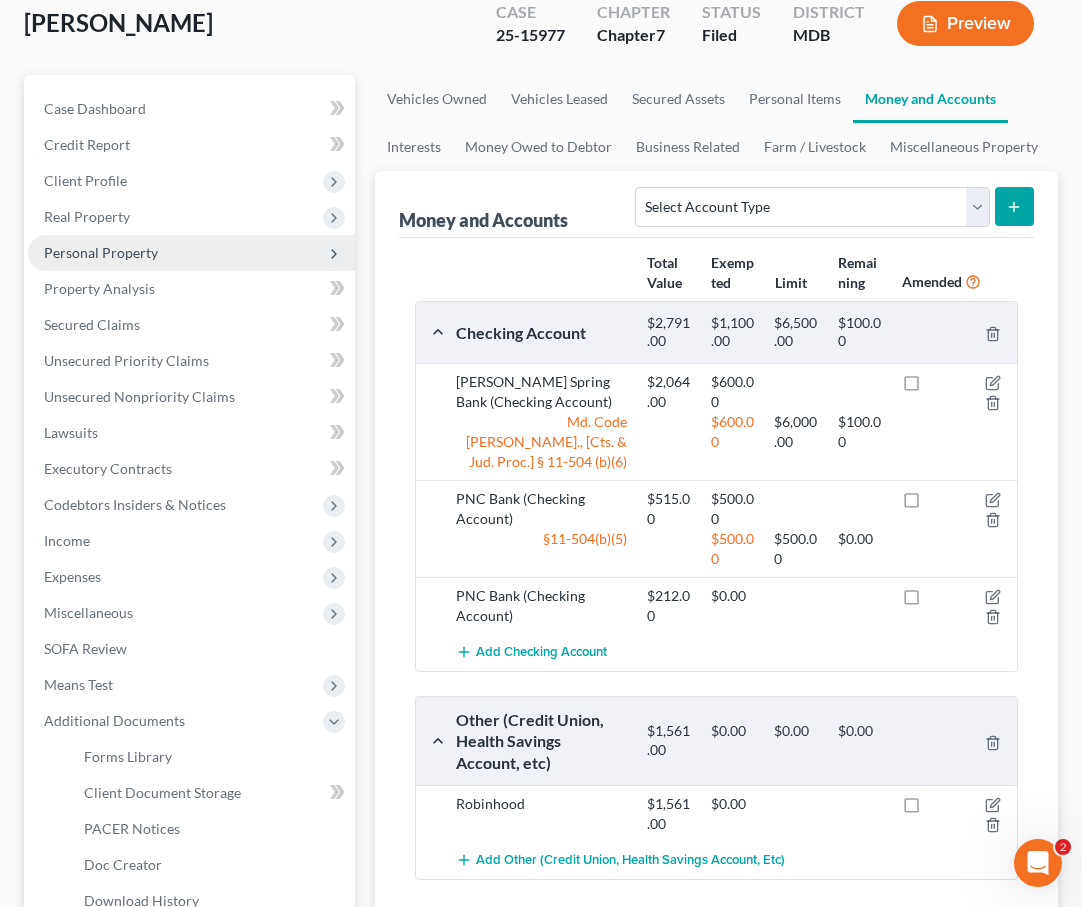 click on "Personal Property" at bounding box center (191, 253) 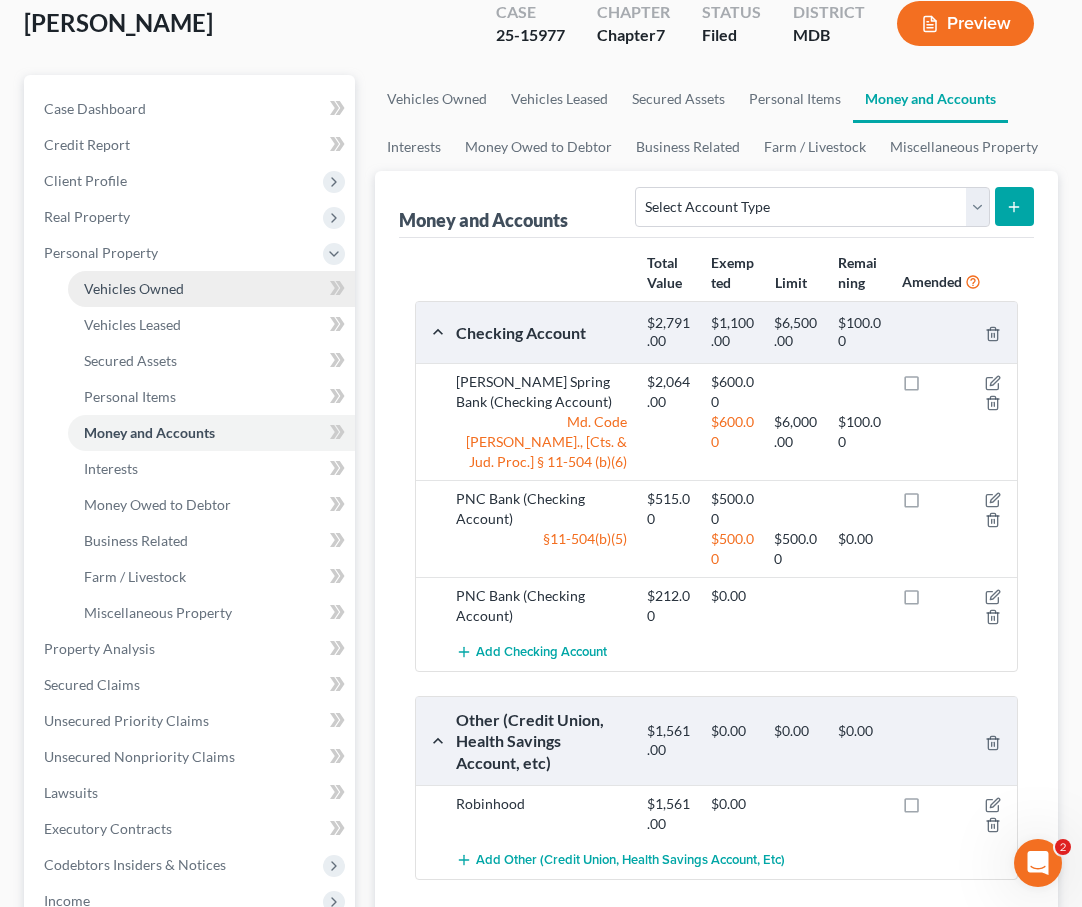click on "Vehicles Owned" at bounding box center [134, 288] 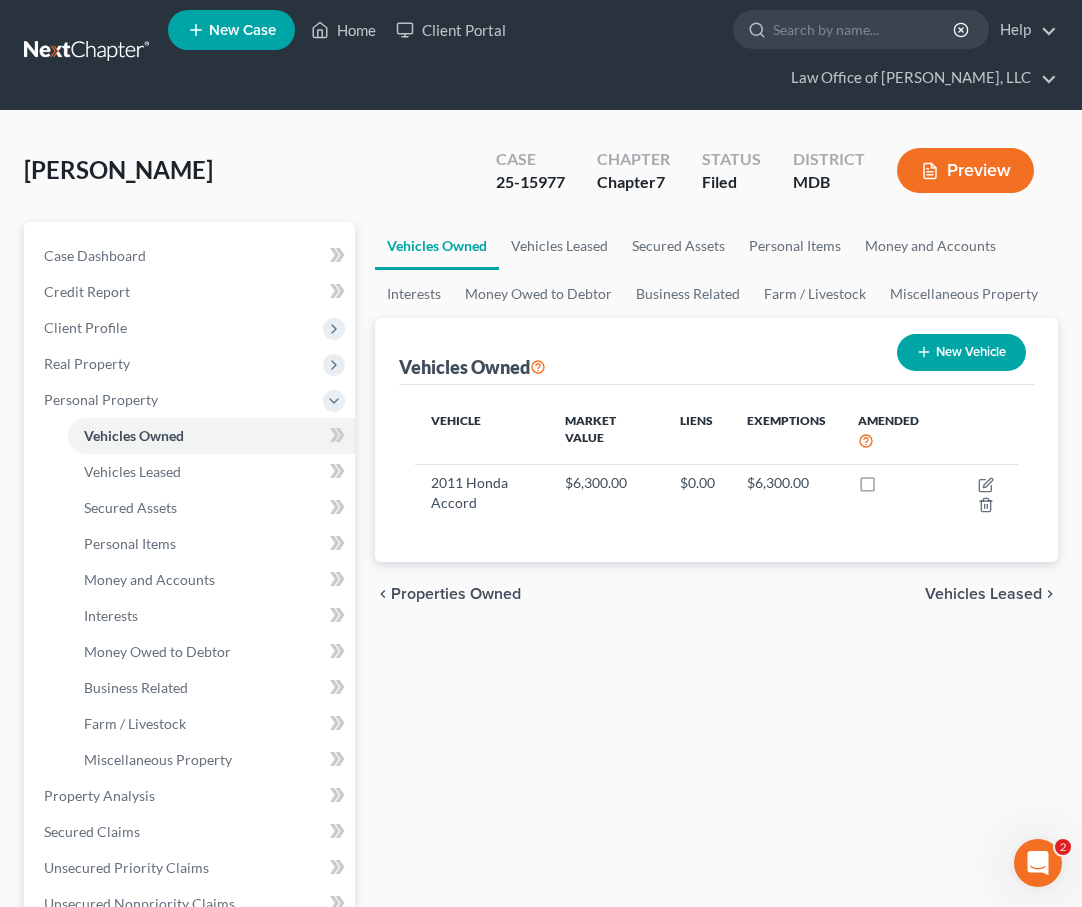 scroll, scrollTop: 0, scrollLeft: 0, axis: both 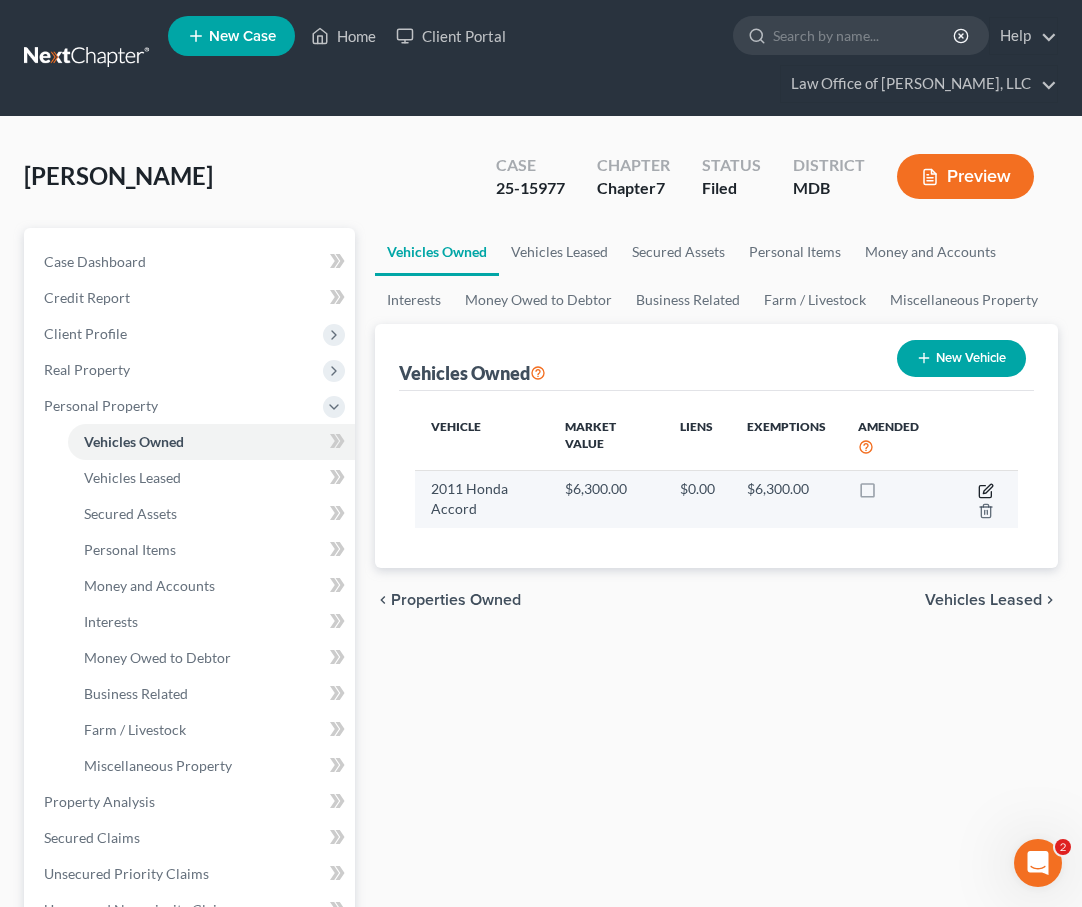 click 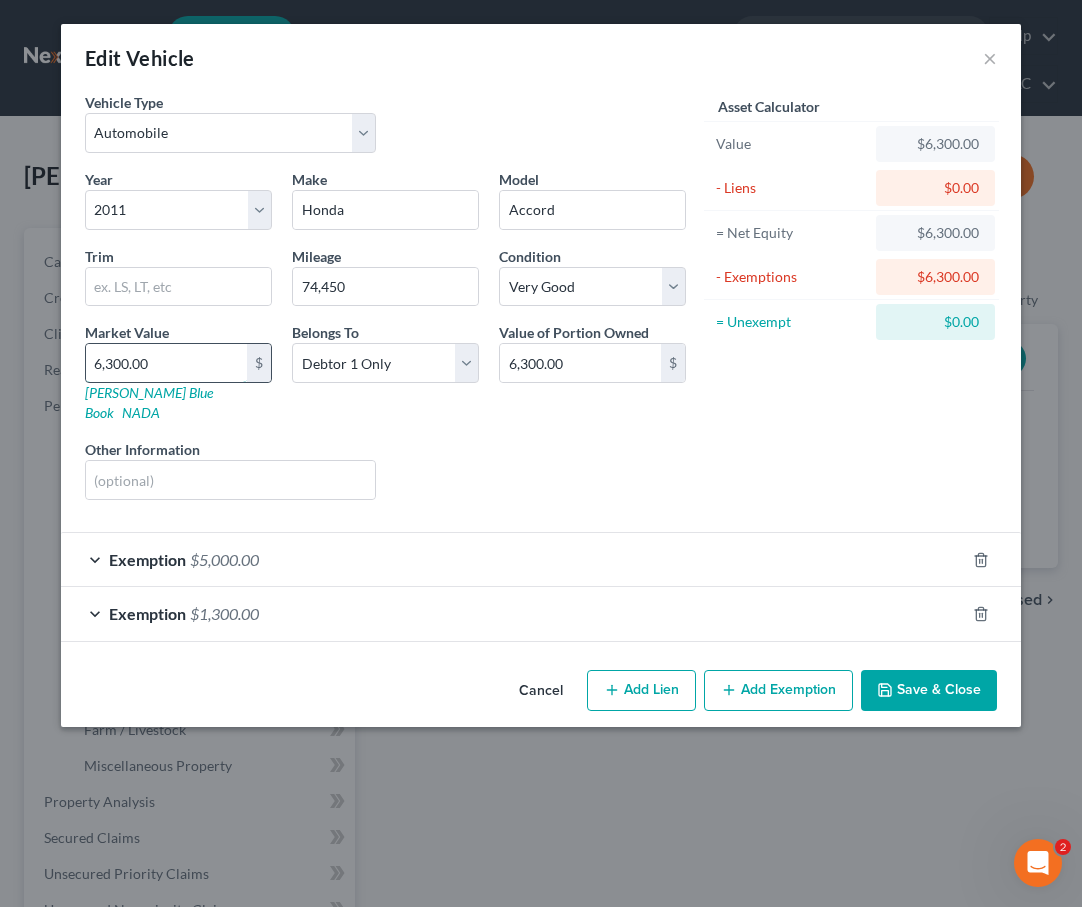 click on "6,300.00" at bounding box center (166, 363) 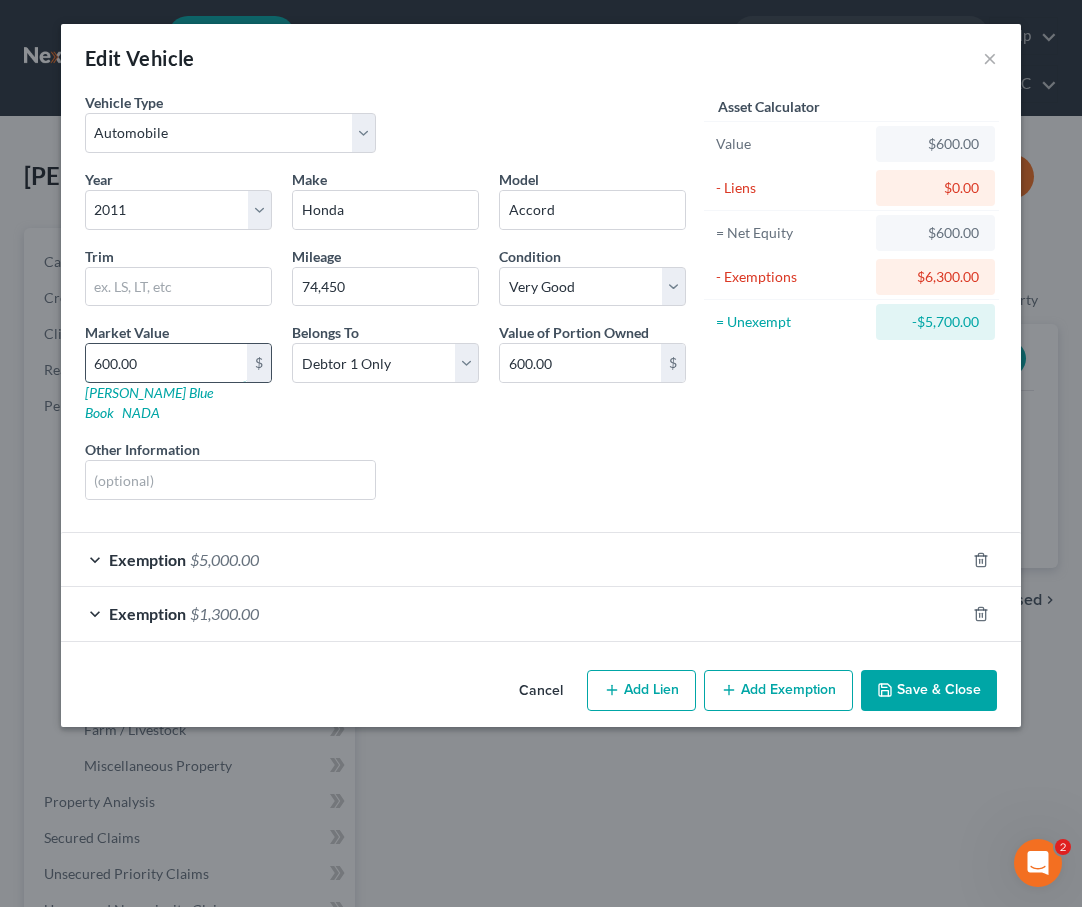 click on "600.00" at bounding box center [166, 363] 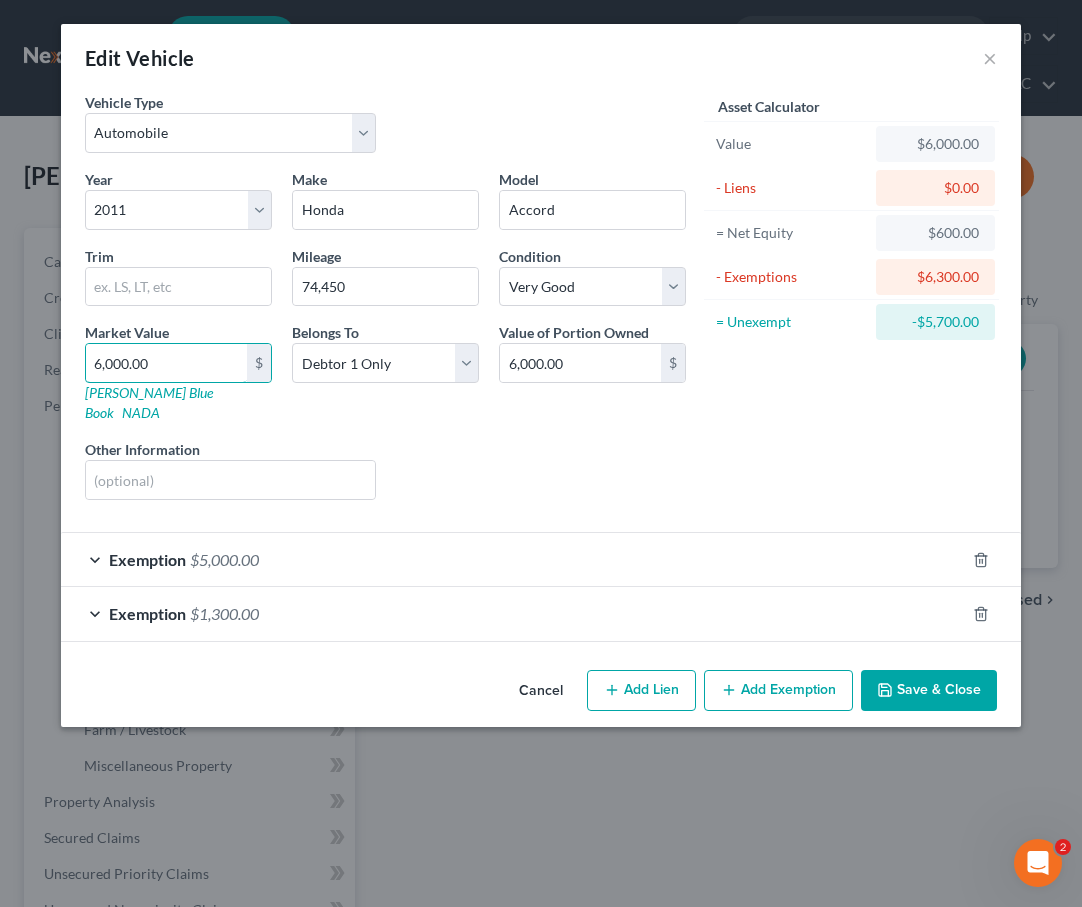 type on "6,000.00" 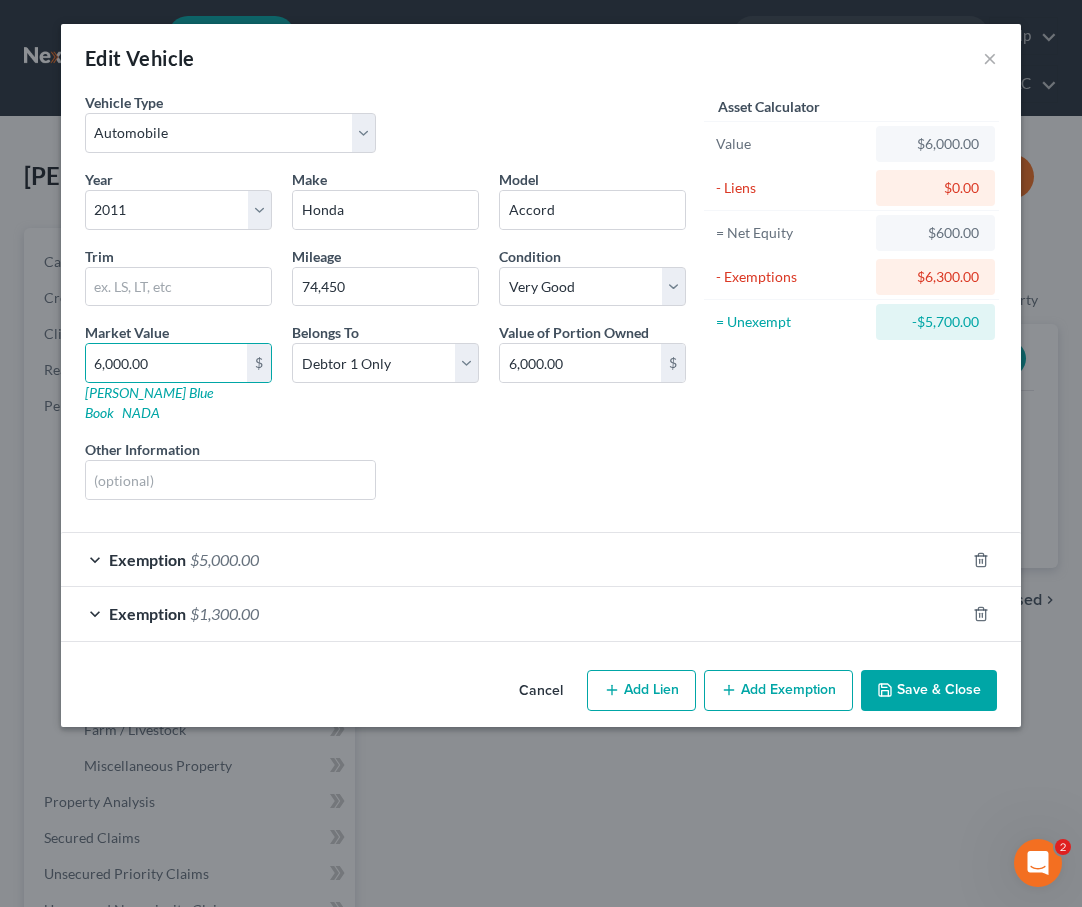 click on "$1,300.00" at bounding box center [224, 613] 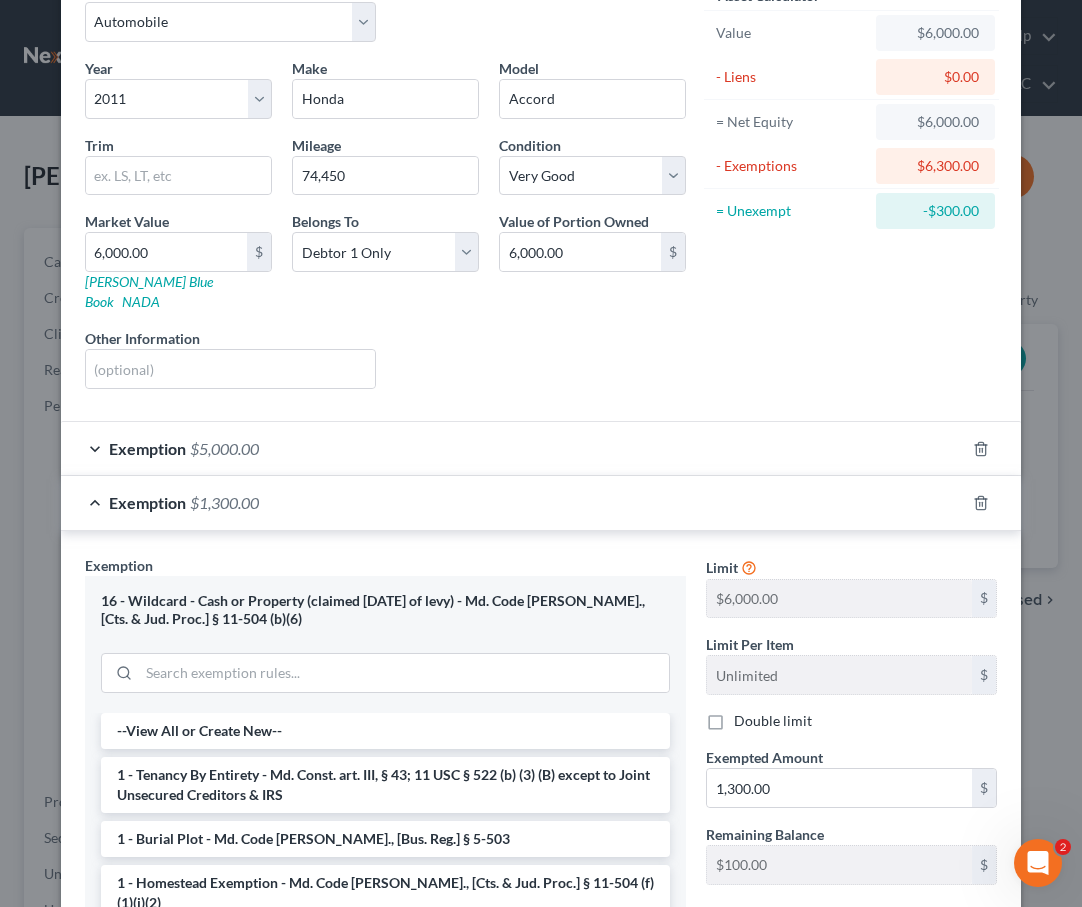 scroll, scrollTop: 132, scrollLeft: 0, axis: vertical 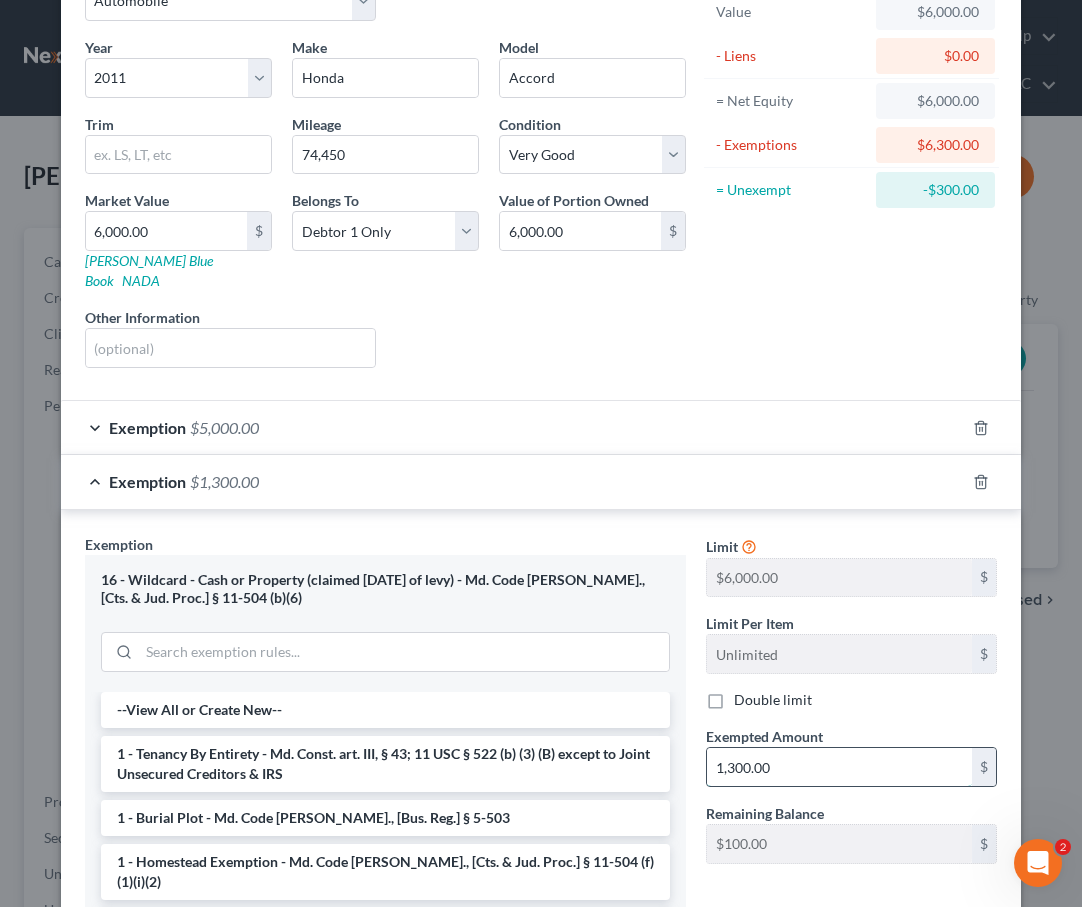 click on "1,300.00" at bounding box center [839, 767] 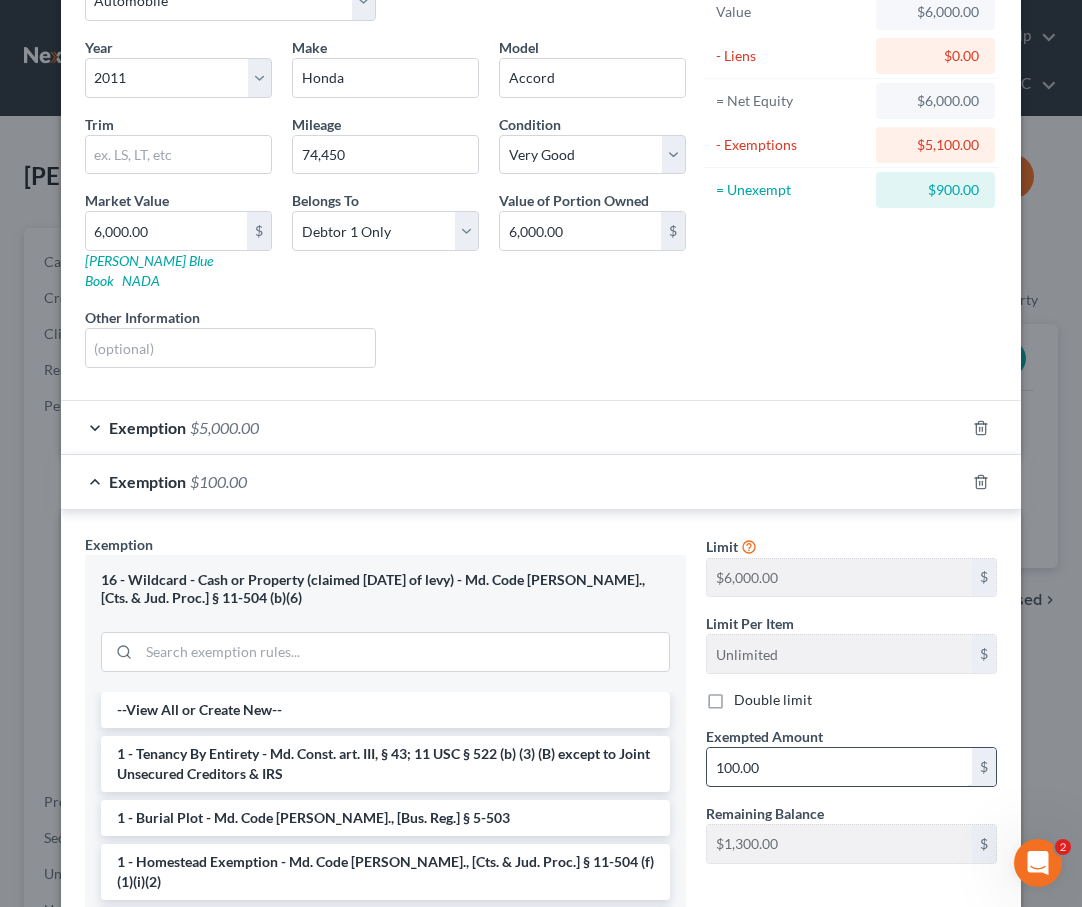 click on "100.00" at bounding box center [839, 767] 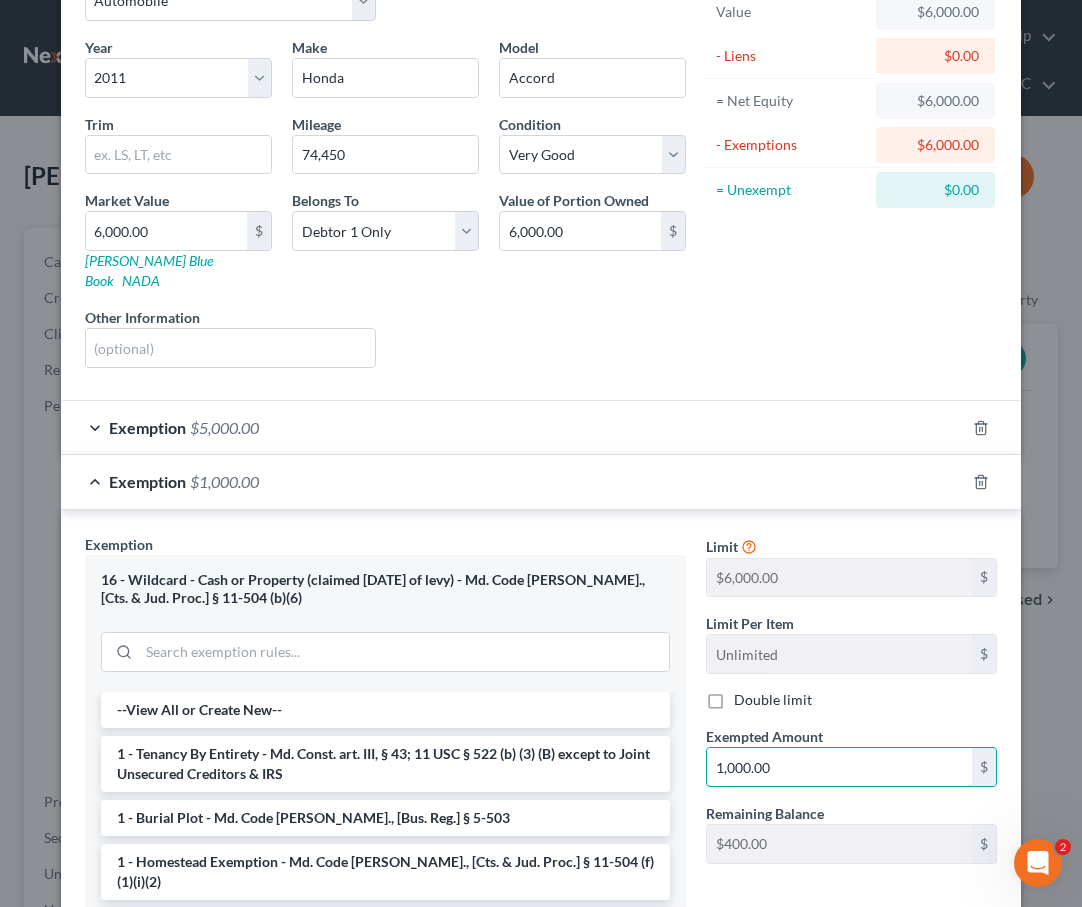 scroll, scrollTop: 359, scrollLeft: 0, axis: vertical 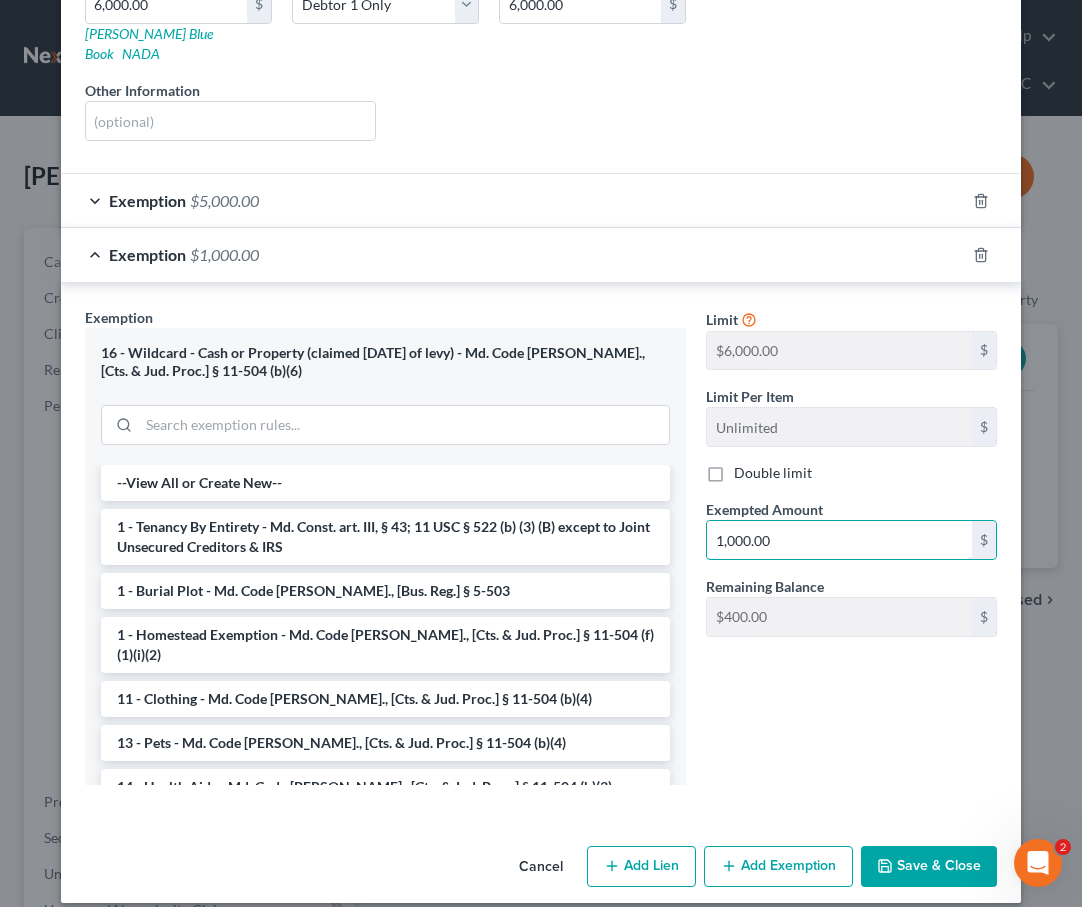 type on "1,000.00" 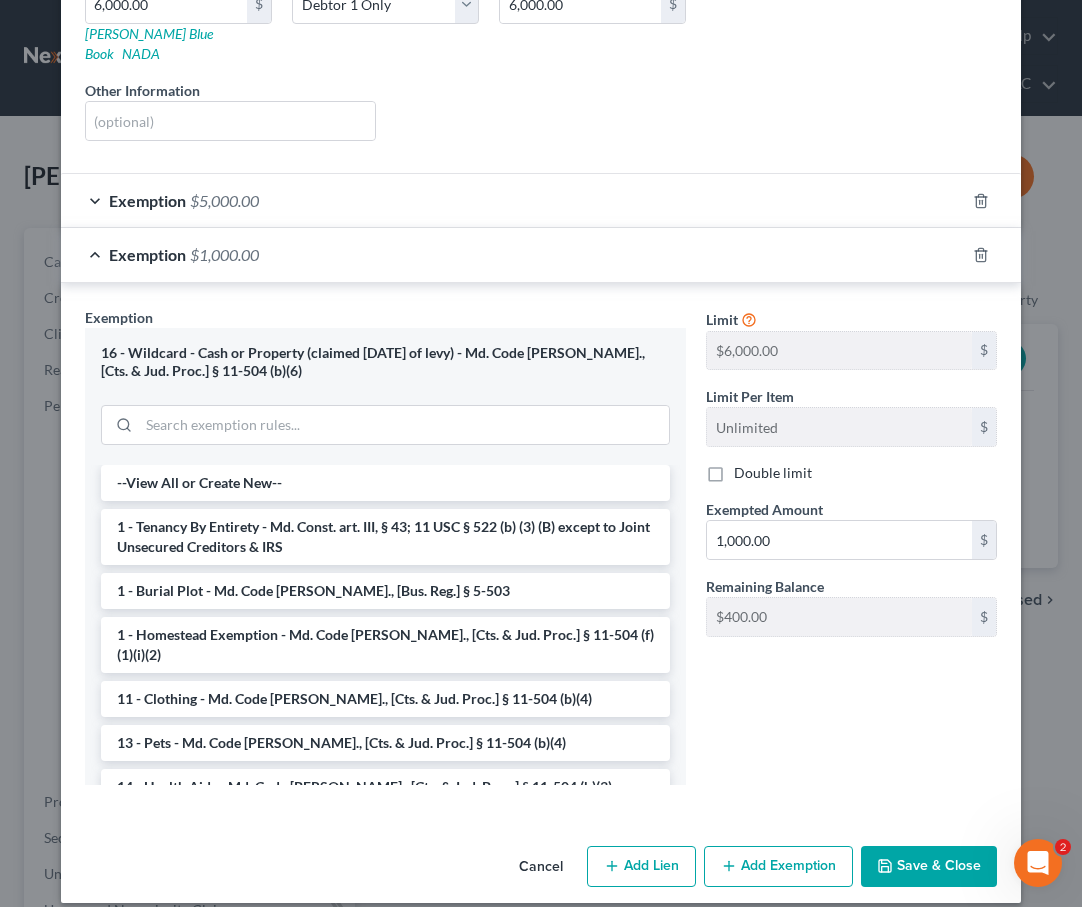 click on "Save & Close" at bounding box center [929, 867] 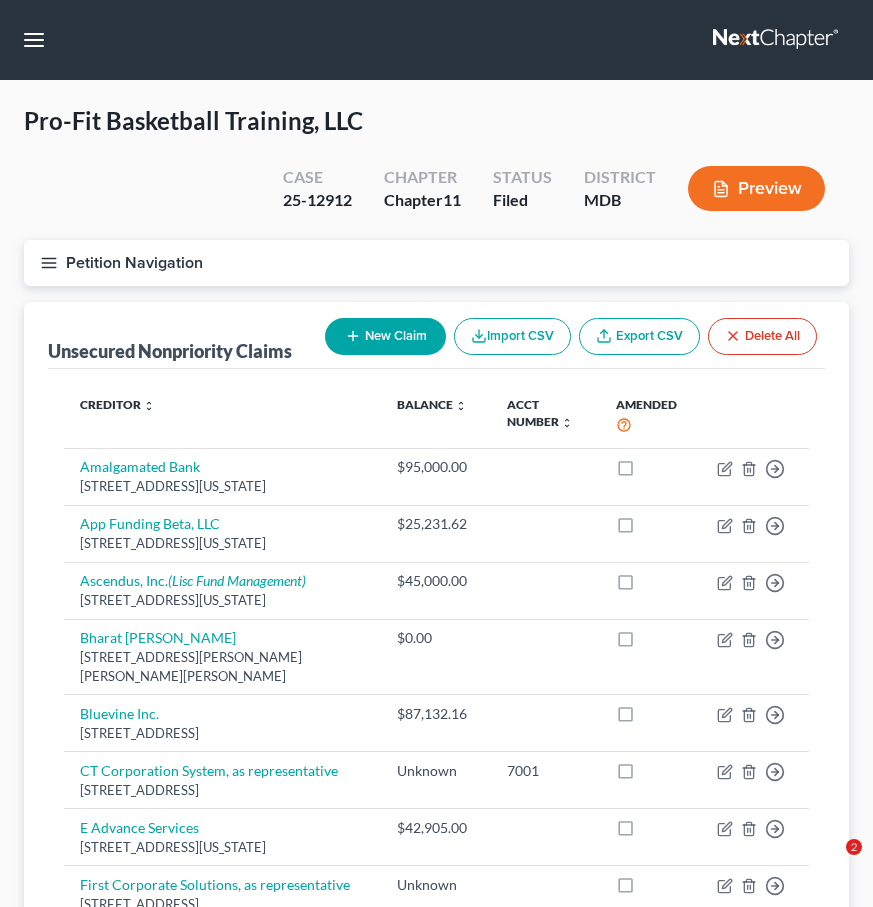 scroll, scrollTop: 0, scrollLeft: 0, axis: both 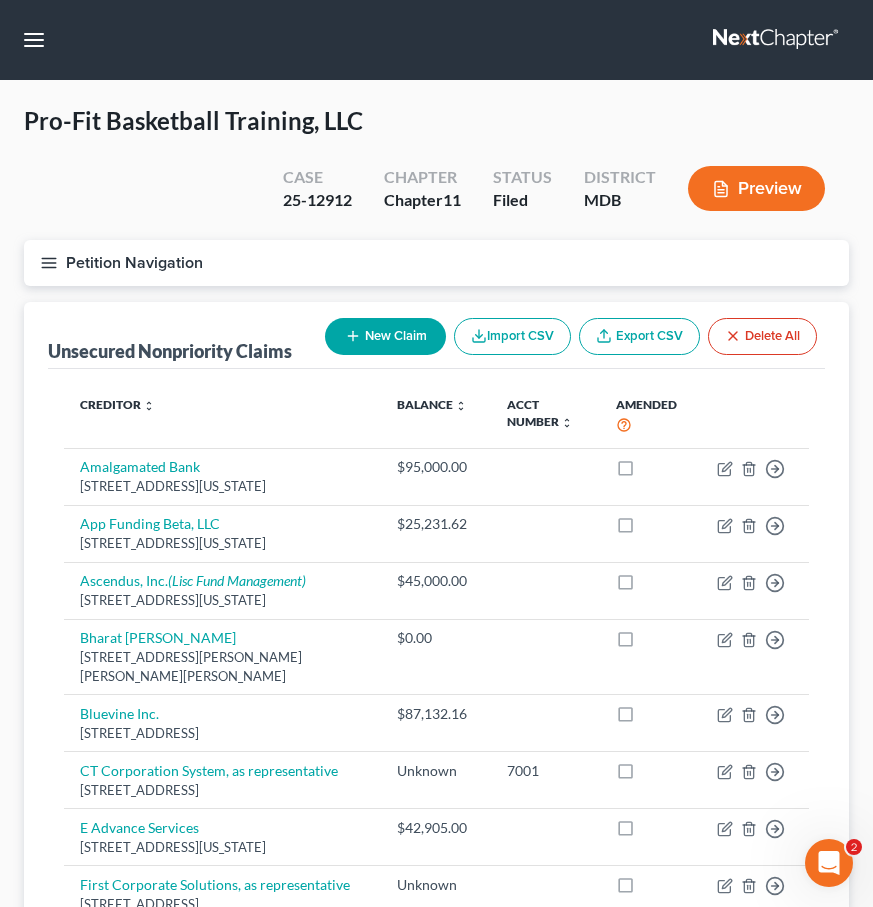 click at bounding box center [777, 40] 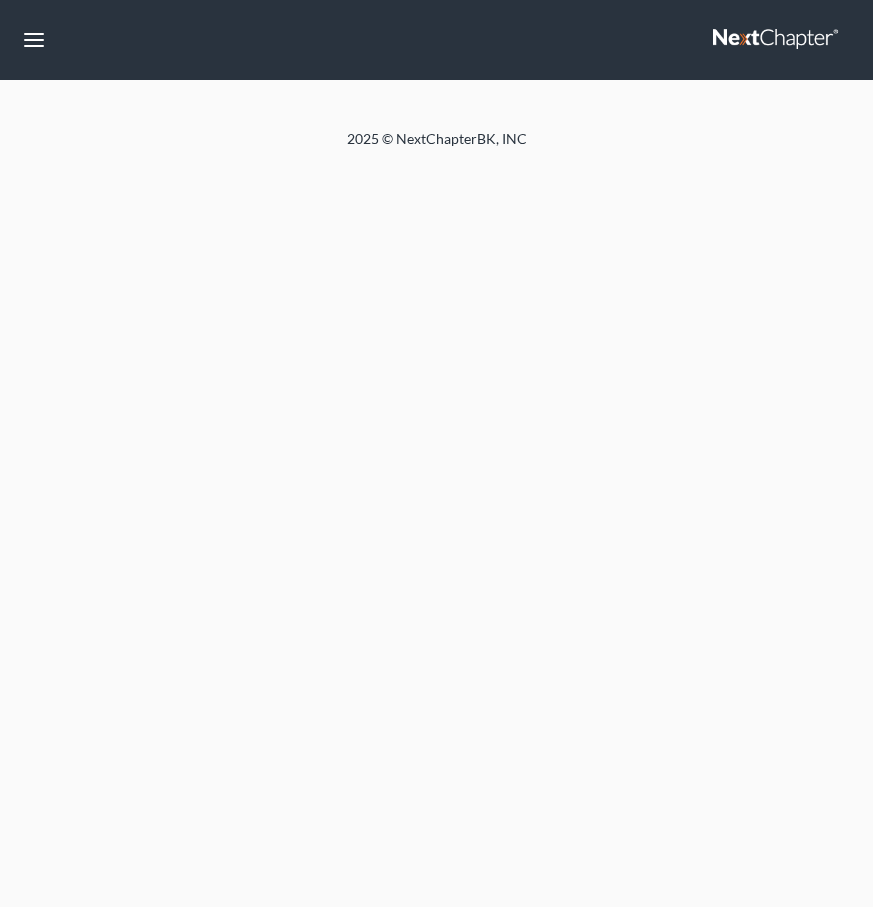 scroll, scrollTop: 0, scrollLeft: 0, axis: both 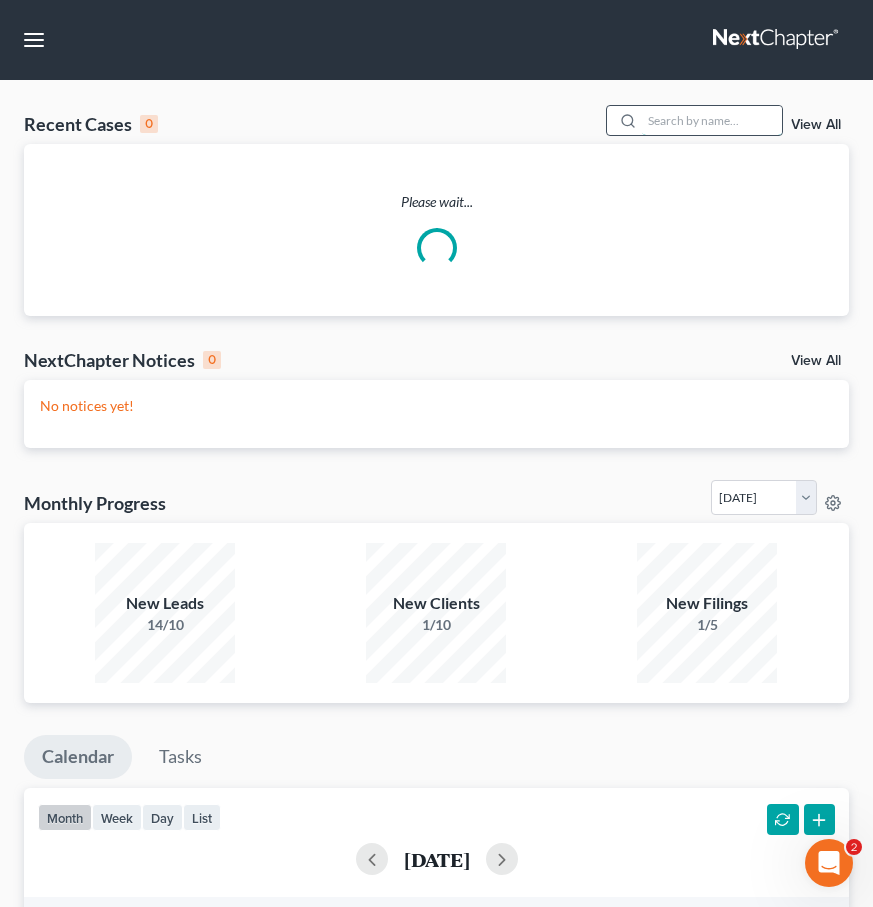 click at bounding box center [712, 120] 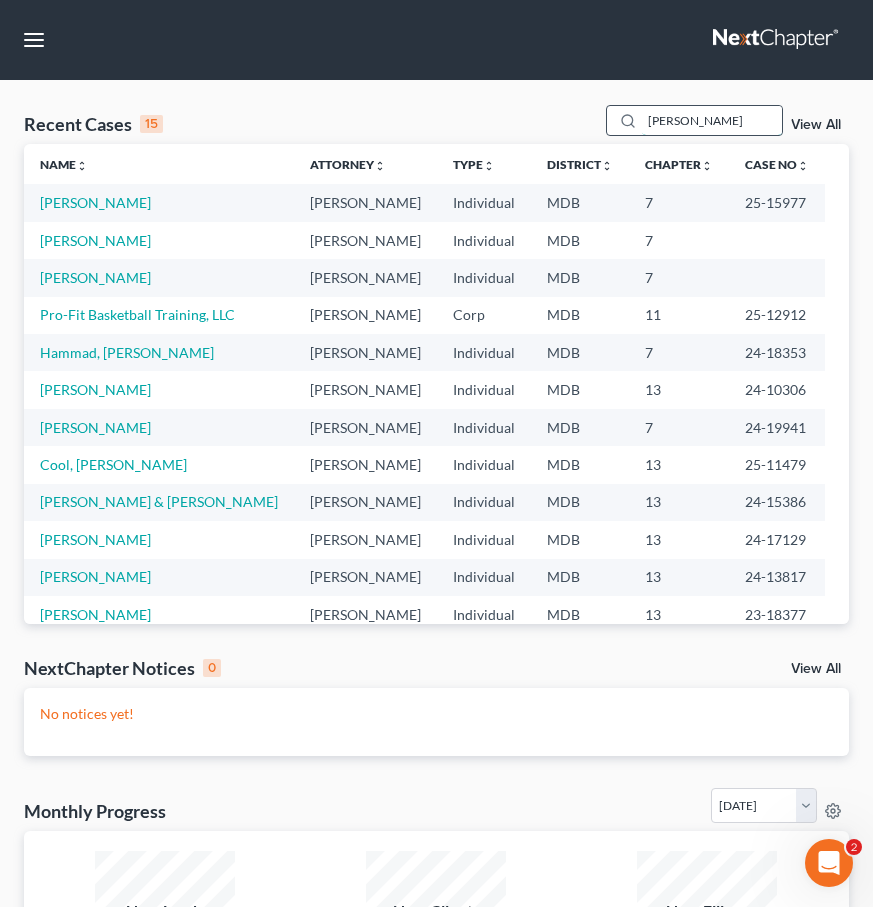 type on "kenney" 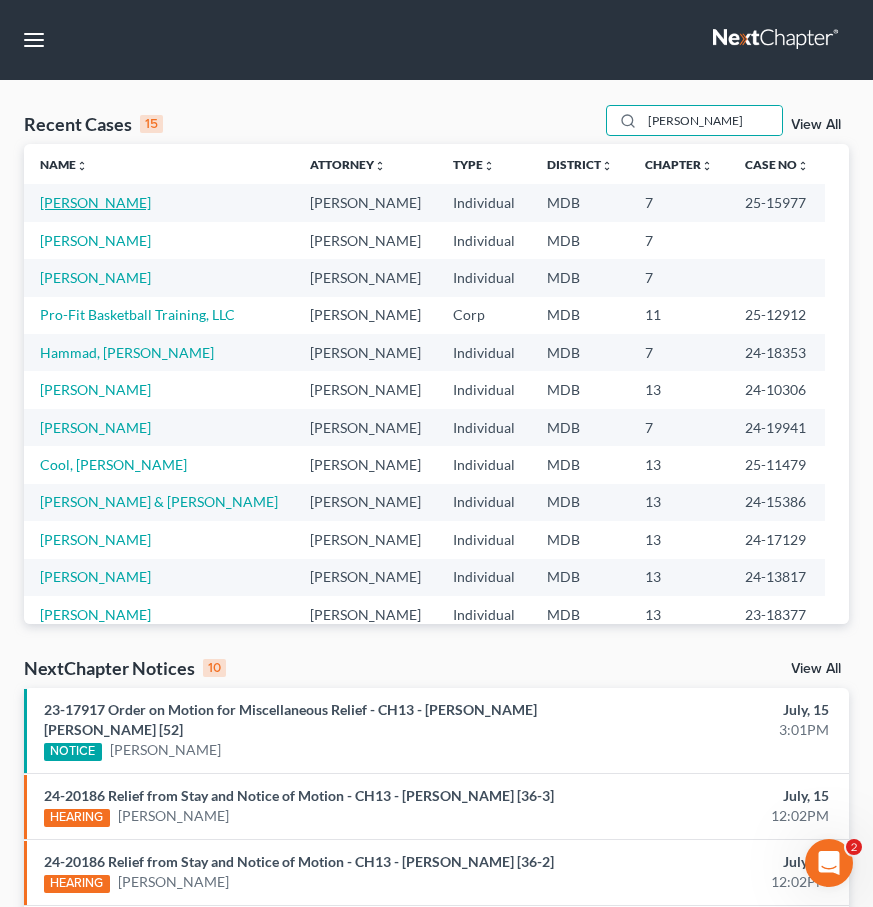 click on "[PERSON_NAME]" at bounding box center (95, 202) 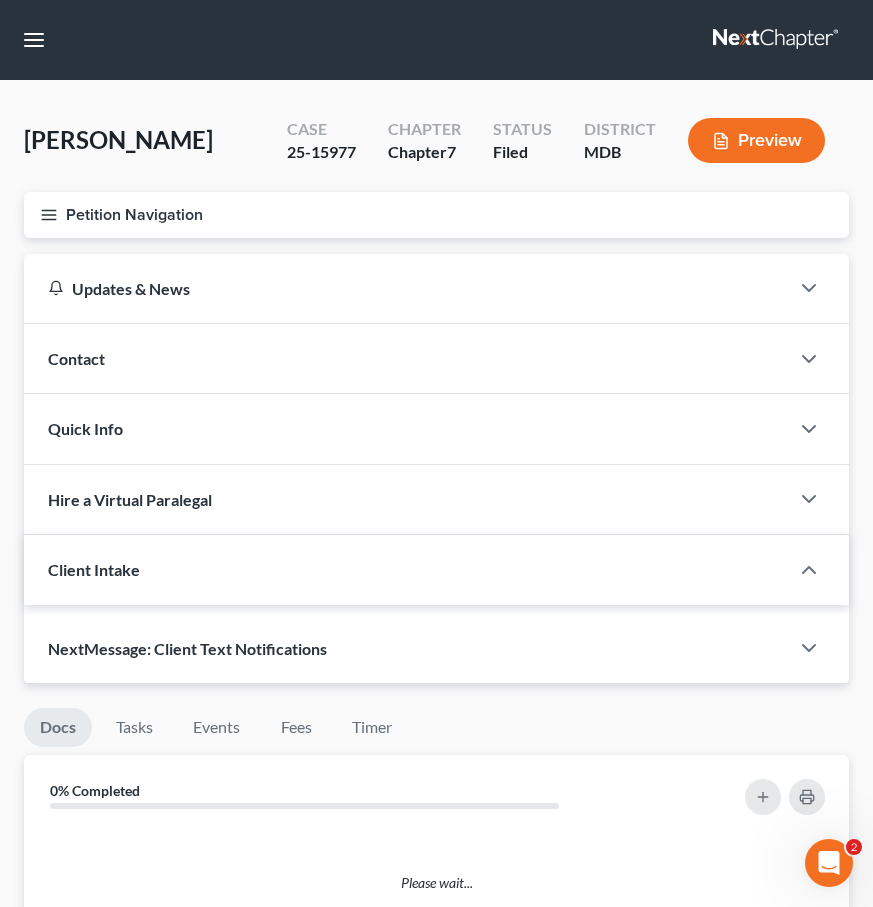 click on "Petition Navigation" at bounding box center [436, 215] 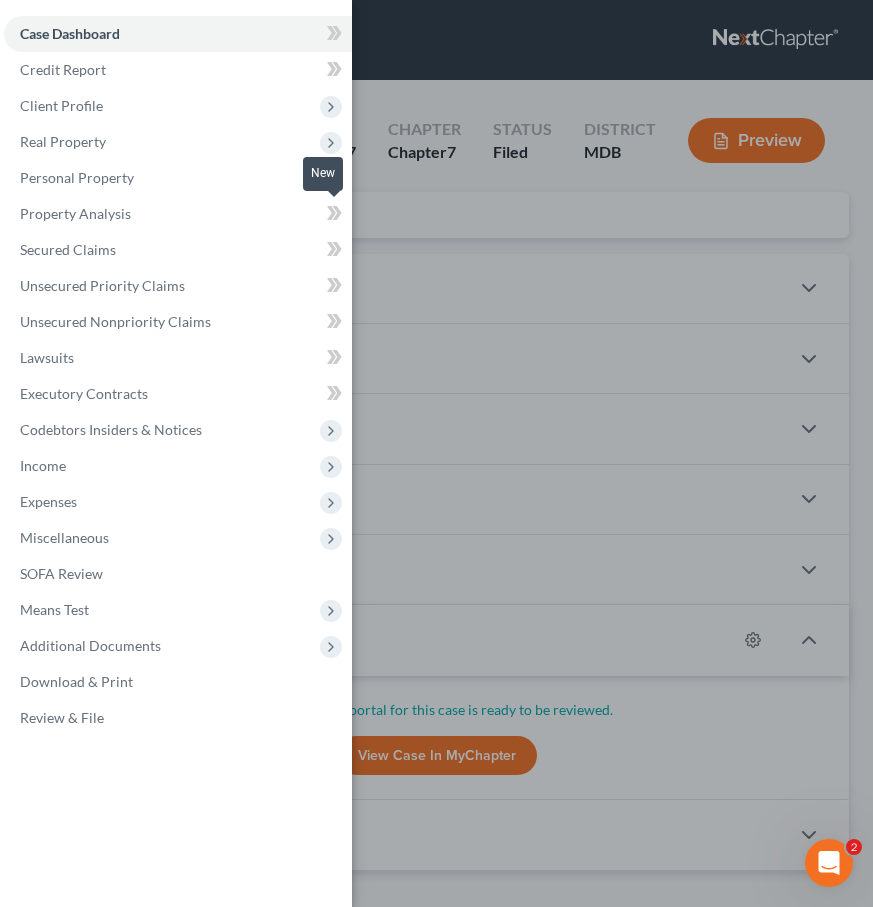 click on "Case Dashboard
Payments
Invoices
Payments
Payments
Credit Report
Client Profile" at bounding box center (436, 453) 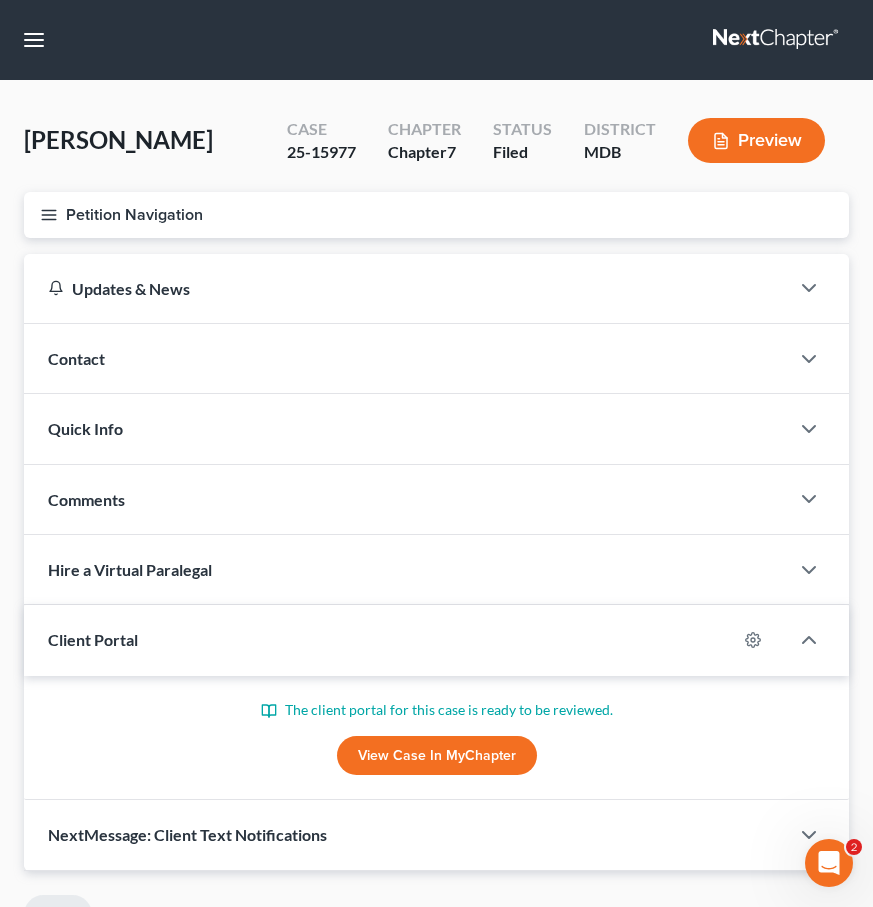 click 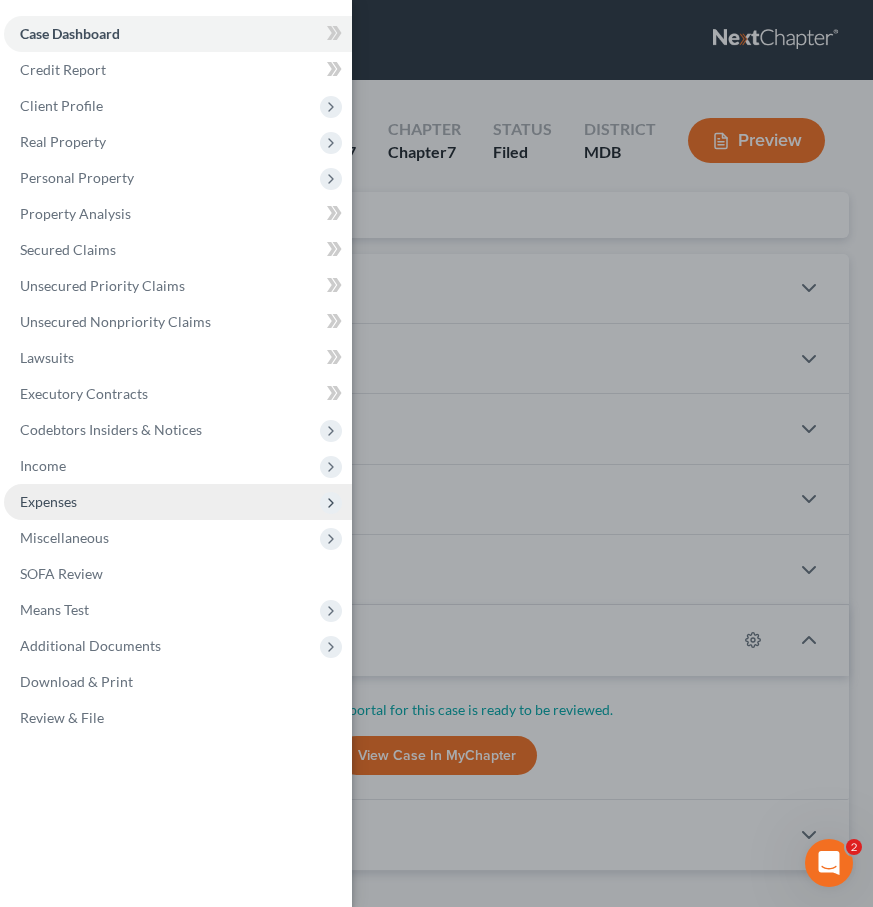 click on "Expenses" at bounding box center [178, 502] 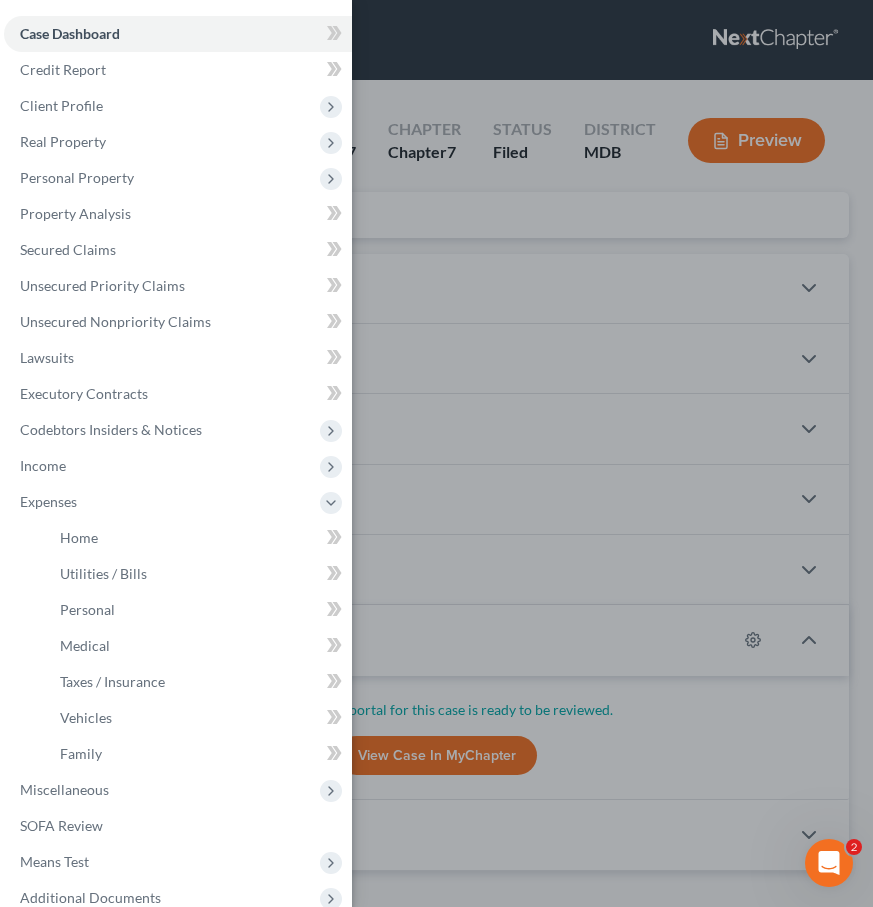 click on "Case Dashboard
Payments
Invoices
Payments
Payments
Credit Report
Client Profile" at bounding box center (436, 453) 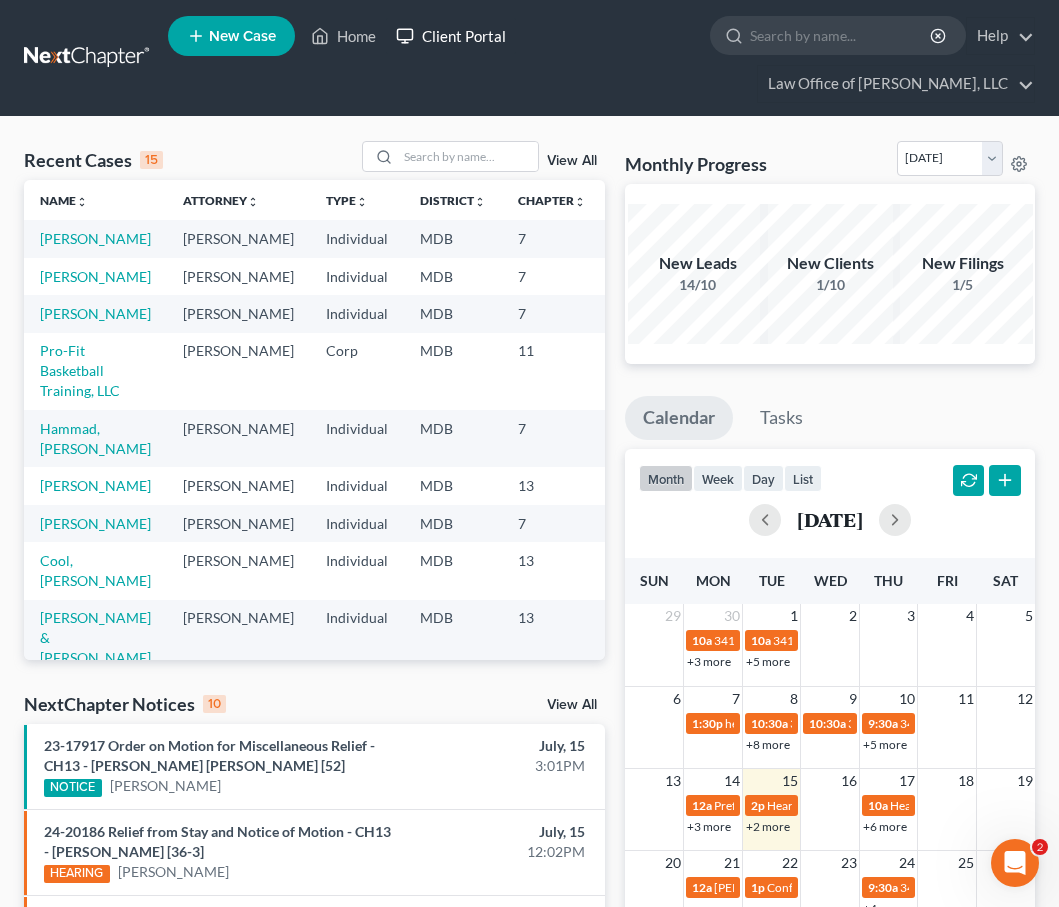 click on "Client Portal" at bounding box center (451, 36) 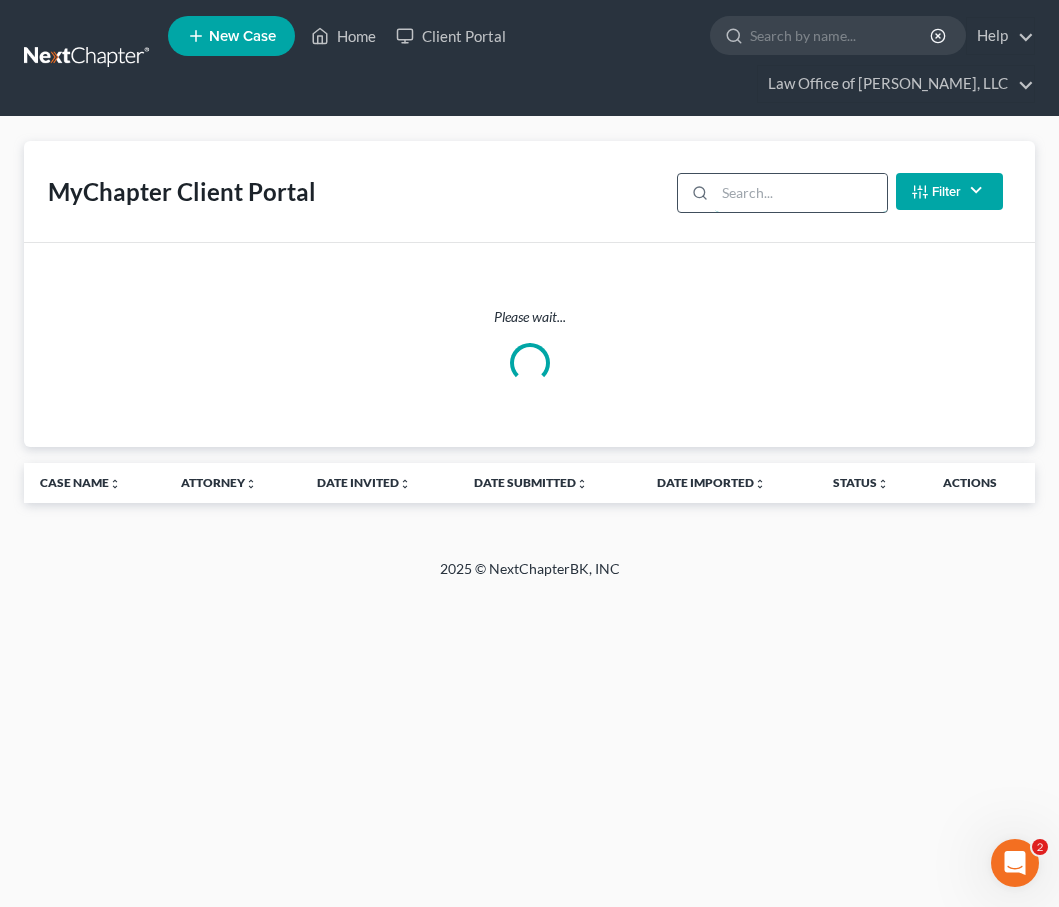 click at bounding box center (800, 193) 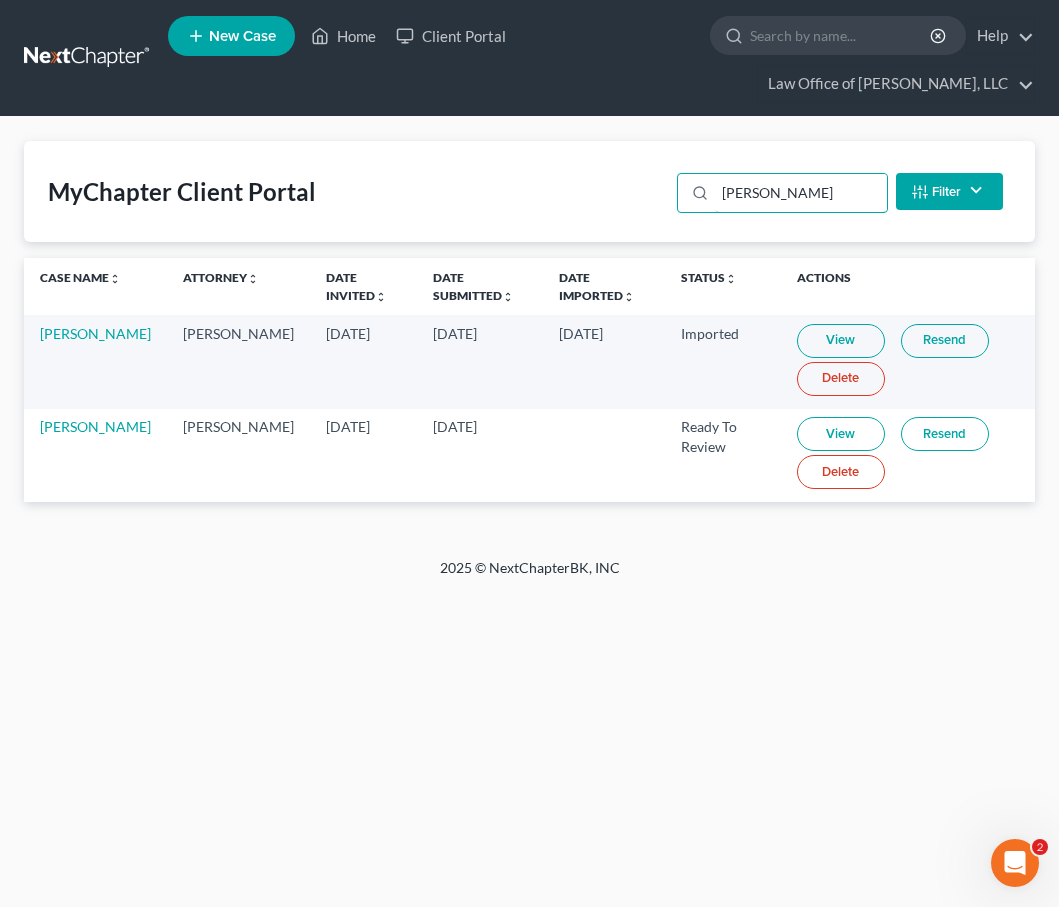 type on "[PERSON_NAME]" 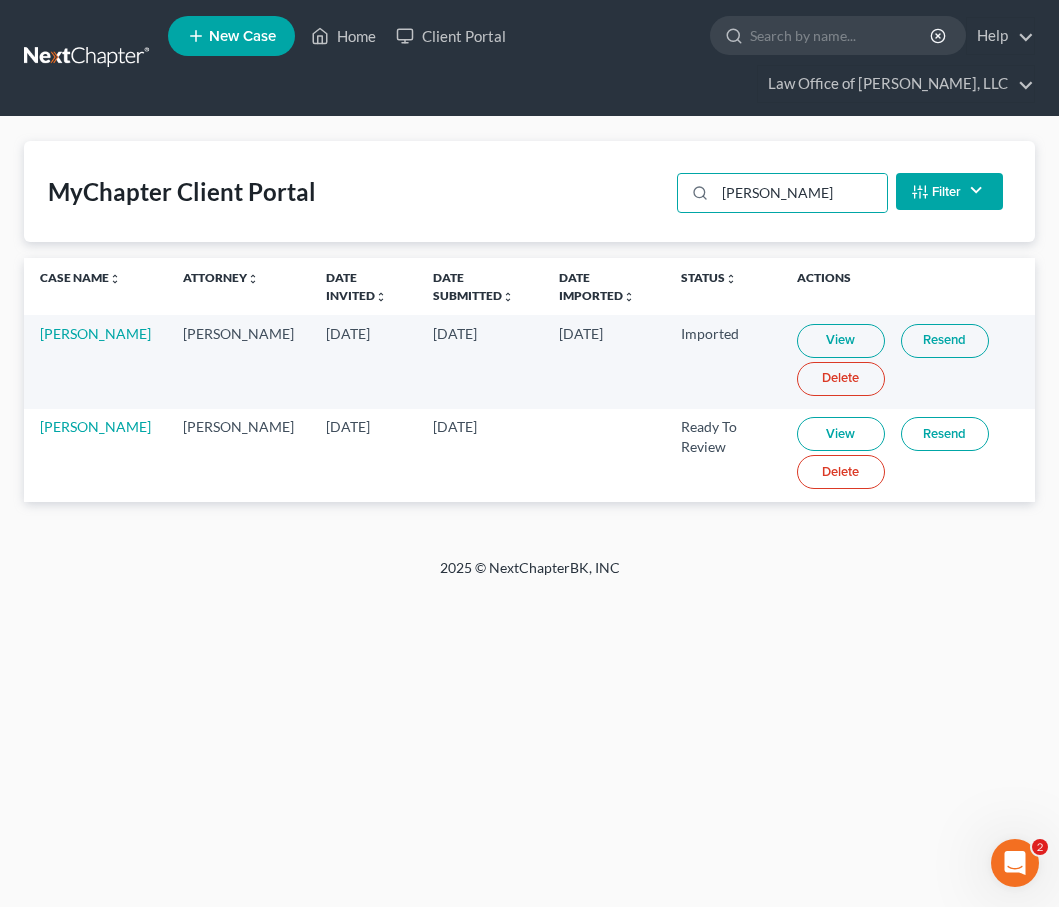 click on "View" at bounding box center [841, 434] 